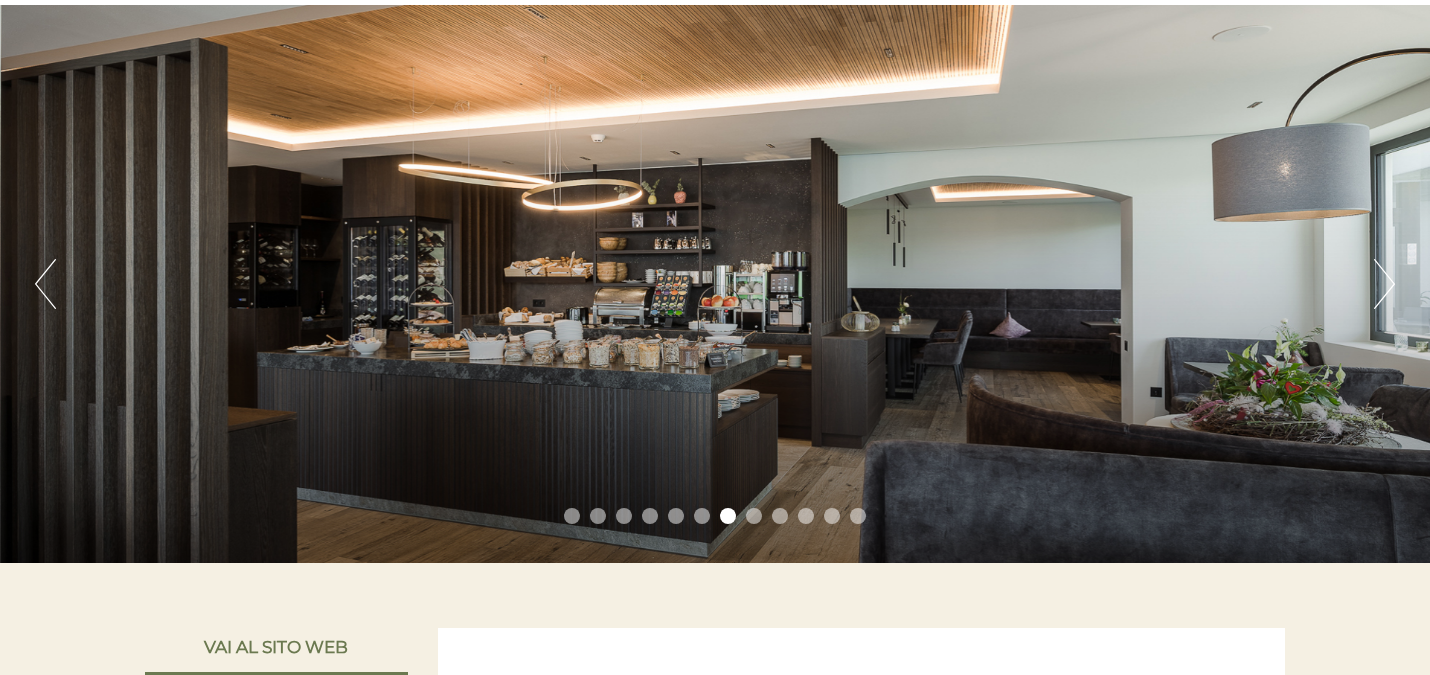 scroll, scrollTop: 154, scrollLeft: 0, axis: vertical 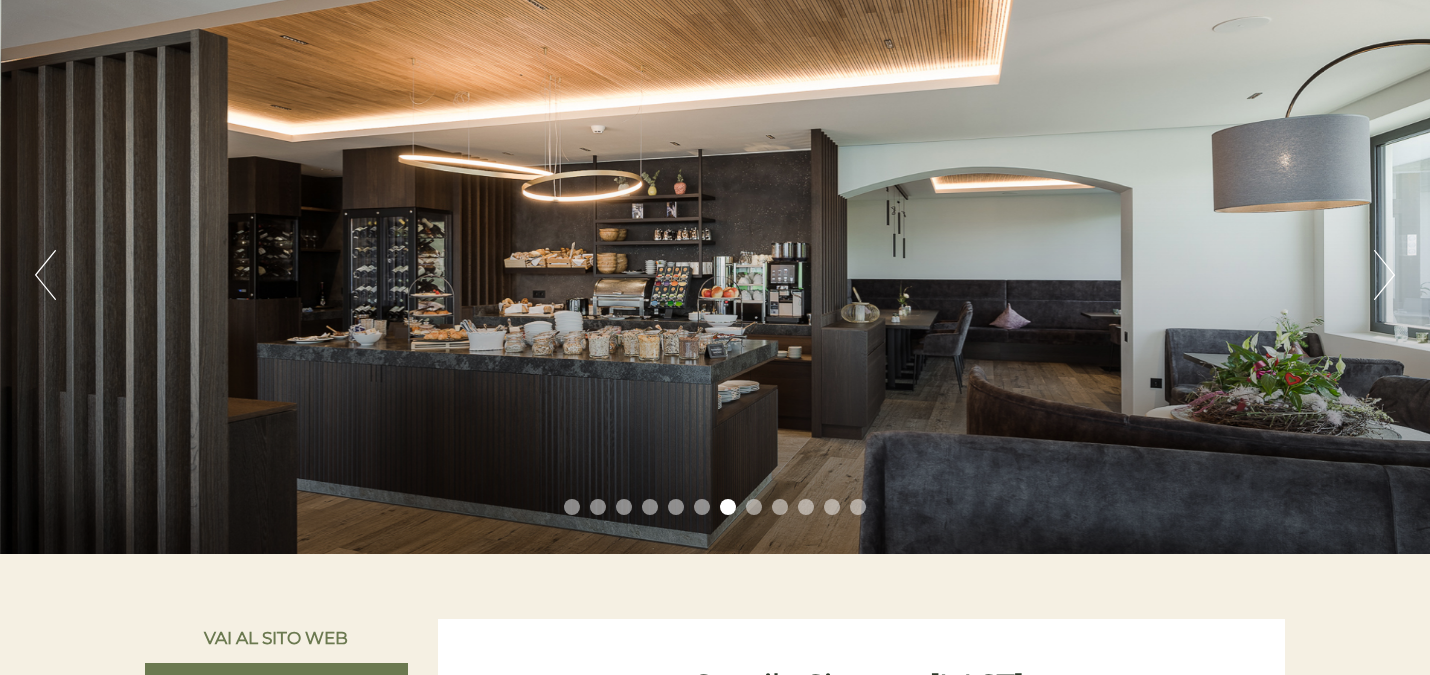 click on "Next" at bounding box center (1384, 275) 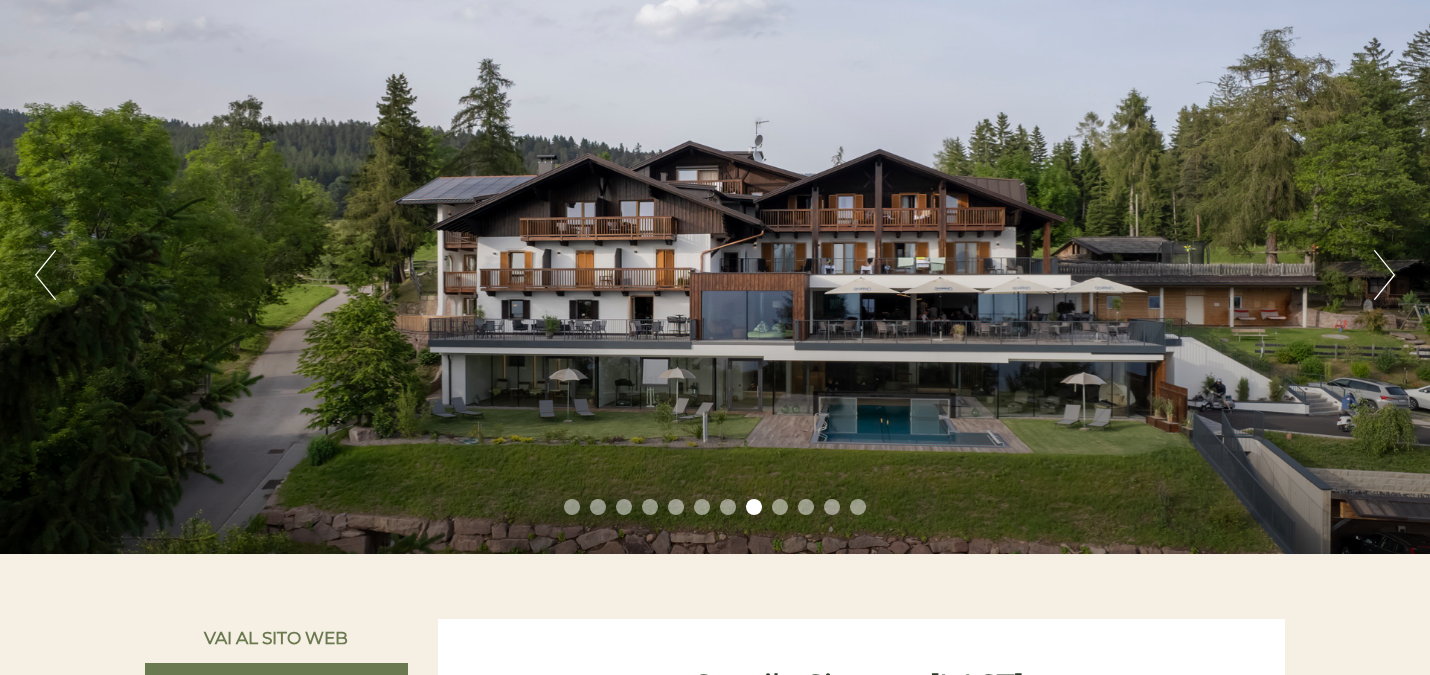 click on "Next" at bounding box center (1384, 275) 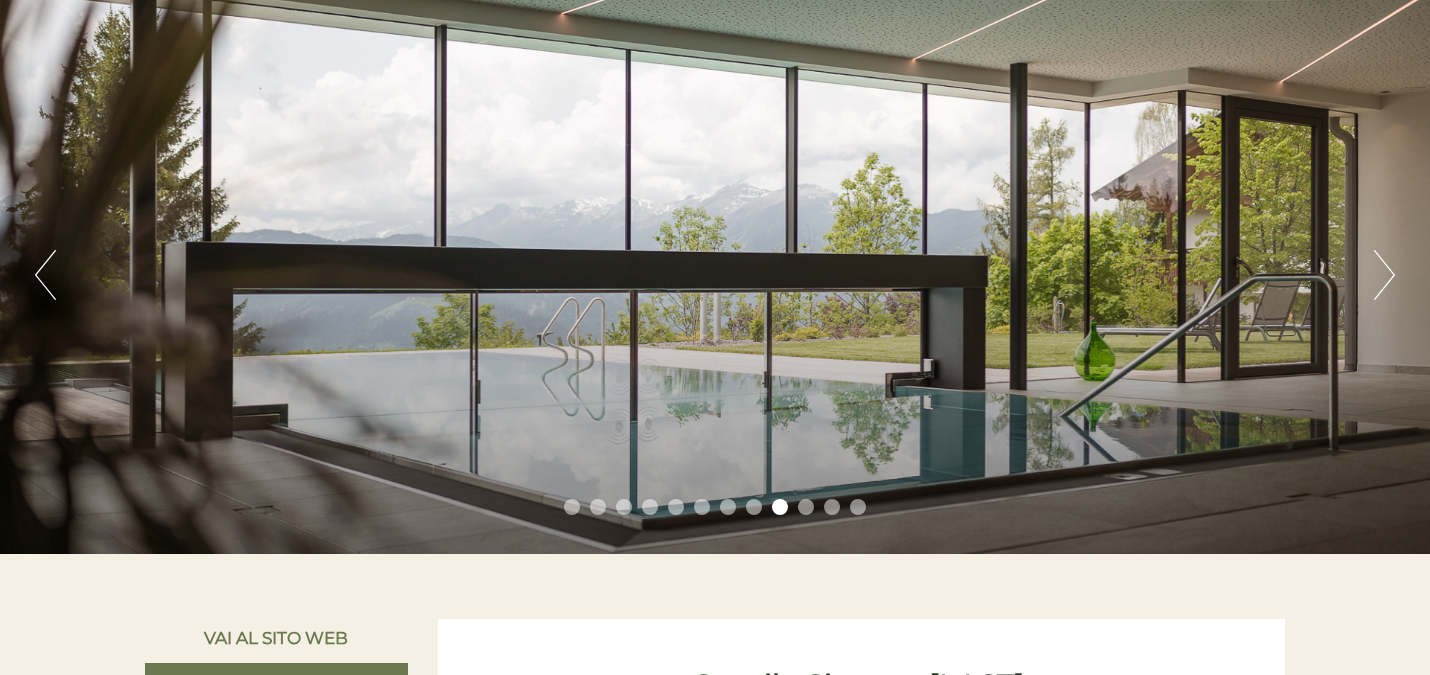 click on "Previous" at bounding box center (45, 275) 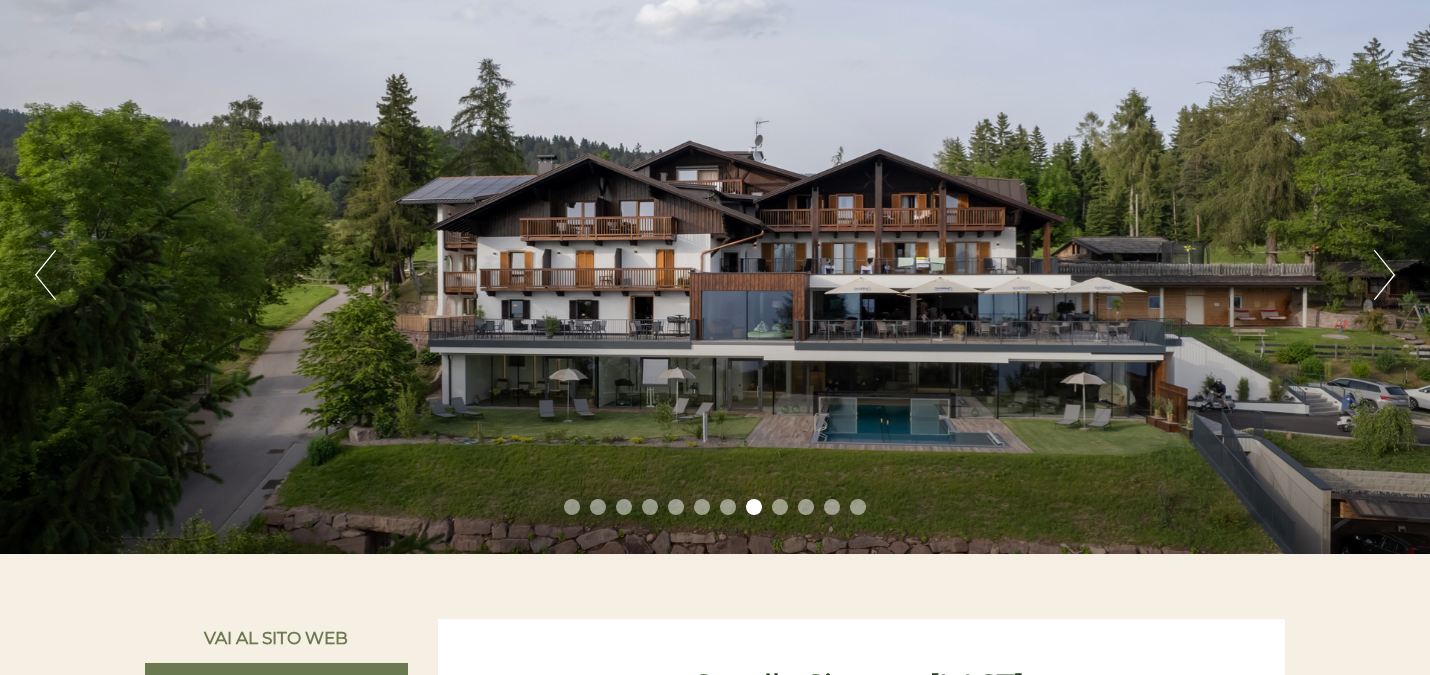 click on "Next" at bounding box center (1384, 275) 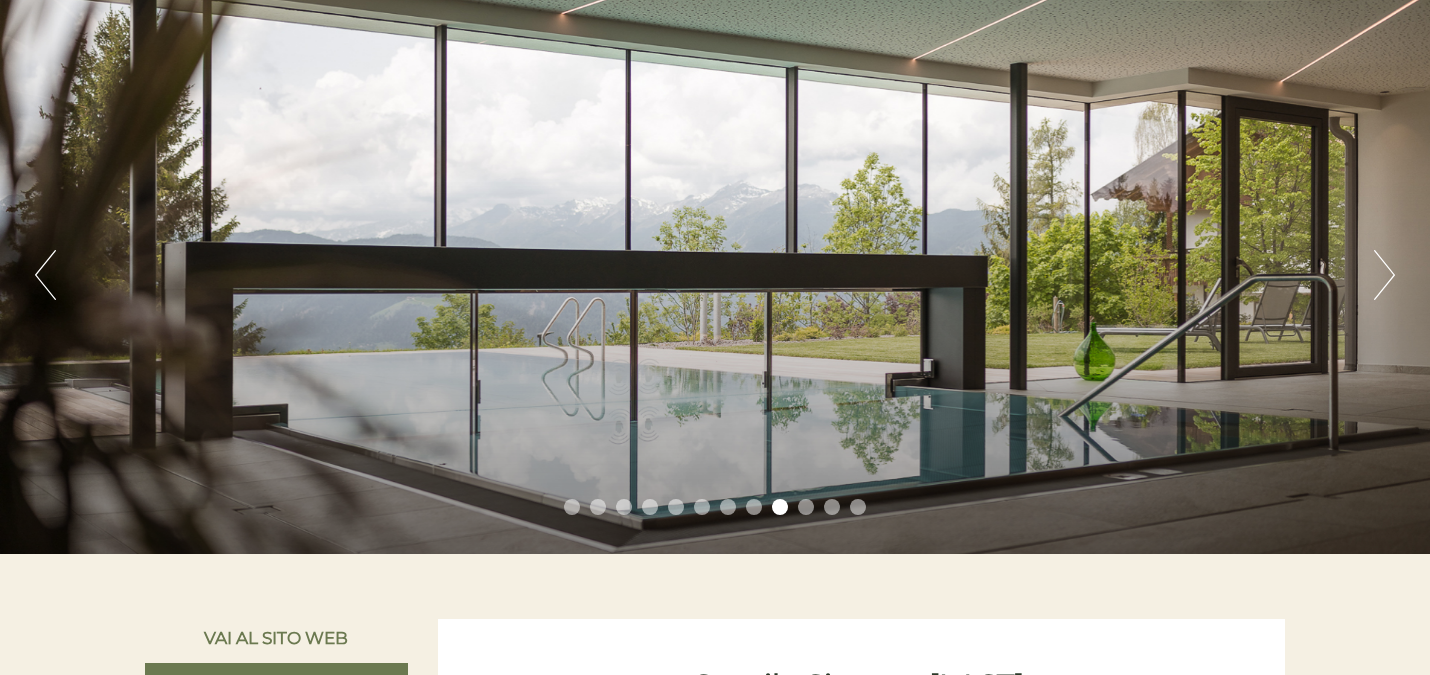 click on "Next" at bounding box center [1384, 275] 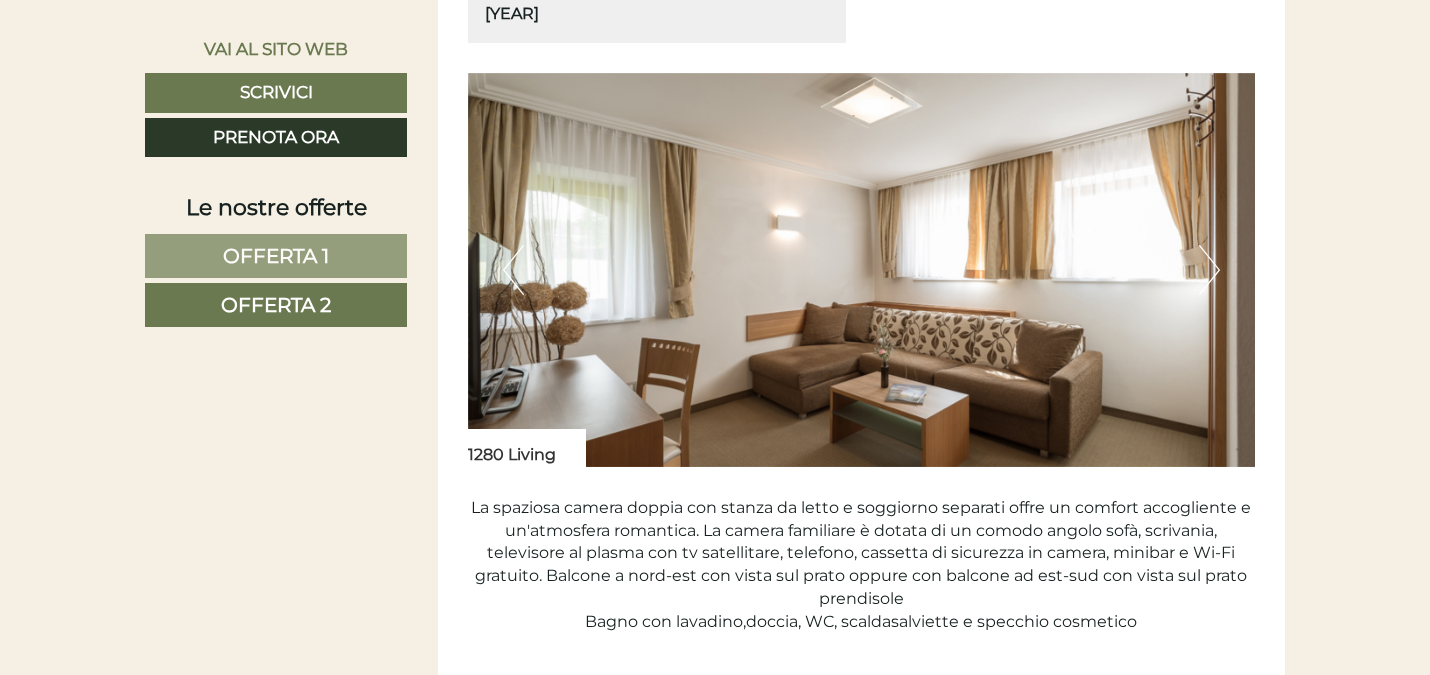 scroll, scrollTop: 1411, scrollLeft: 0, axis: vertical 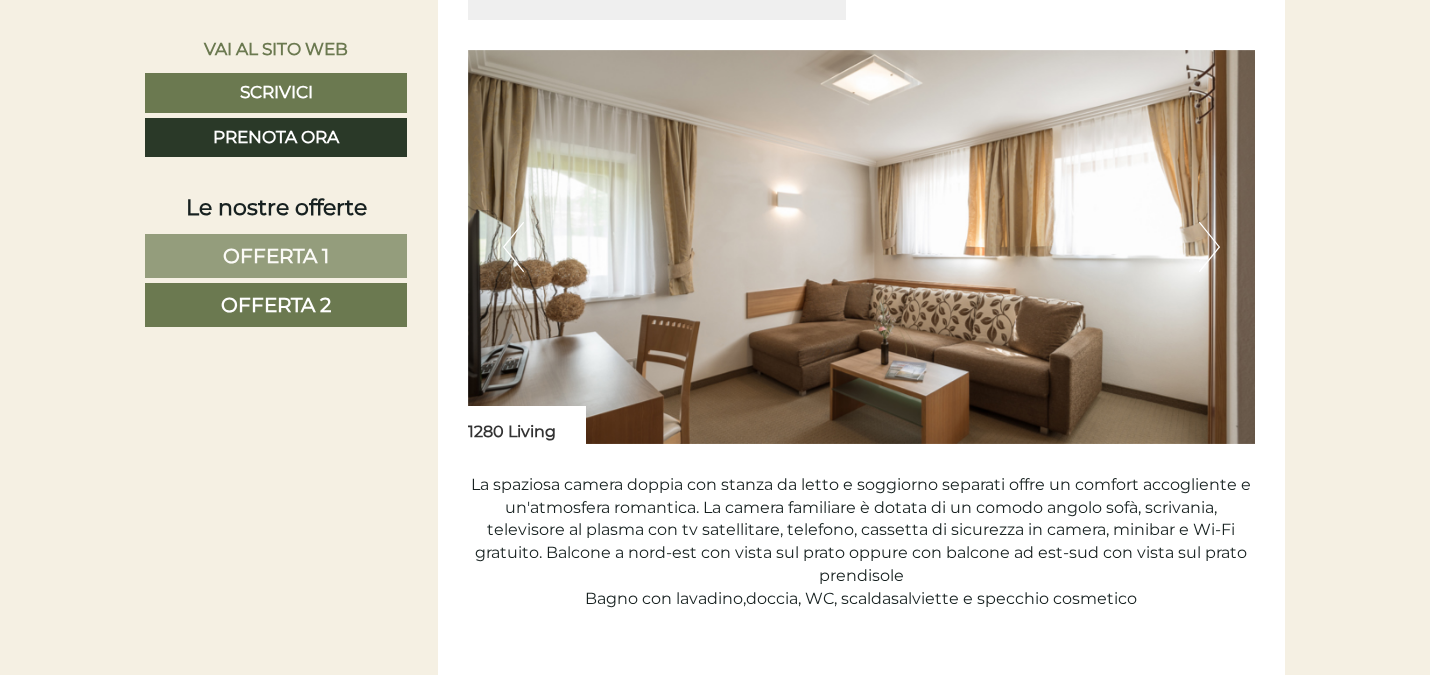 click at bounding box center (862, 247) 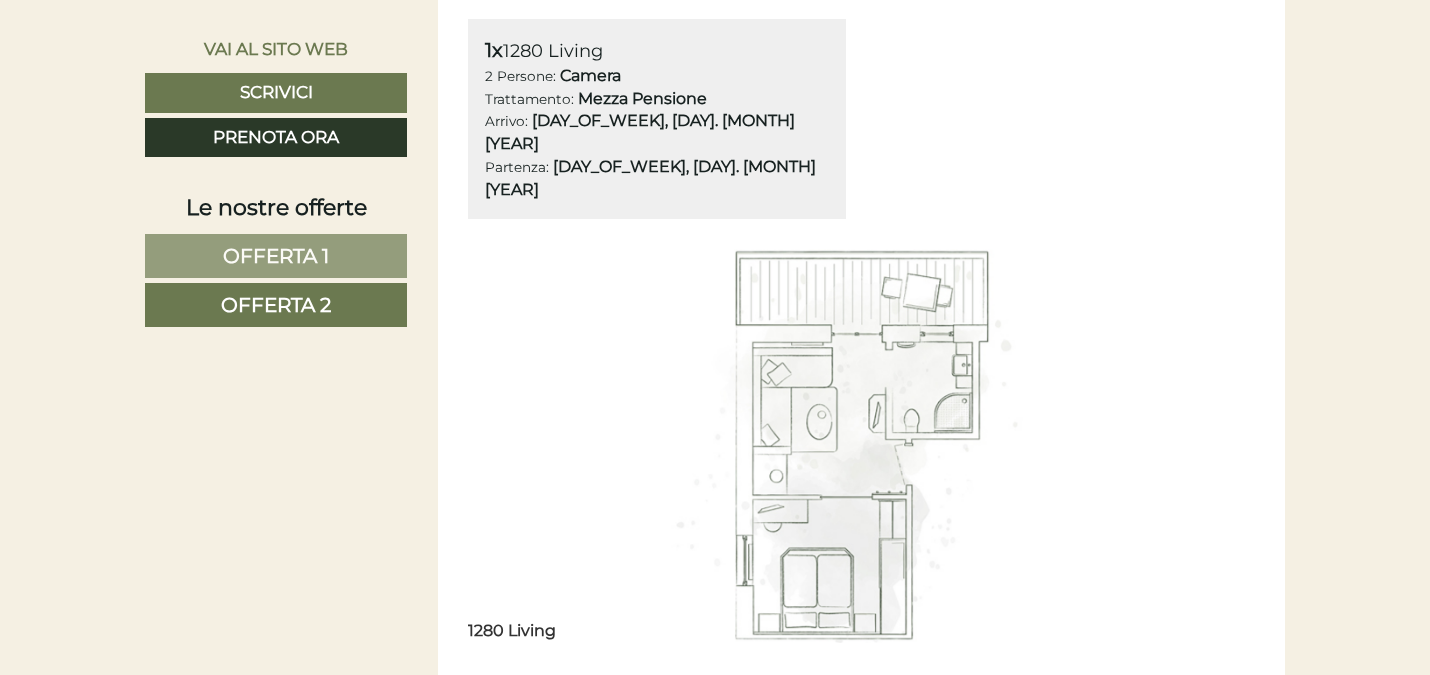 scroll, scrollTop: 1203, scrollLeft: 0, axis: vertical 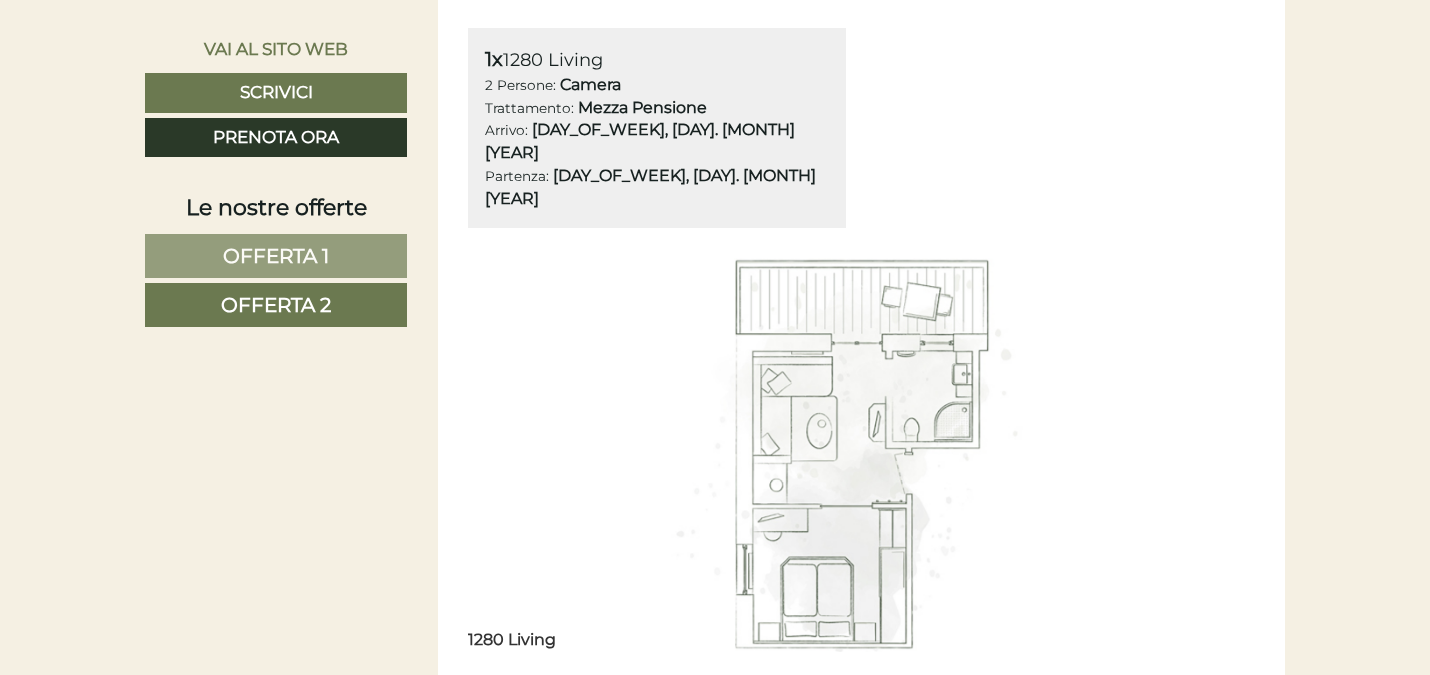 click on "Offerta 1" at bounding box center (276, 256) 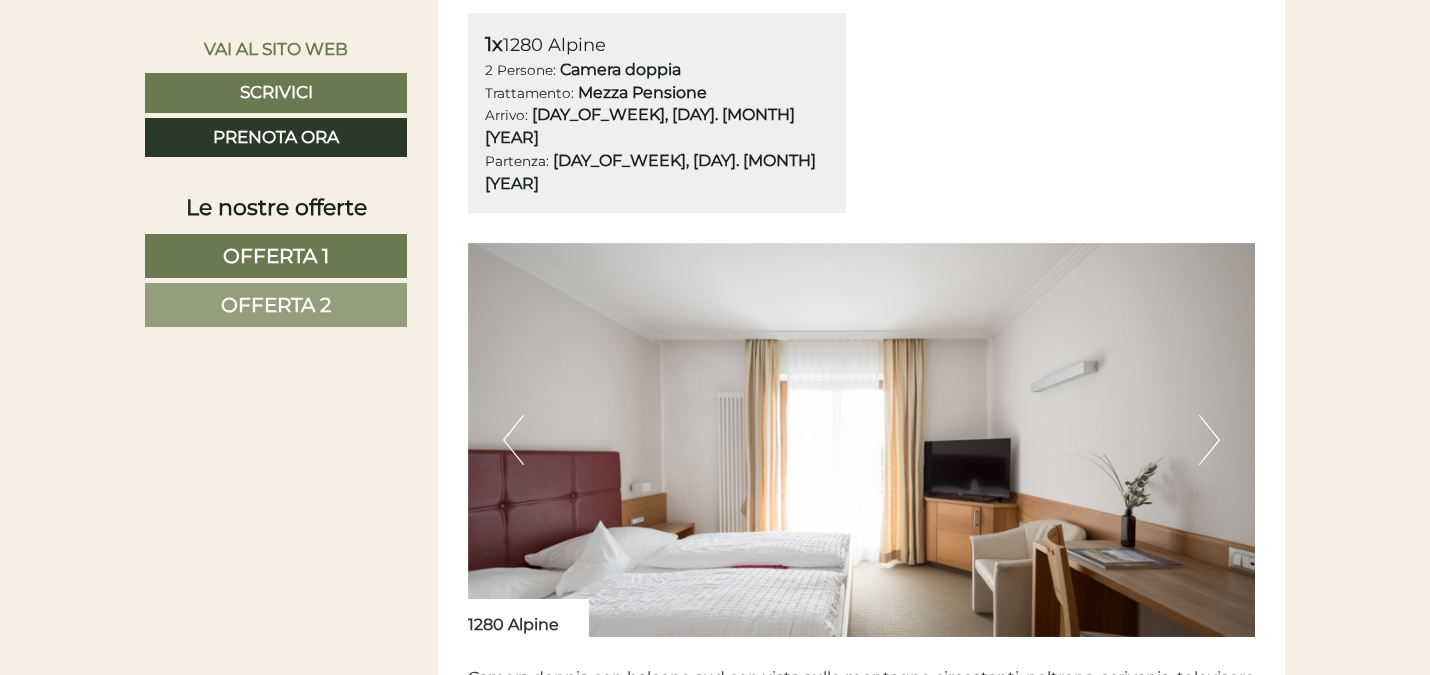 scroll, scrollTop: 1230, scrollLeft: 0, axis: vertical 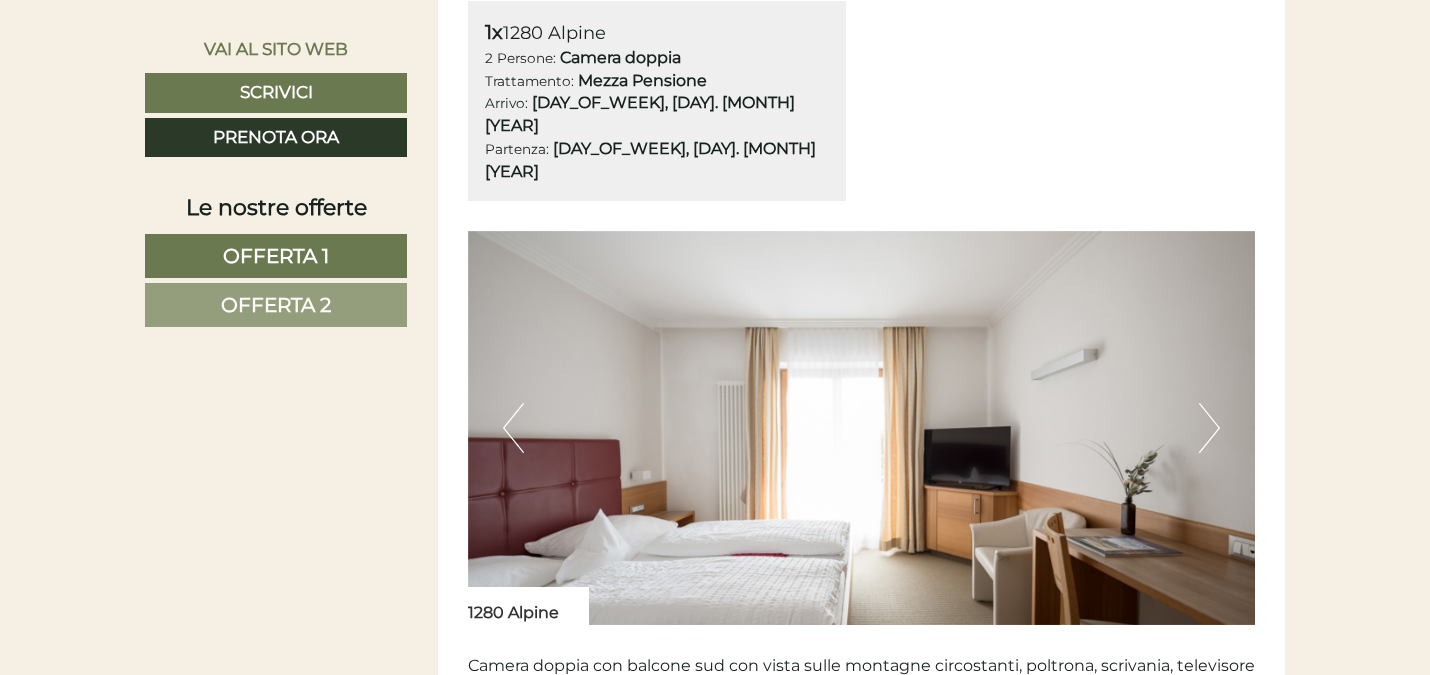 click on "Next" at bounding box center (1209, 428) 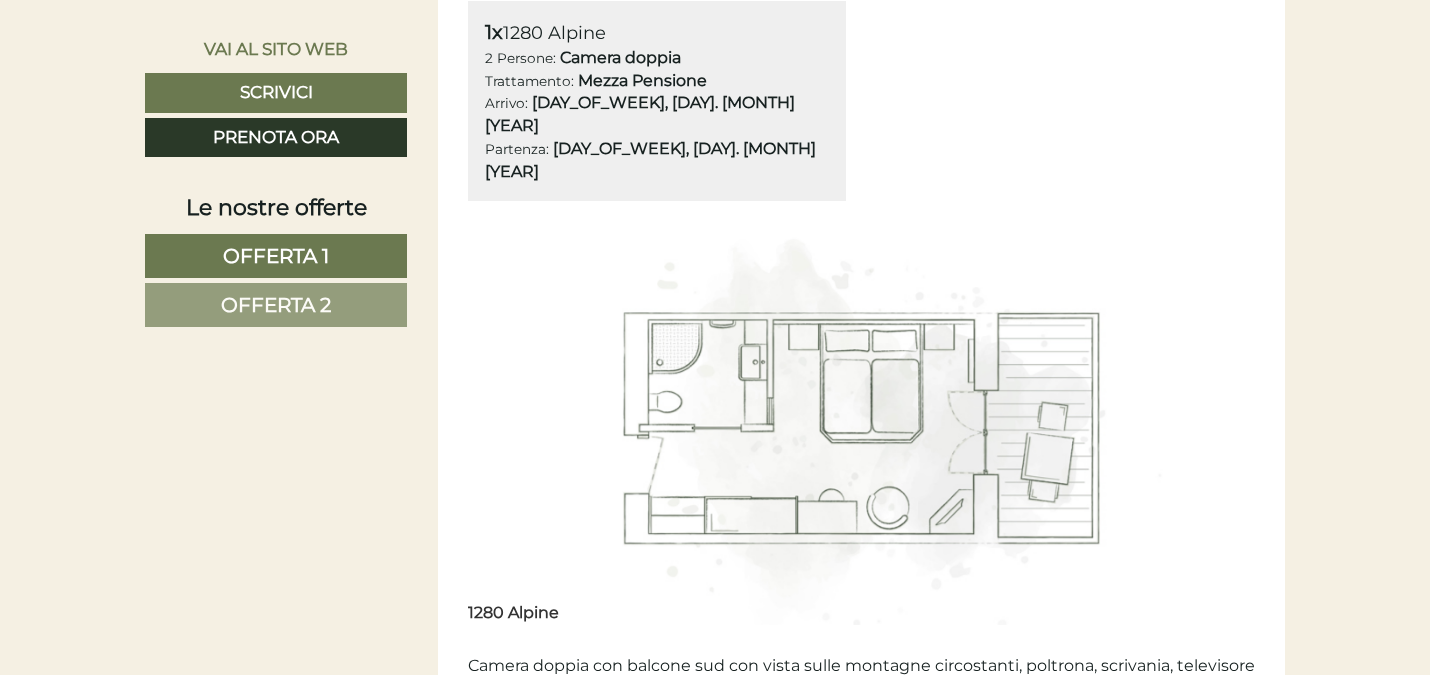 click on "Next" at bounding box center (1209, 428) 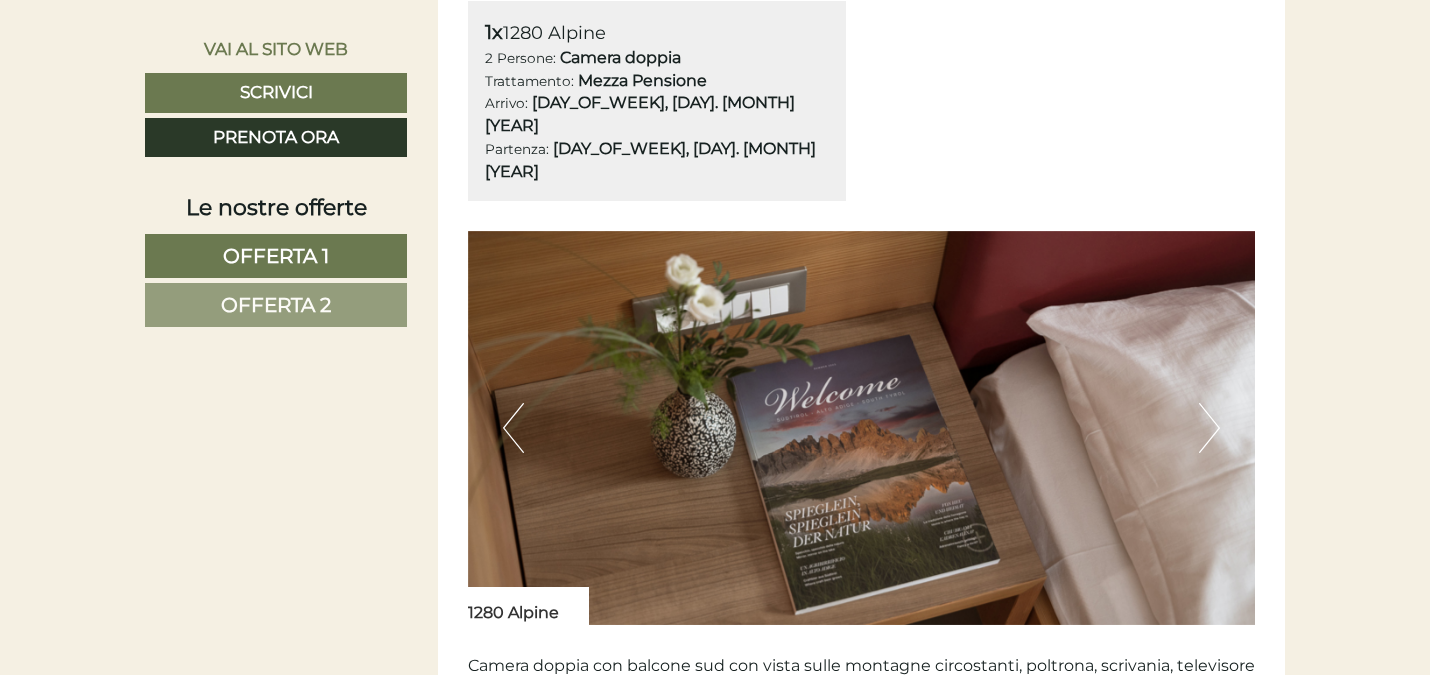 click on "Next" at bounding box center [1209, 428] 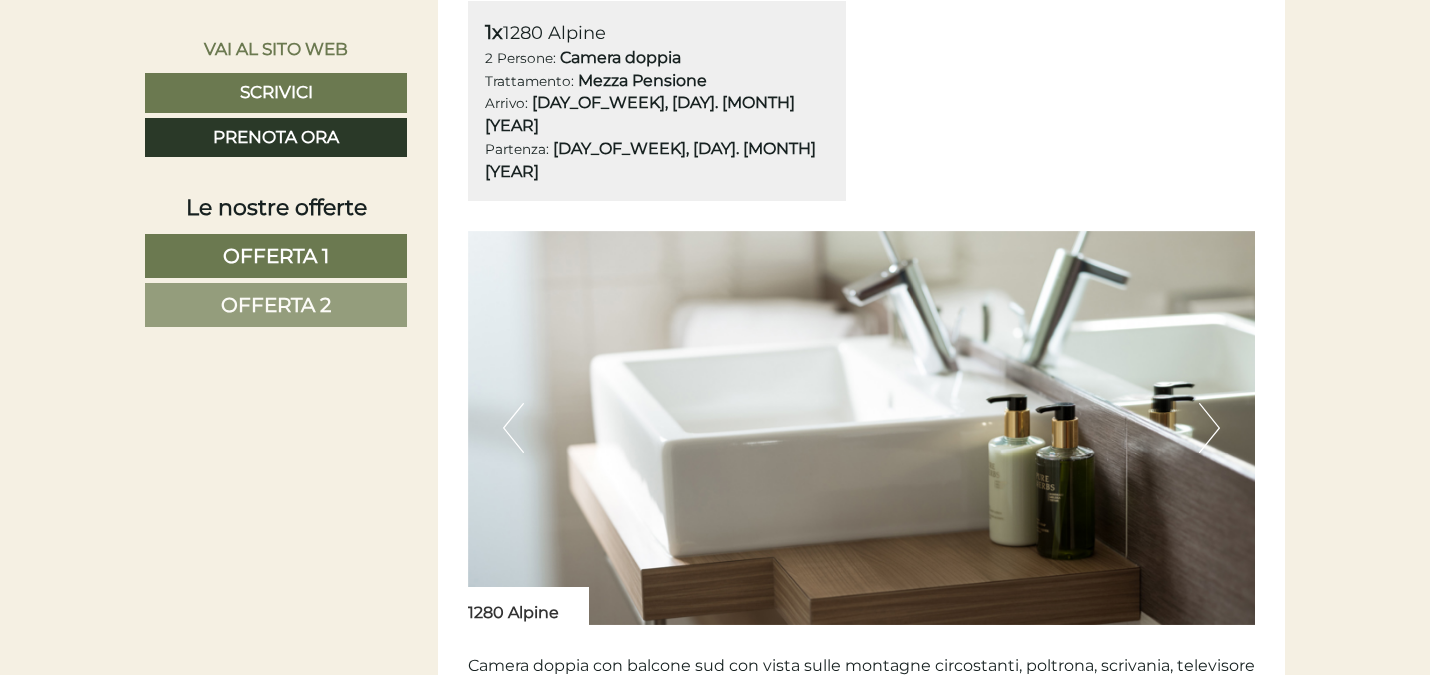 click on "Next" at bounding box center (1209, 428) 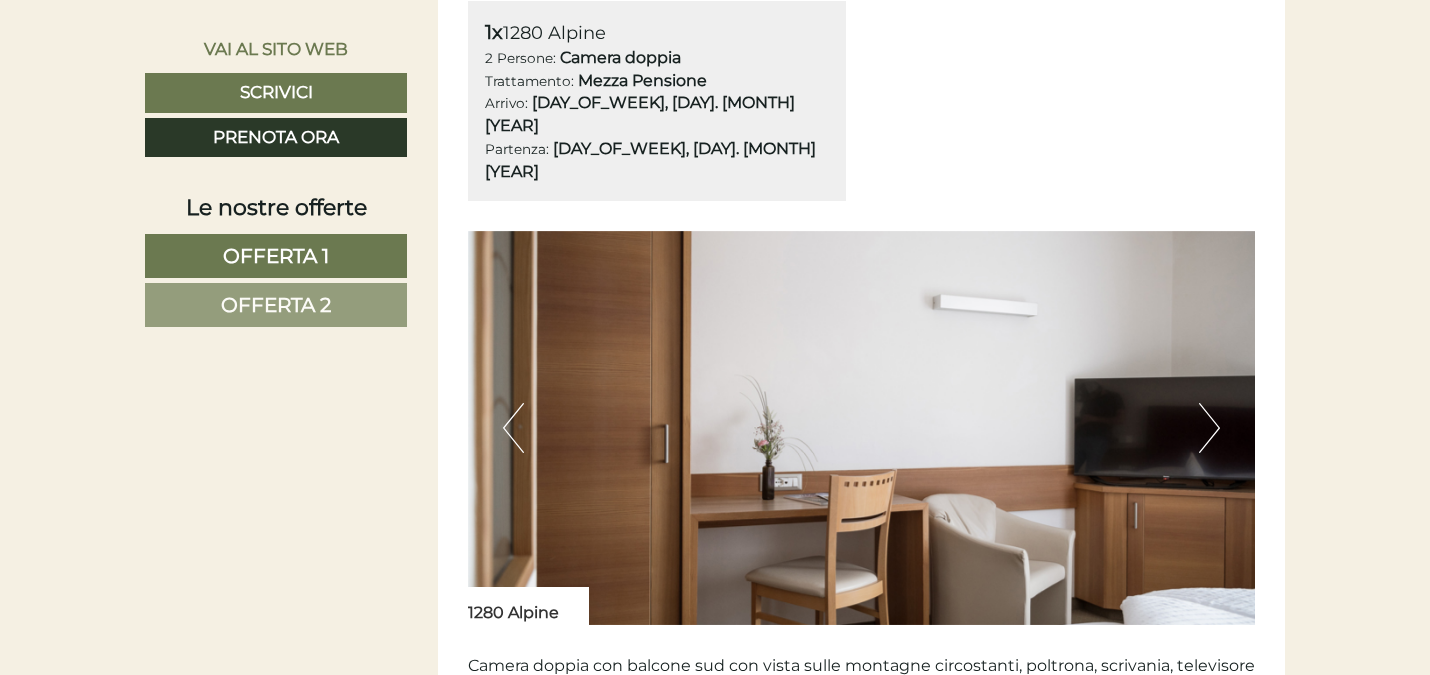 click on "Next" at bounding box center [1209, 428] 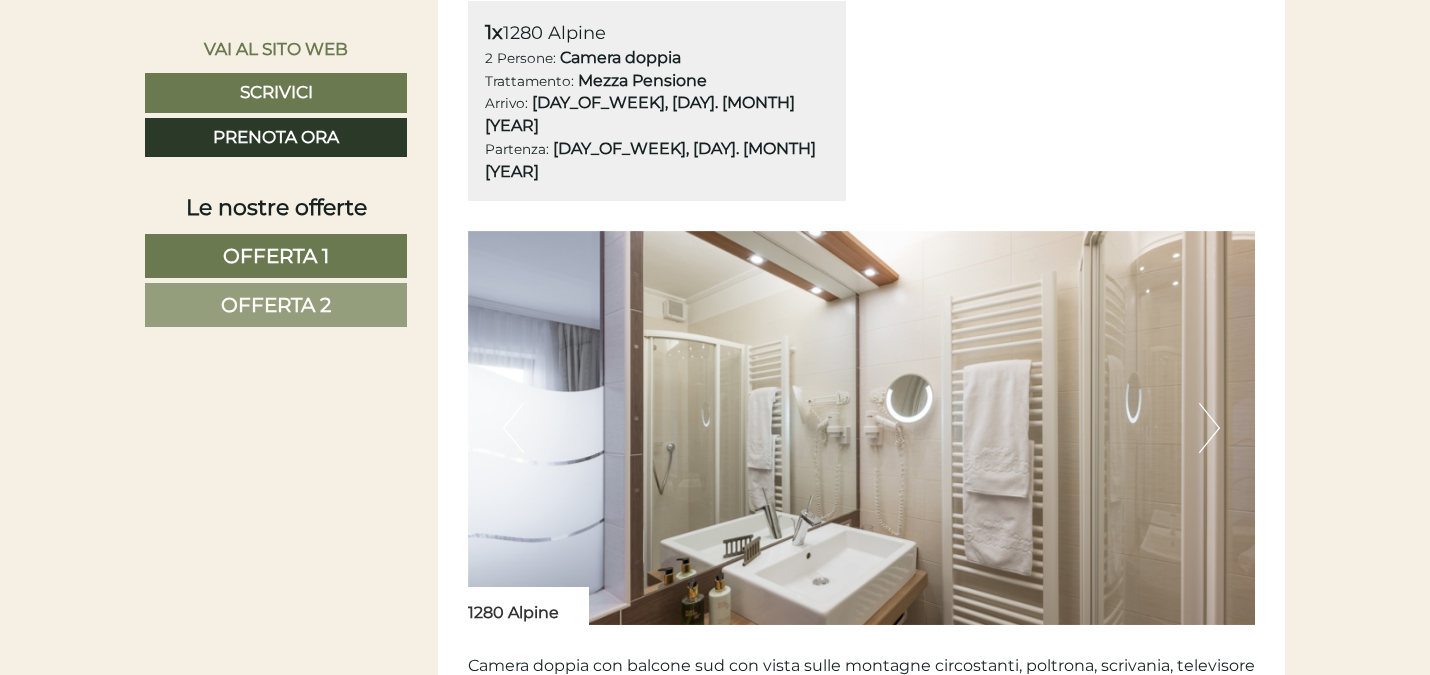 click on "Next" at bounding box center [1209, 428] 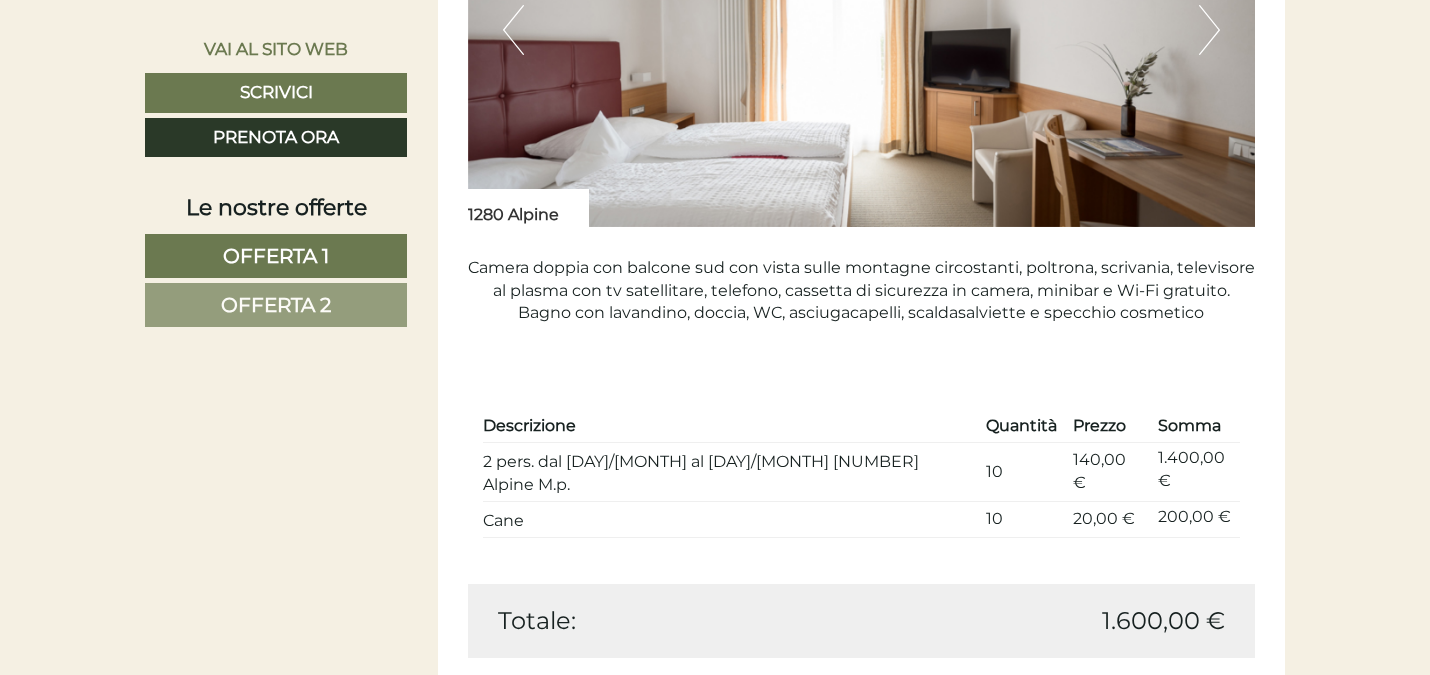 scroll, scrollTop: 1735, scrollLeft: 0, axis: vertical 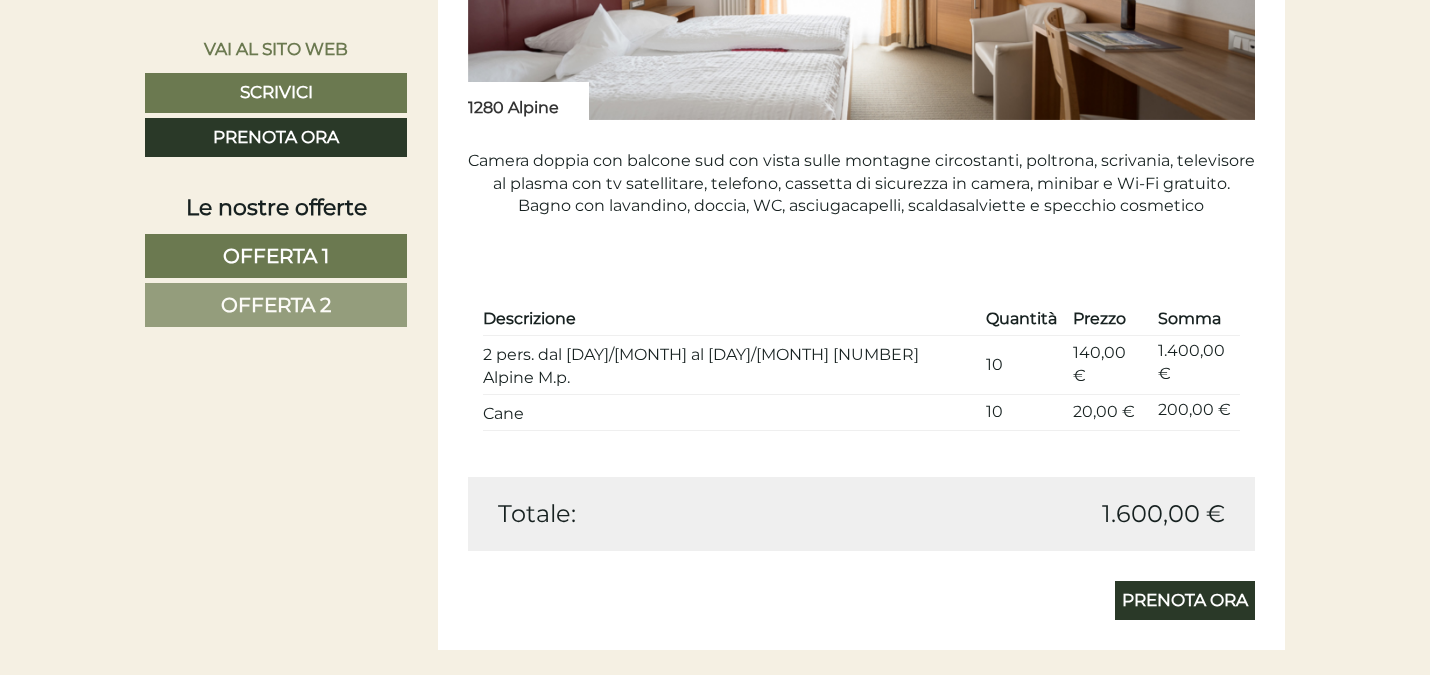 click on "Offerta 2" at bounding box center (276, 305) 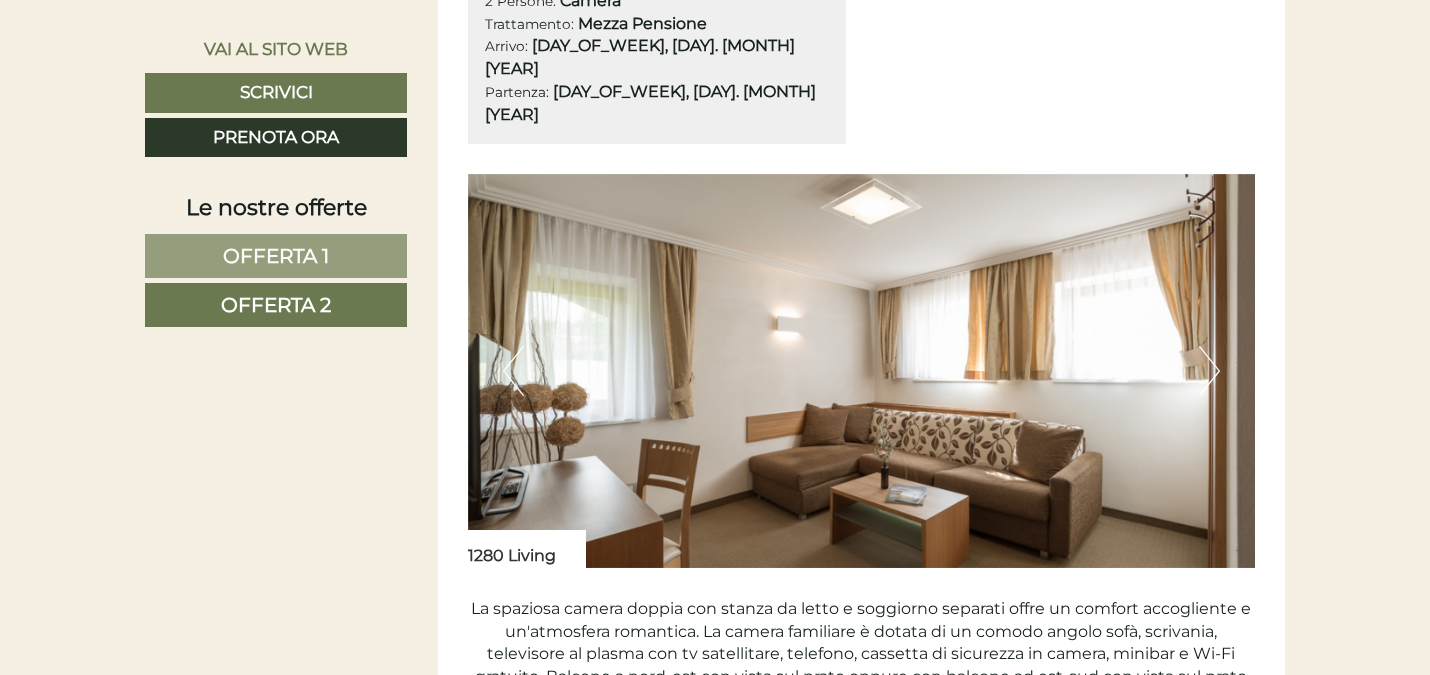 scroll, scrollTop: 1296, scrollLeft: 0, axis: vertical 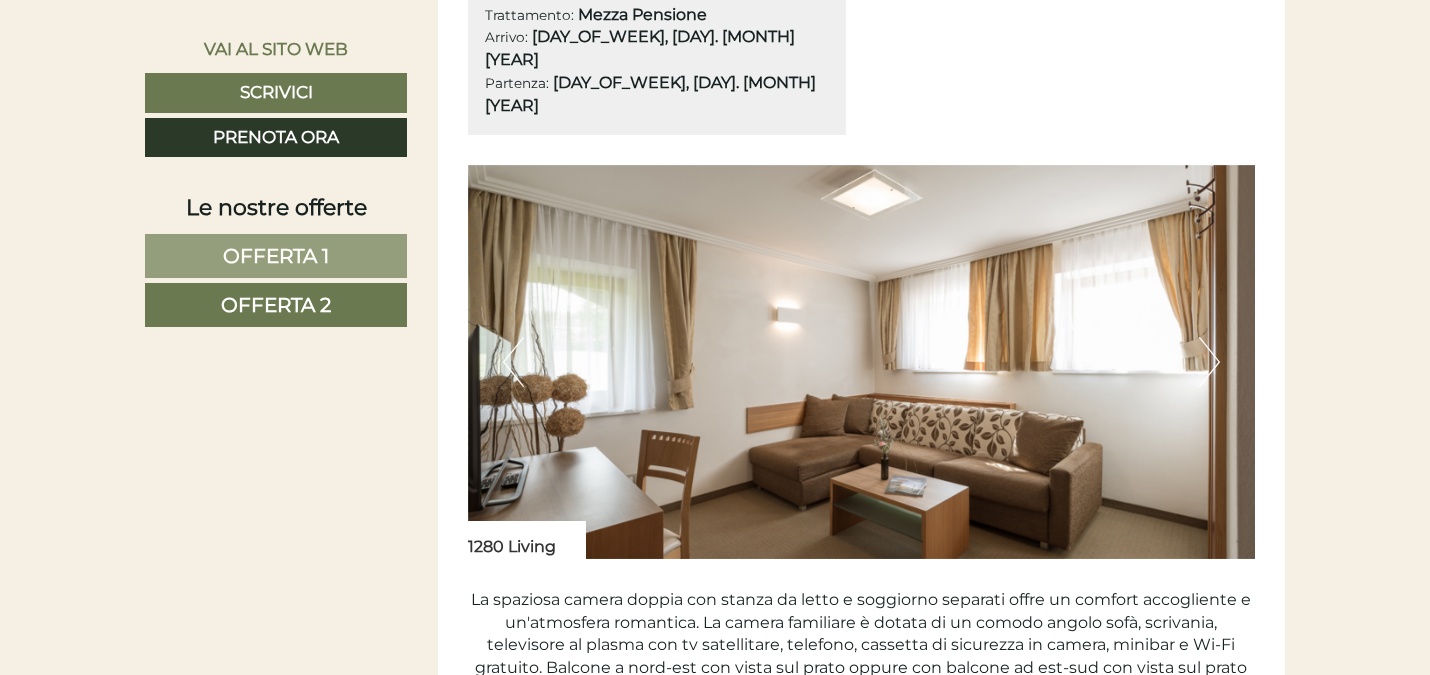 click on "Next" at bounding box center [1209, 362] 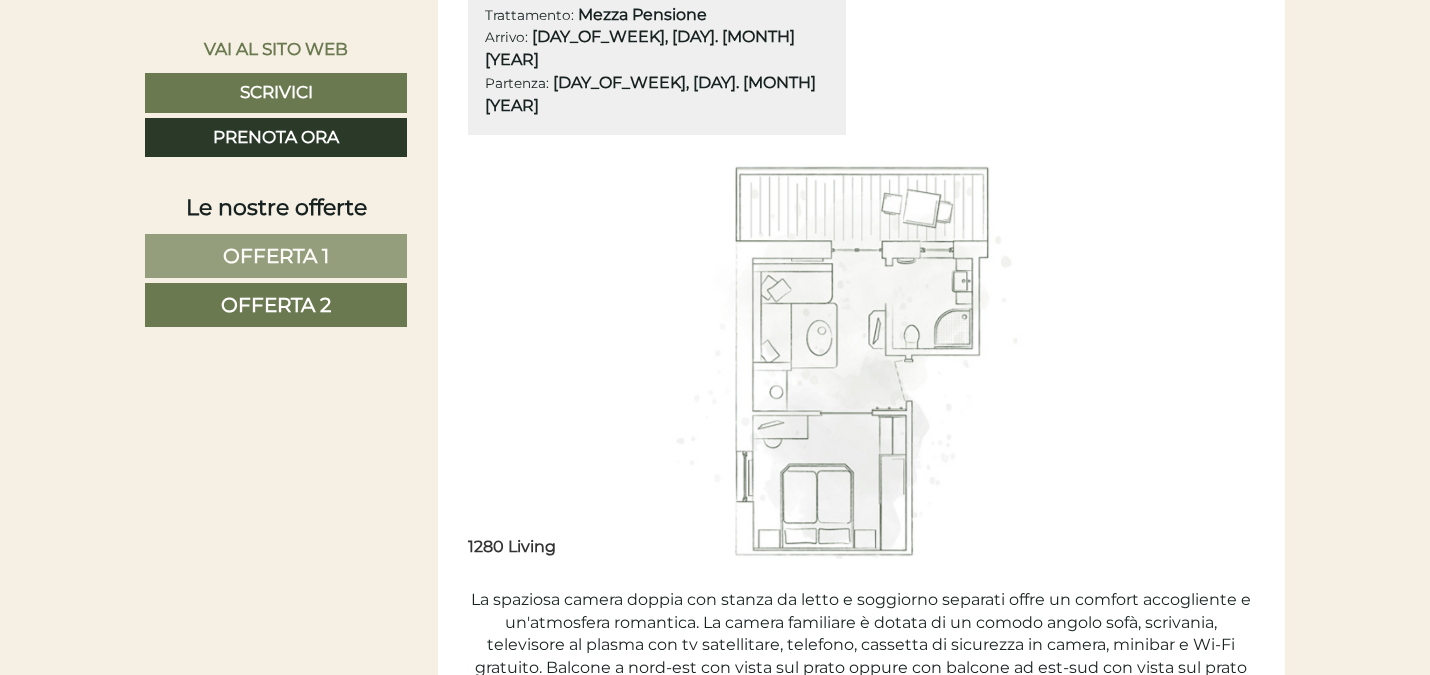 click on "Next" at bounding box center [1209, 362] 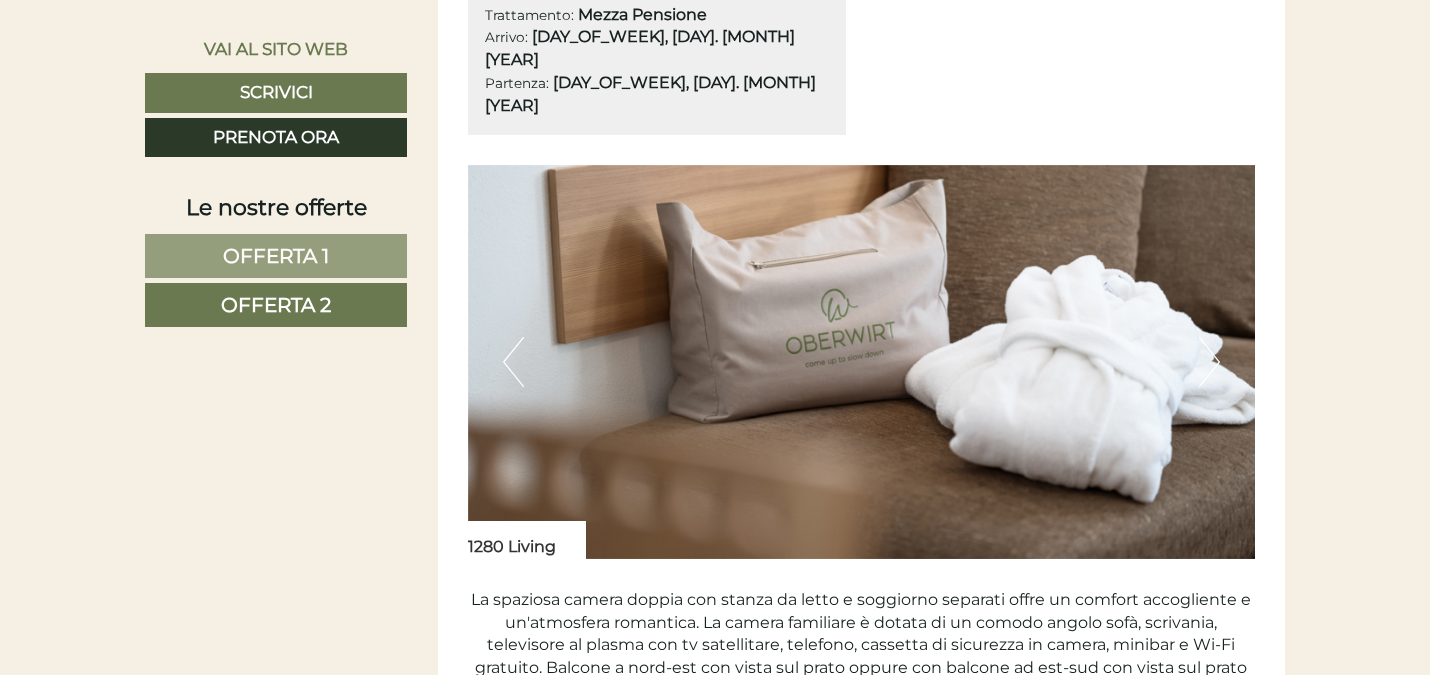 click on "Next" at bounding box center [1209, 362] 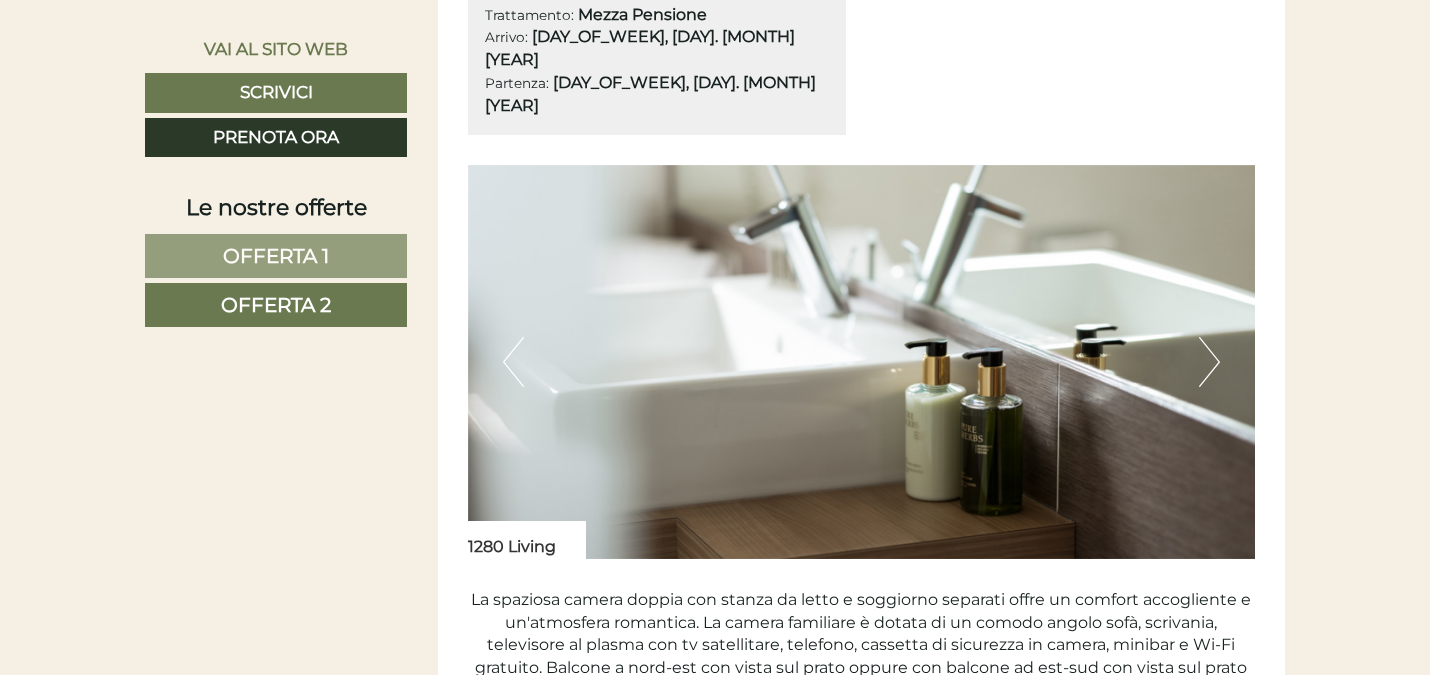 click on "Next" at bounding box center [1209, 362] 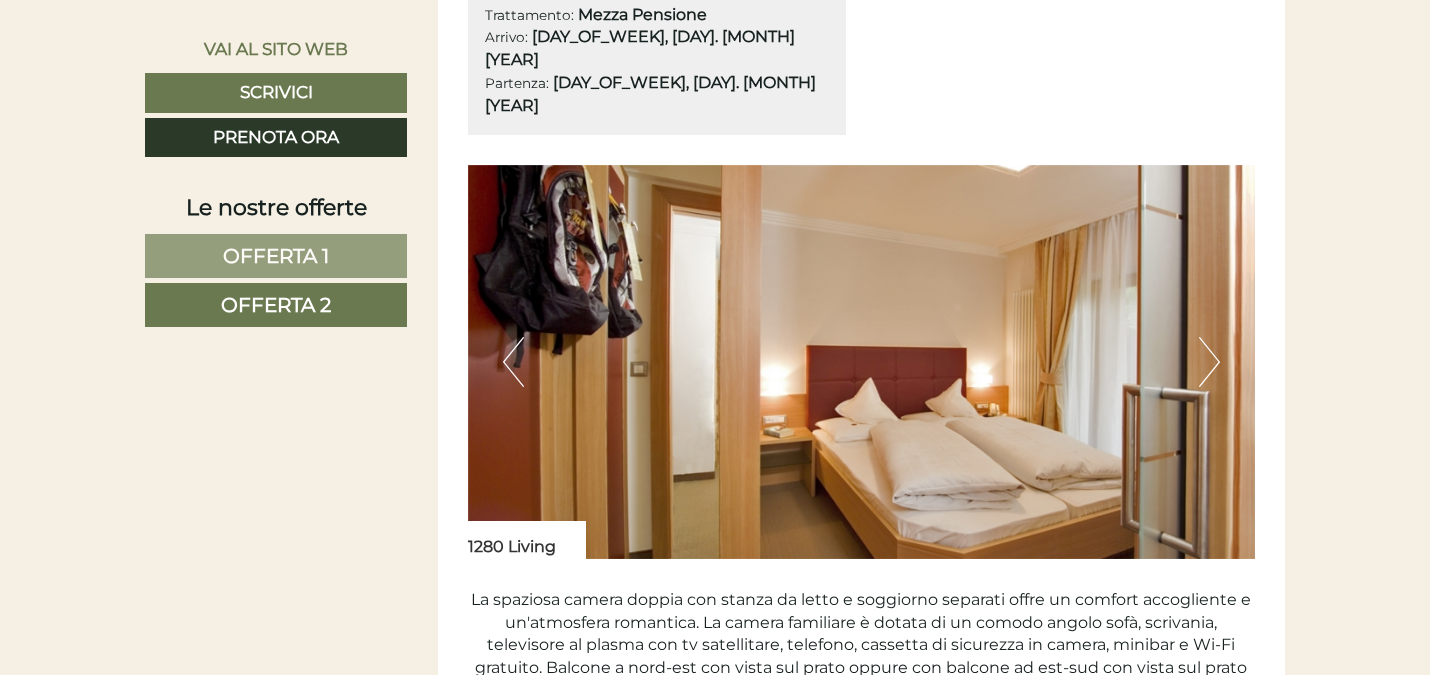 click on "Next" at bounding box center [1209, 362] 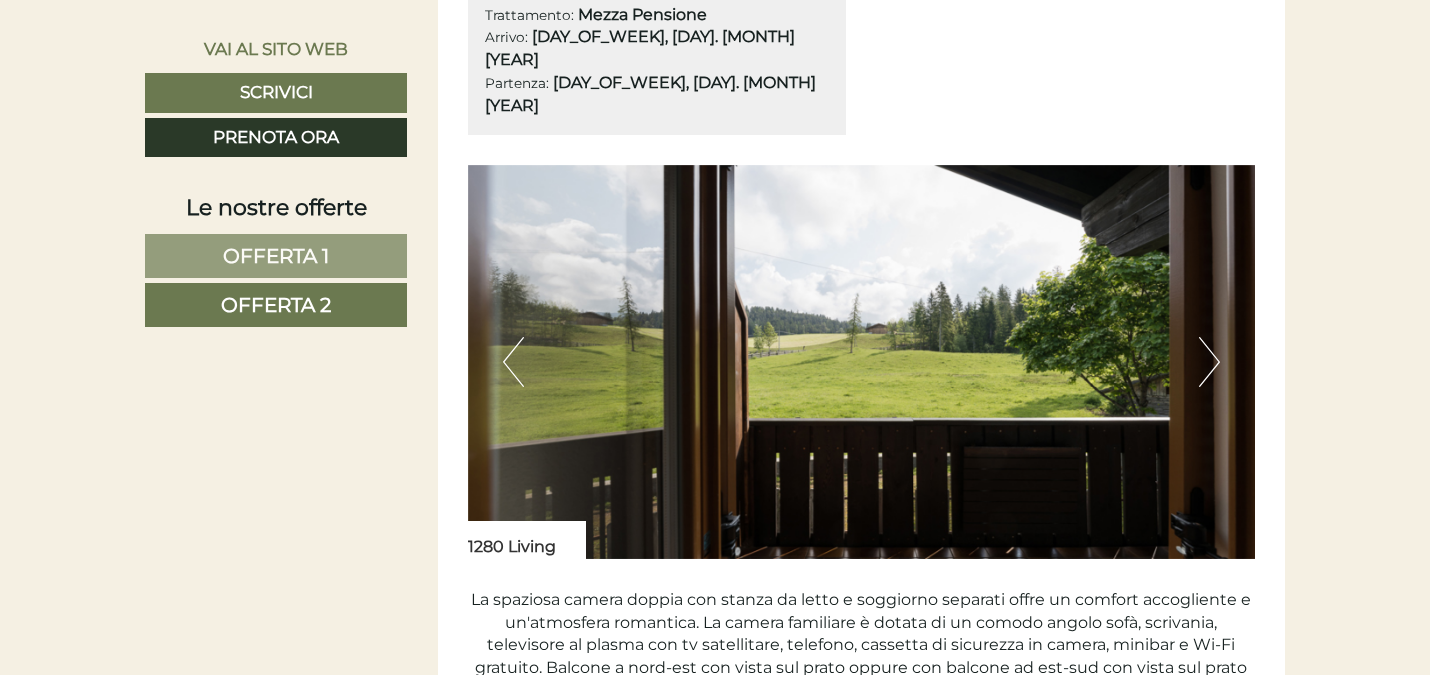 click on "Previous" at bounding box center [513, 362] 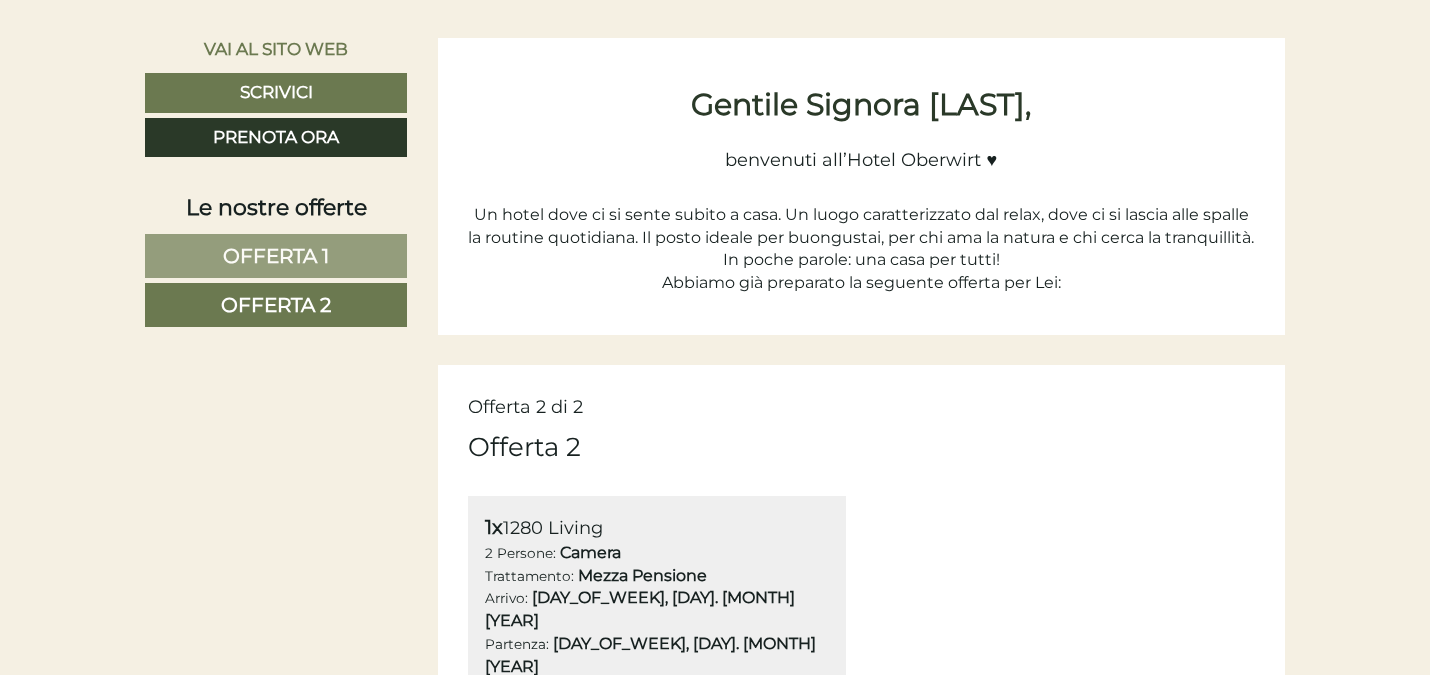 scroll, scrollTop: 674, scrollLeft: 0, axis: vertical 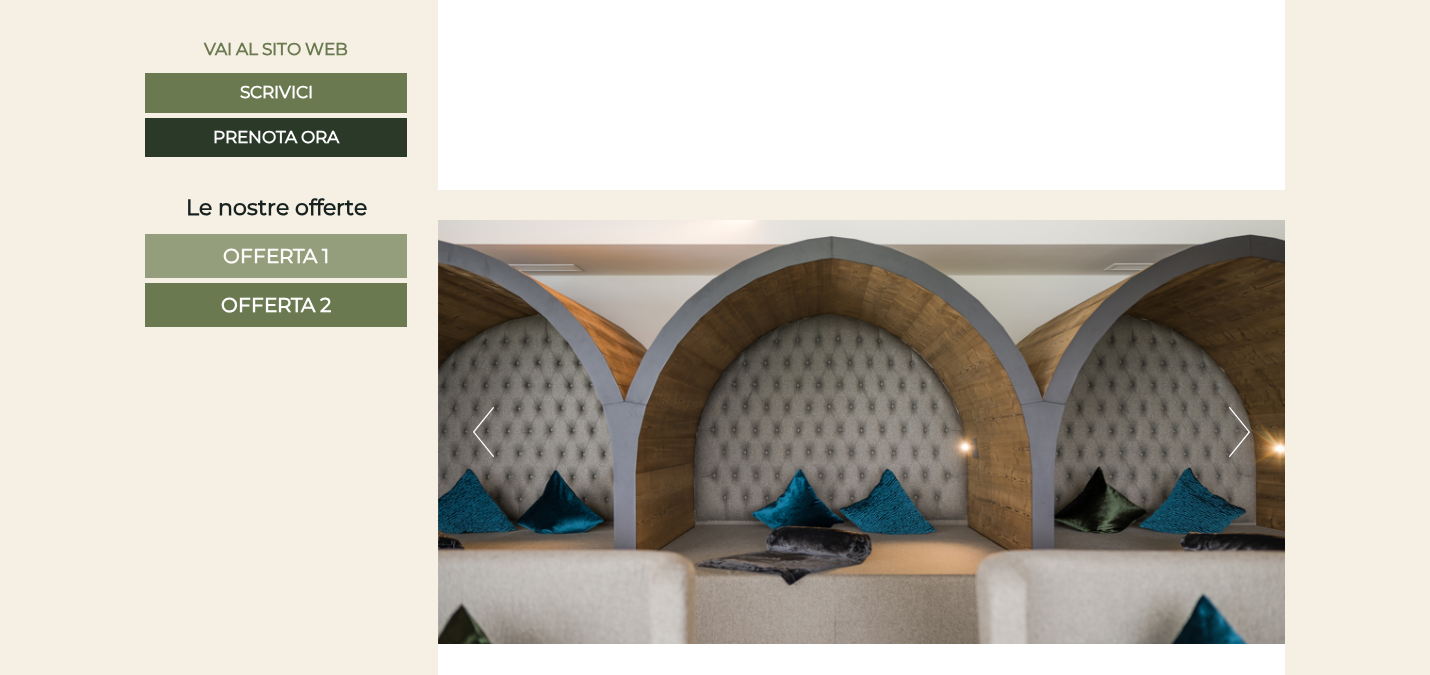 click on "Next" at bounding box center [1239, 432] 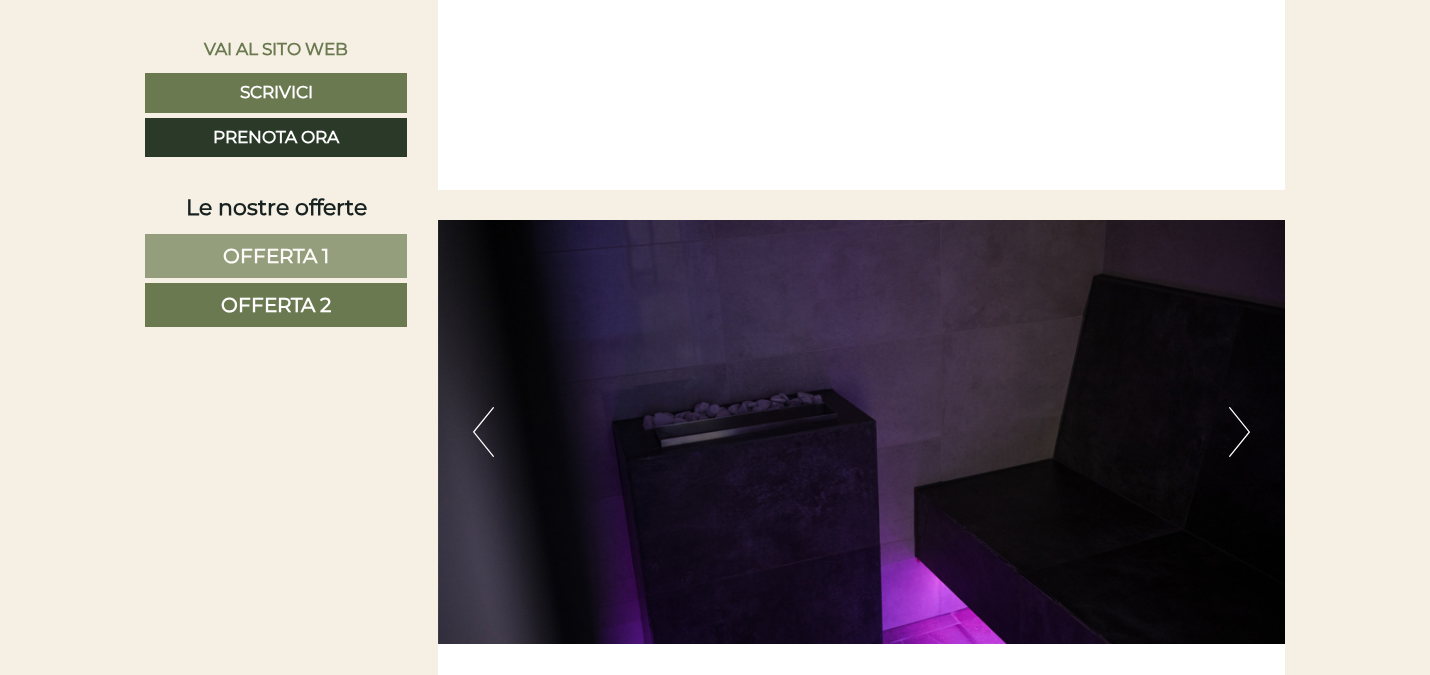 click on "Next" at bounding box center [1239, 432] 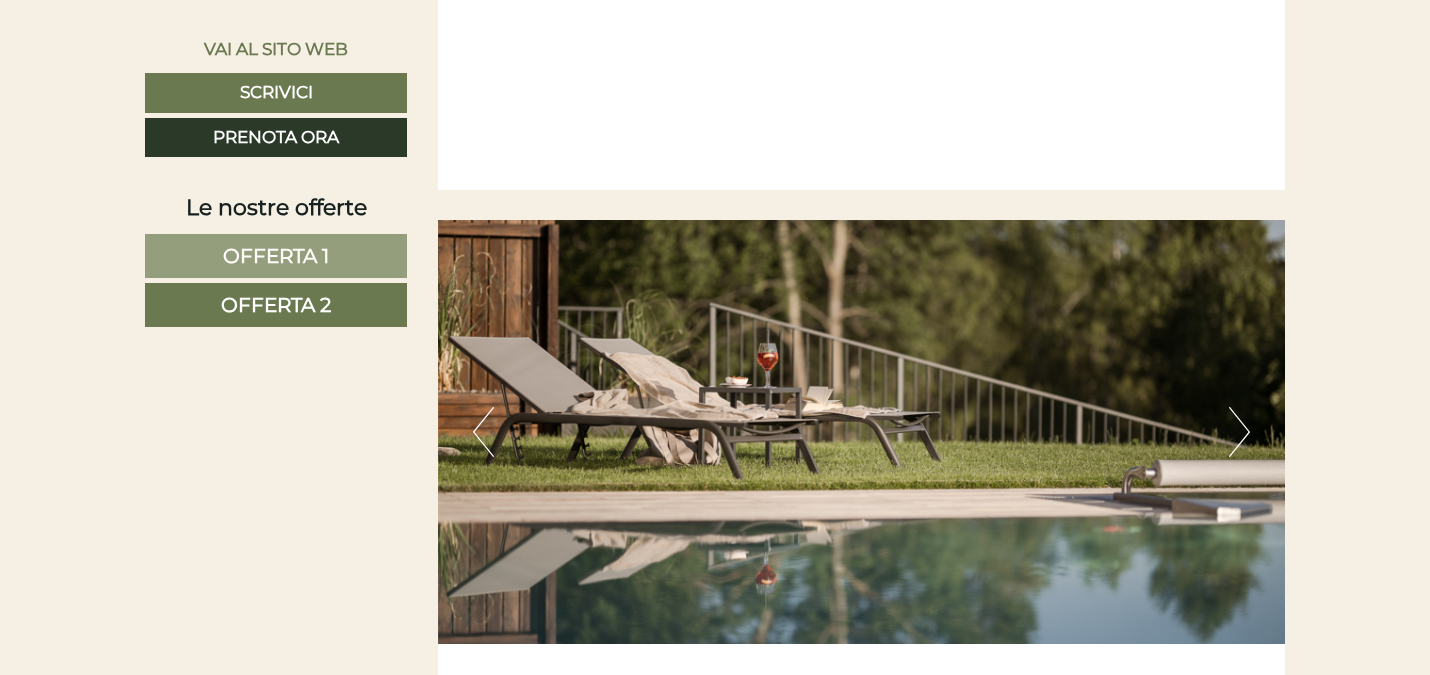 click on "Next" at bounding box center (1239, 432) 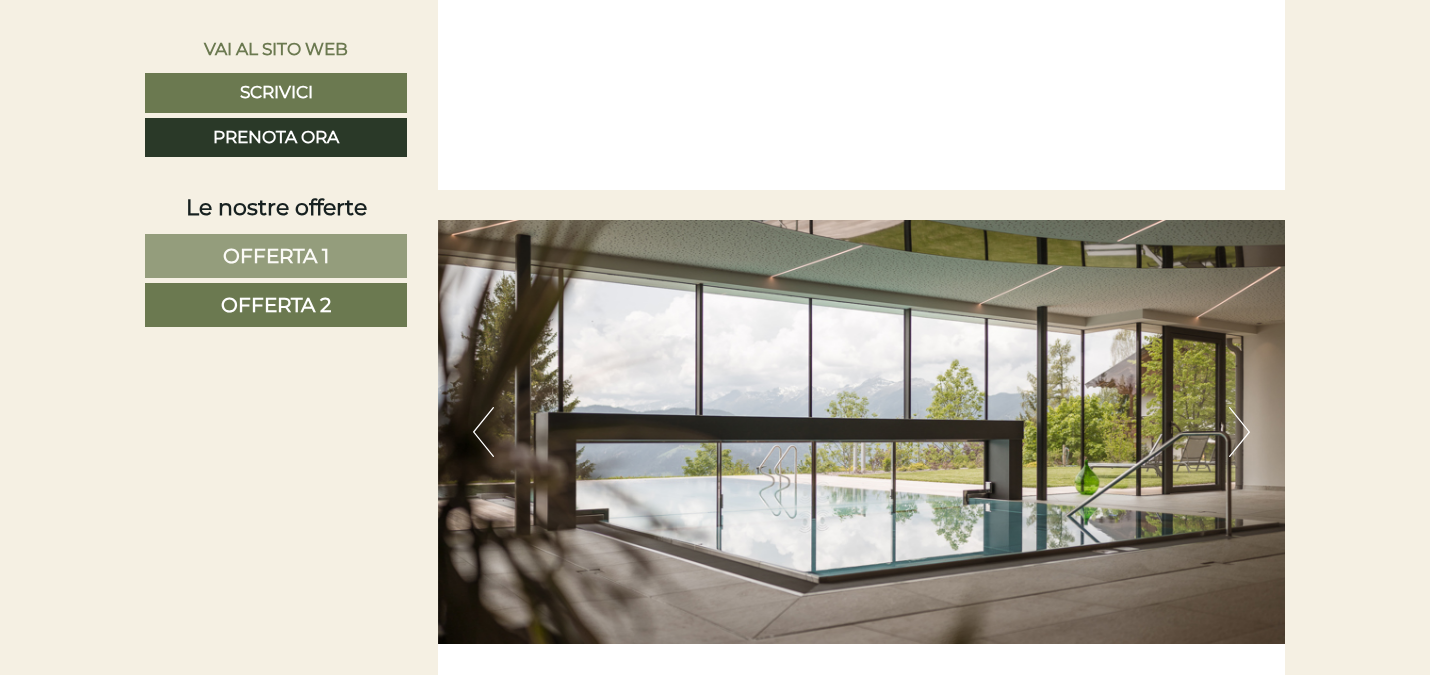 click on "Next" at bounding box center (1239, 432) 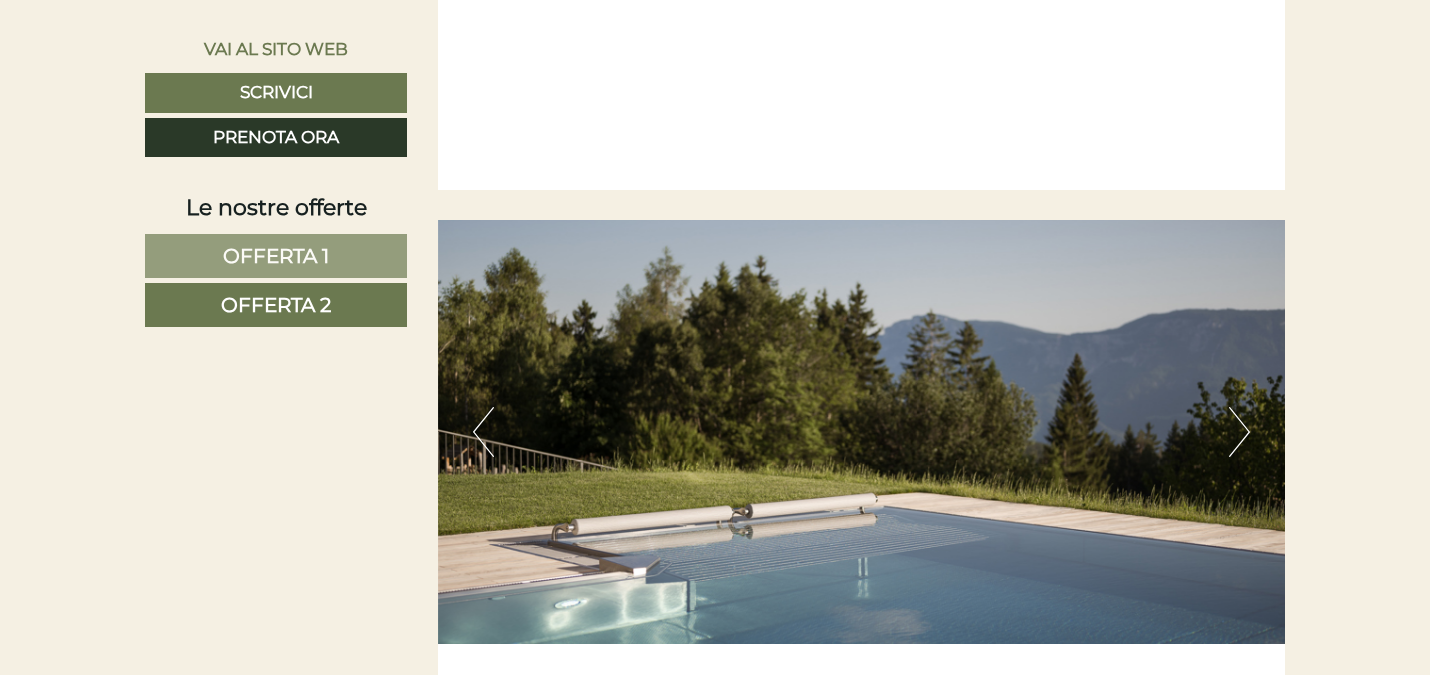 click on "Next" at bounding box center [1239, 432] 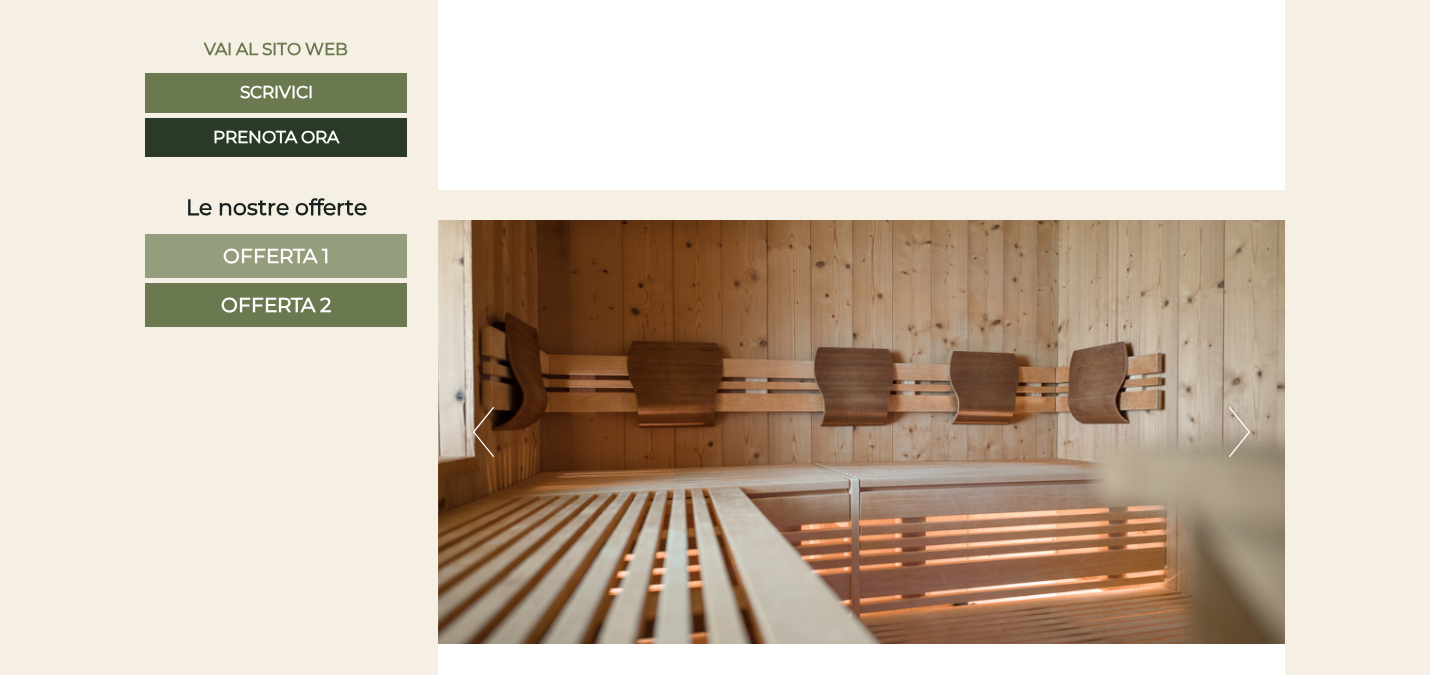 click on "Next" at bounding box center [1239, 432] 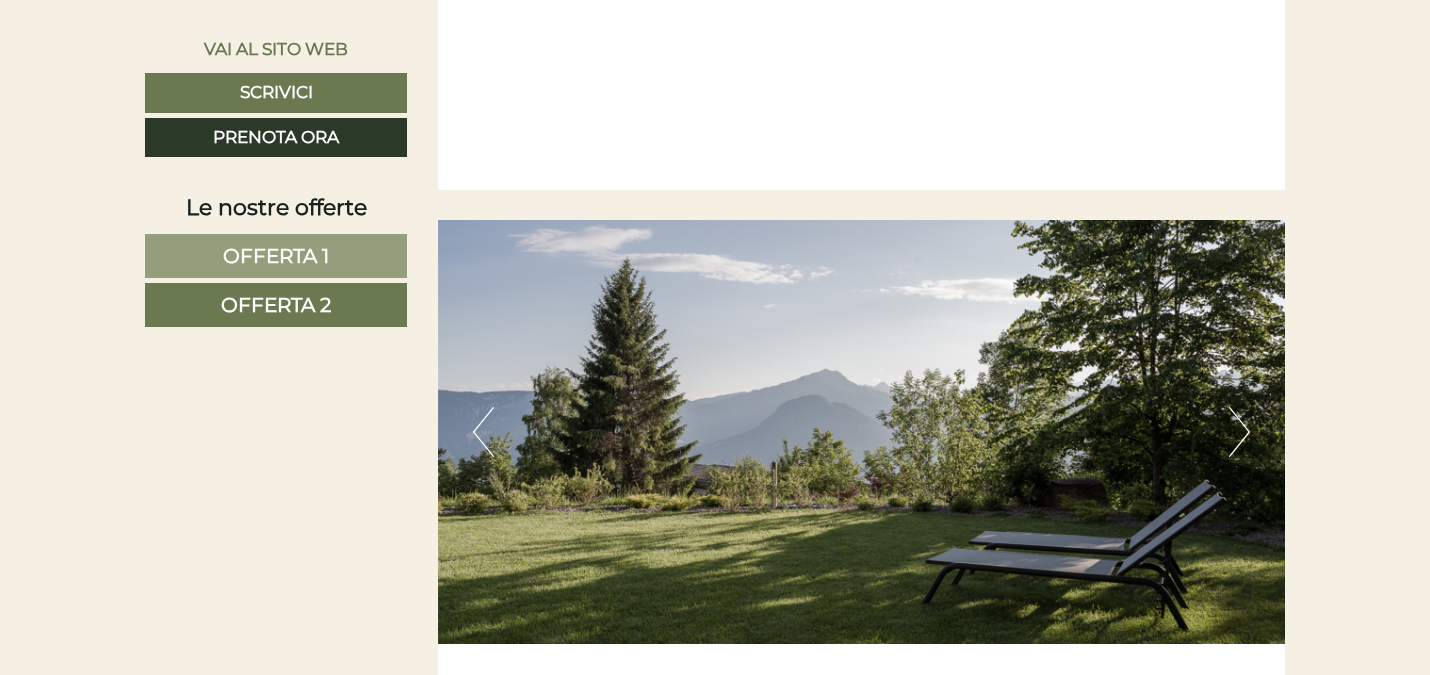 click on "Next" at bounding box center (1239, 432) 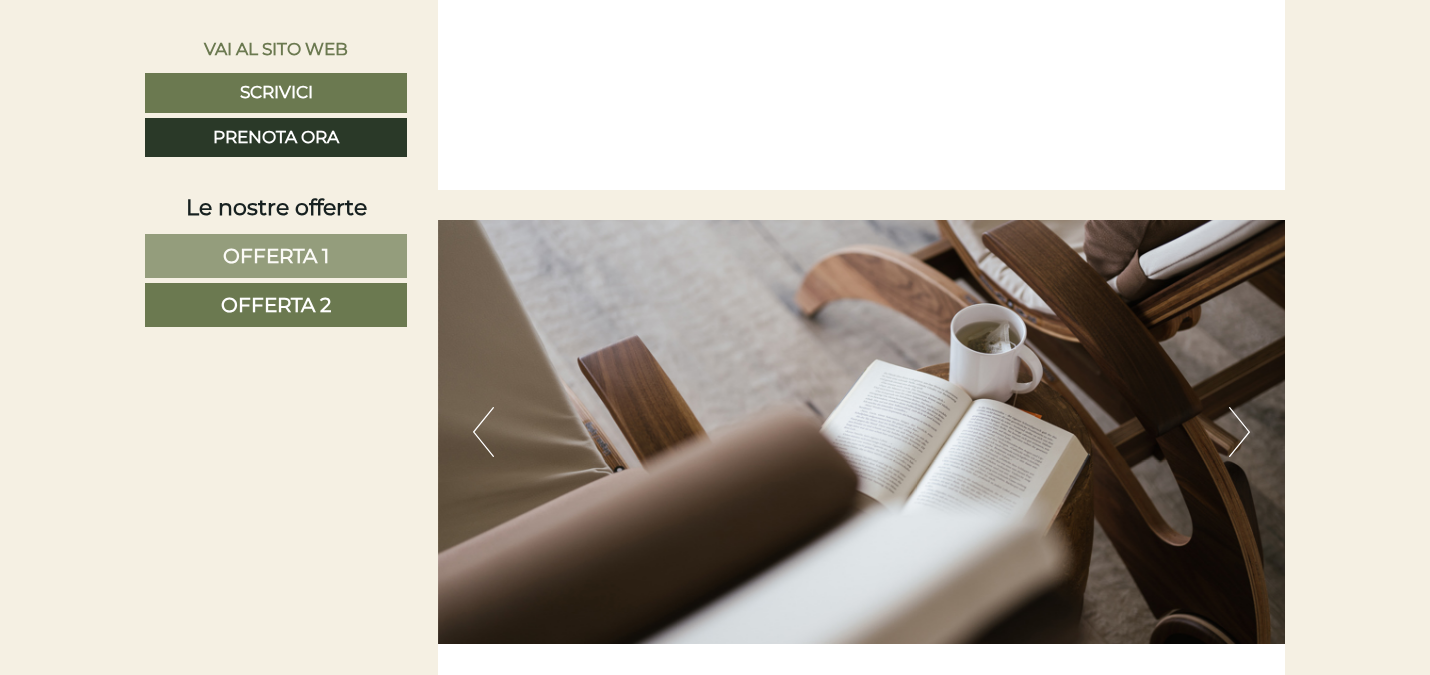 click on "Next" at bounding box center [1239, 432] 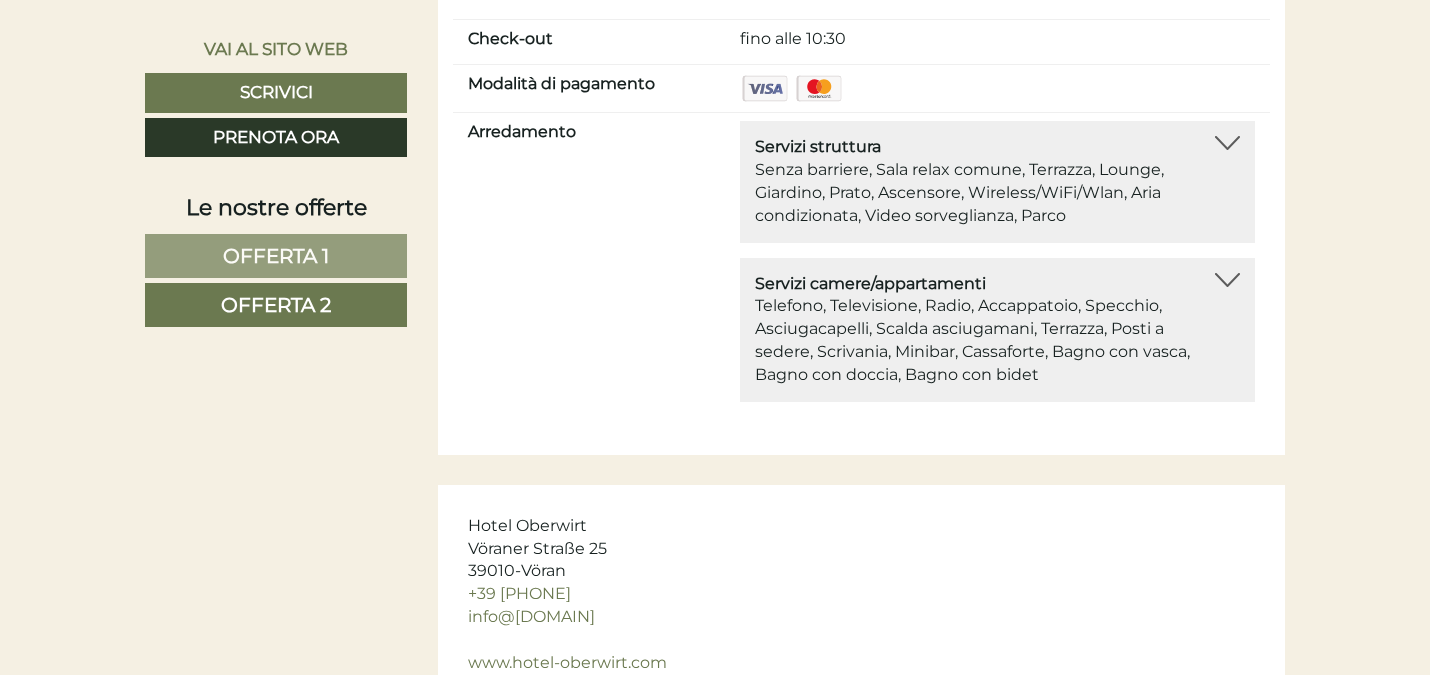 scroll, scrollTop: 10330, scrollLeft: 0, axis: vertical 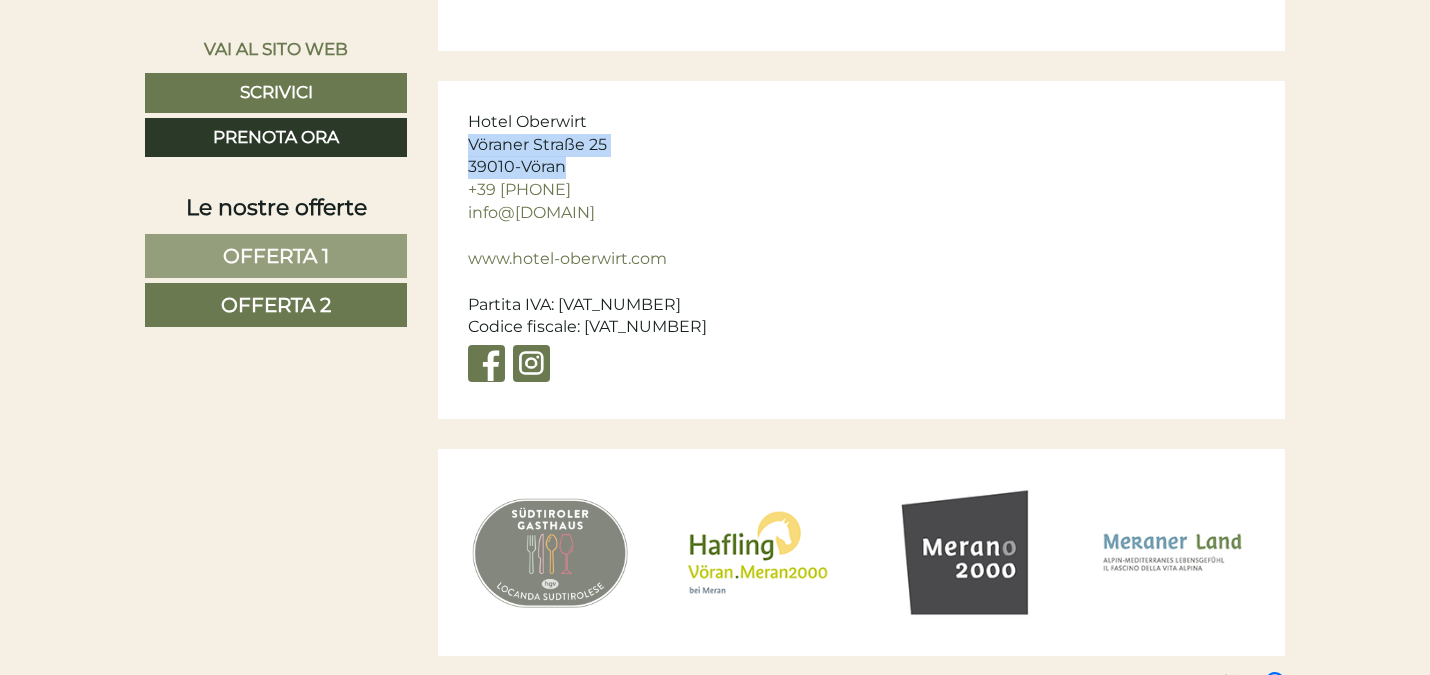drag, startPoint x: 579, startPoint y: 115, endPoint x: 467, endPoint y: 99, distance: 113.137085 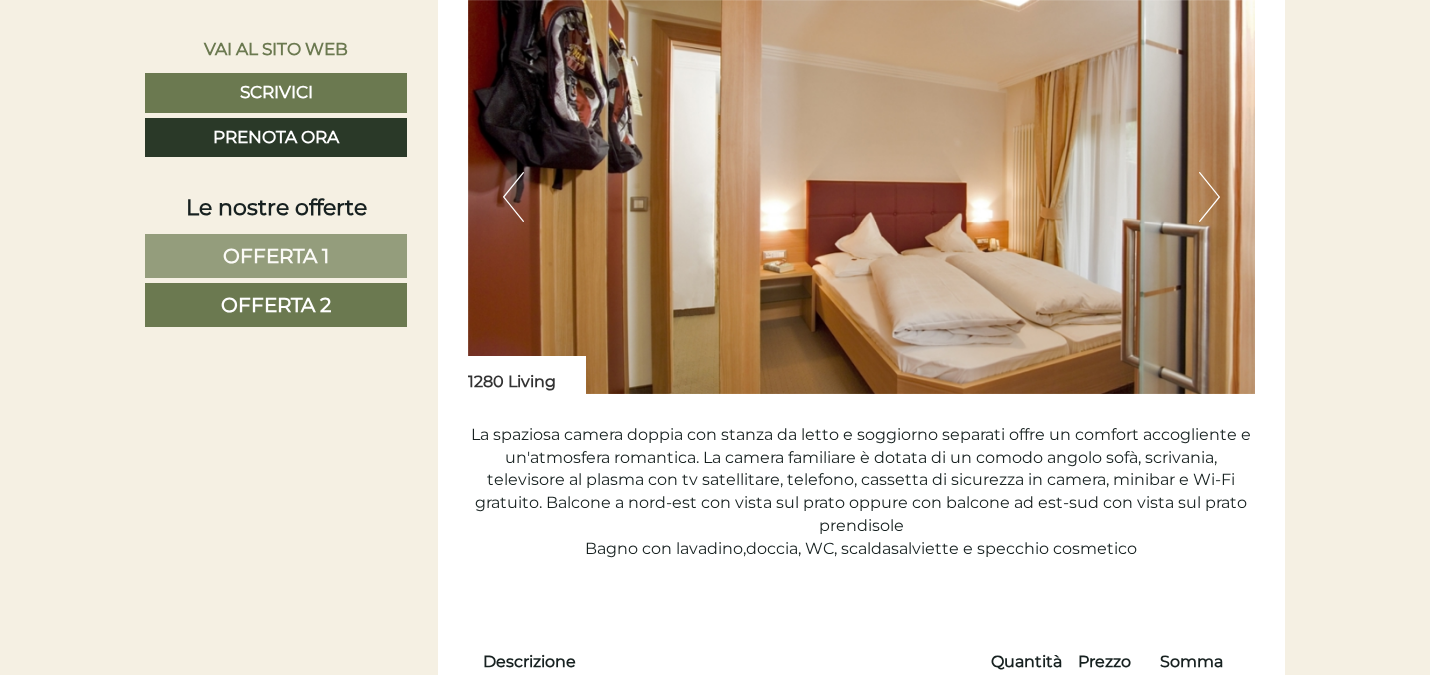scroll, scrollTop: 1551, scrollLeft: 0, axis: vertical 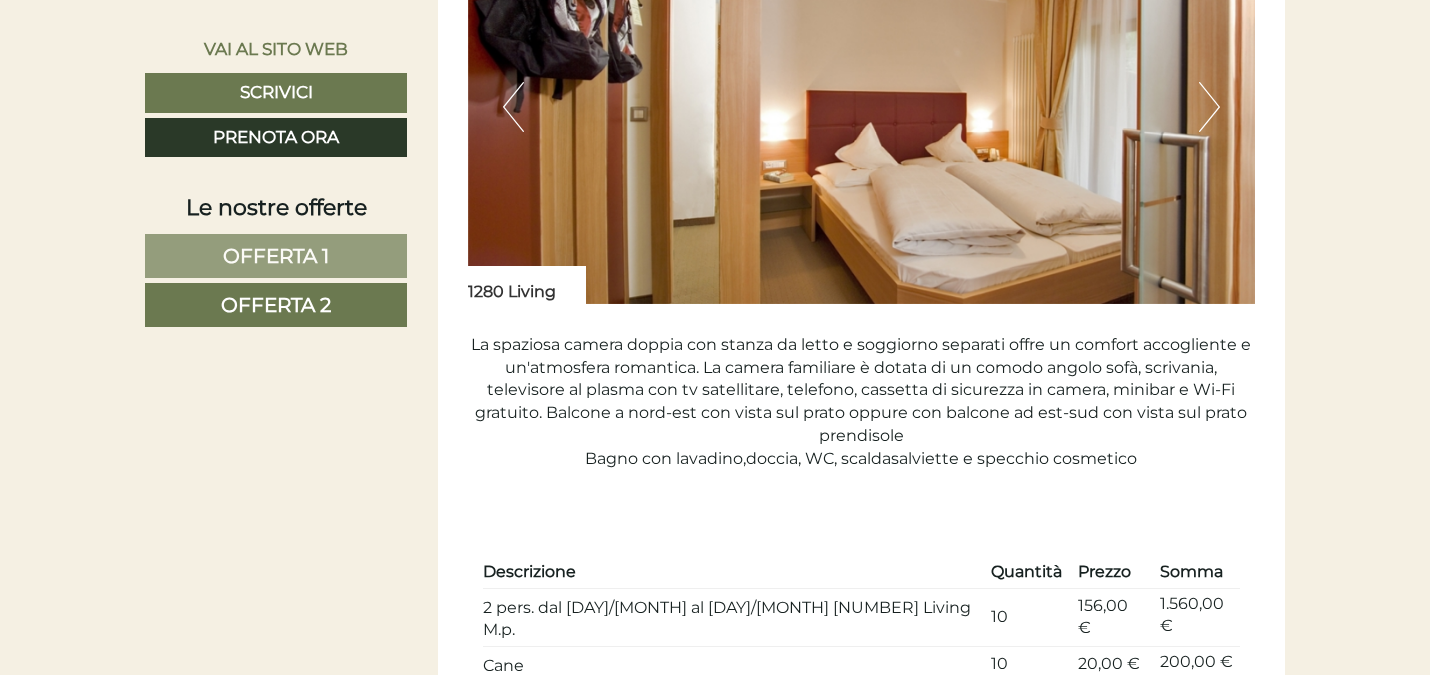 click on "Offerta 2" at bounding box center (276, 305) 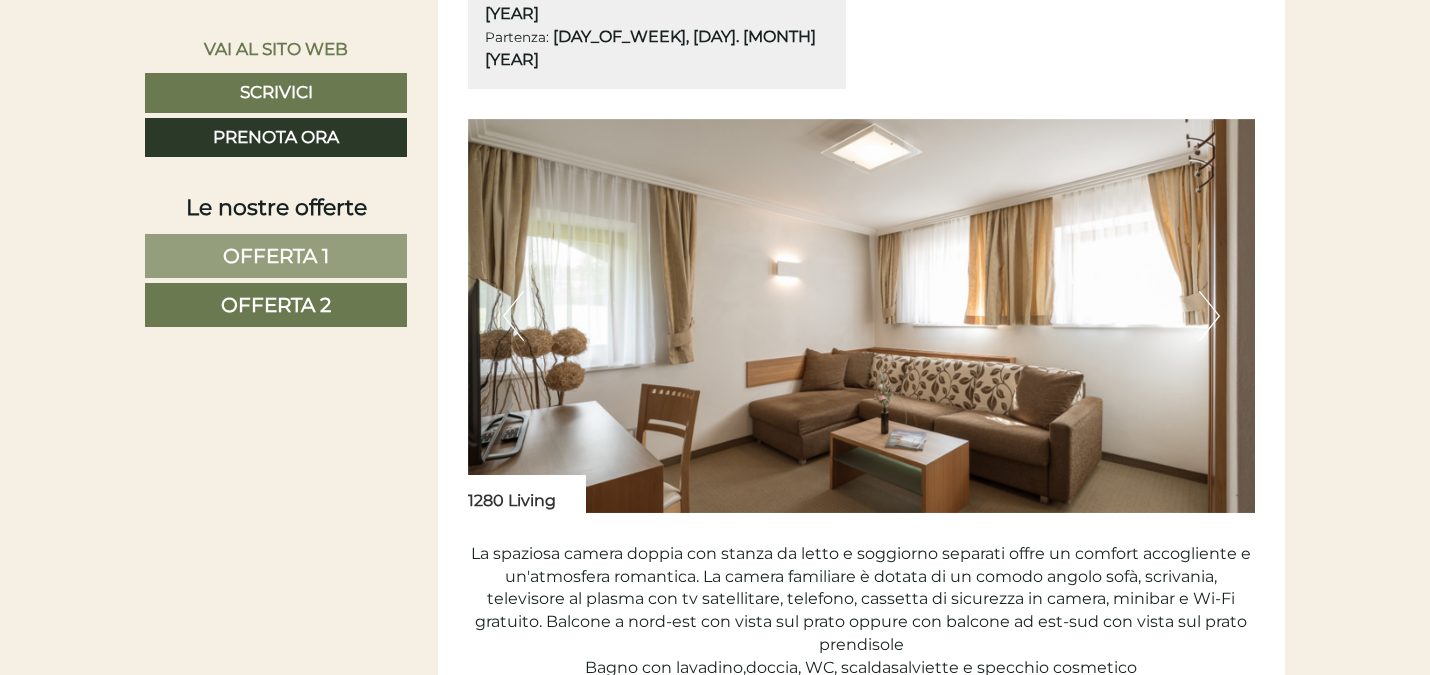 scroll, scrollTop: 1346, scrollLeft: 0, axis: vertical 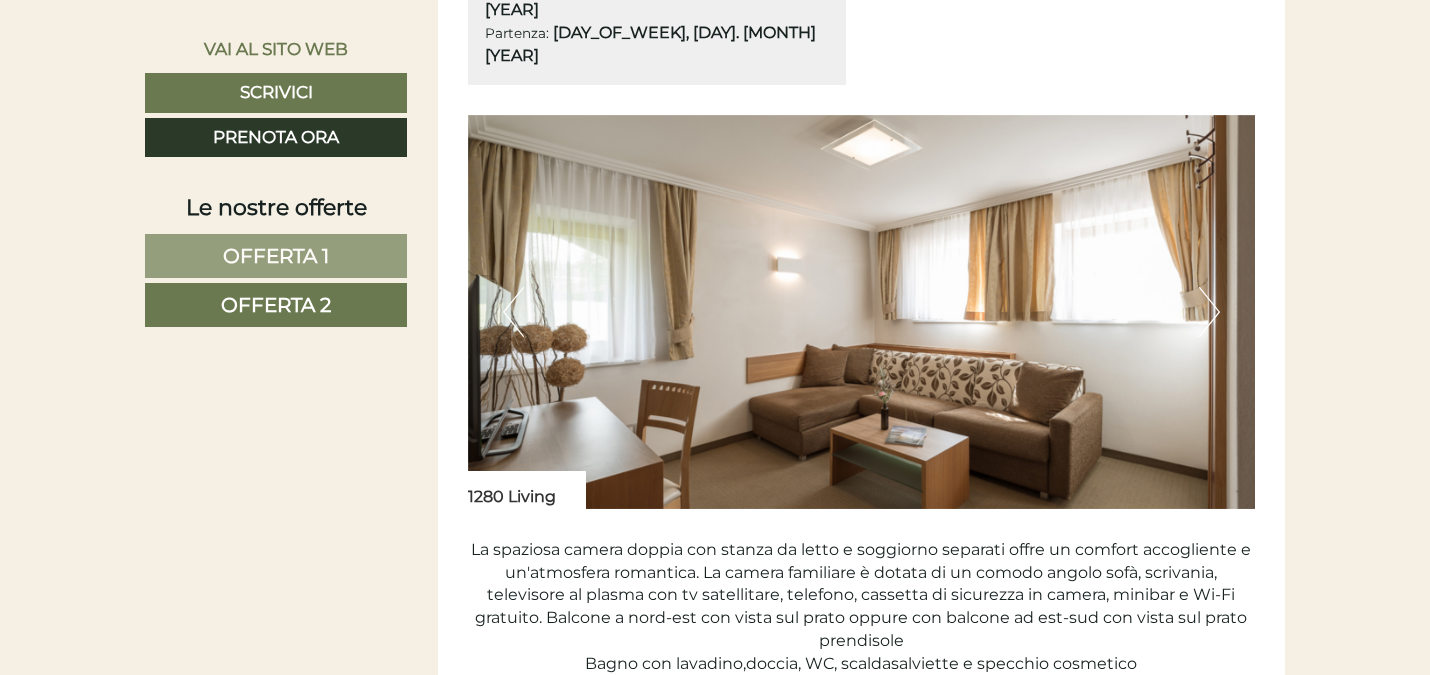 click on "Next" at bounding box center (1209, 312) 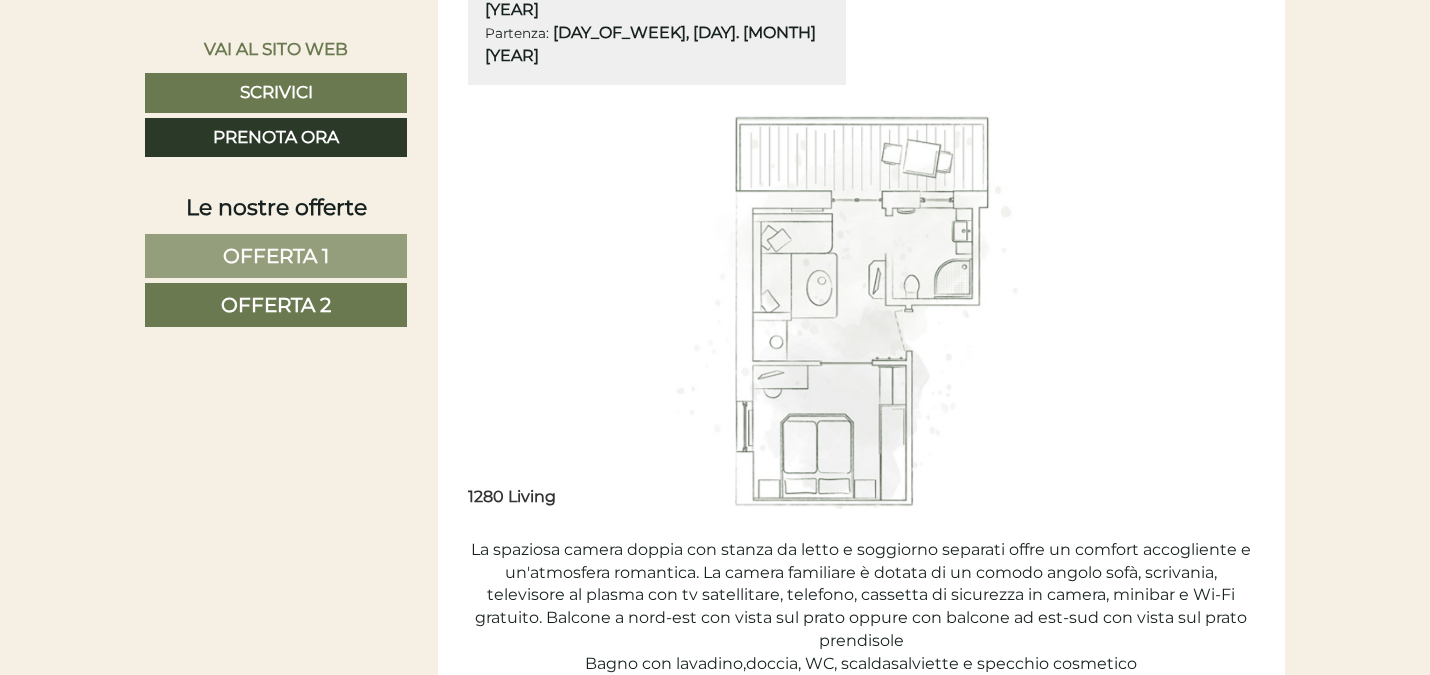 click at bounding box center [862, 312] 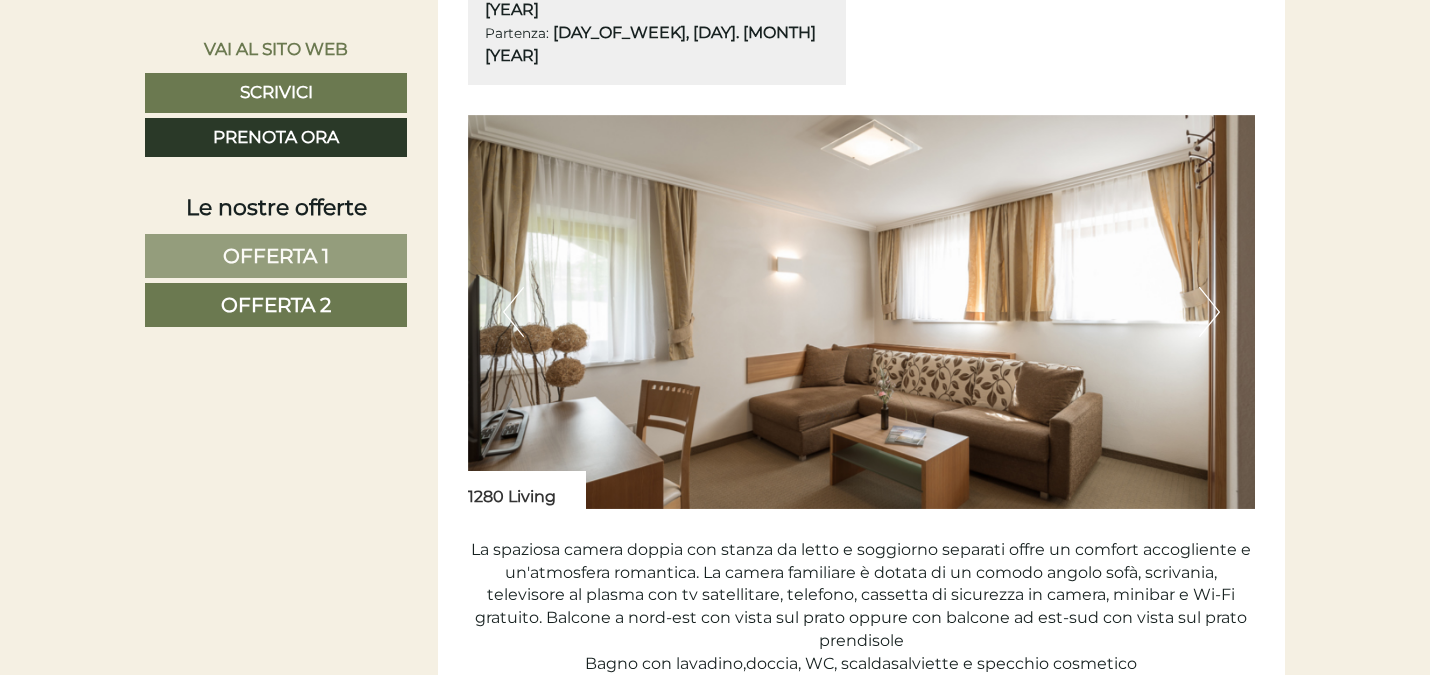 click at bounding box center [862, 312] 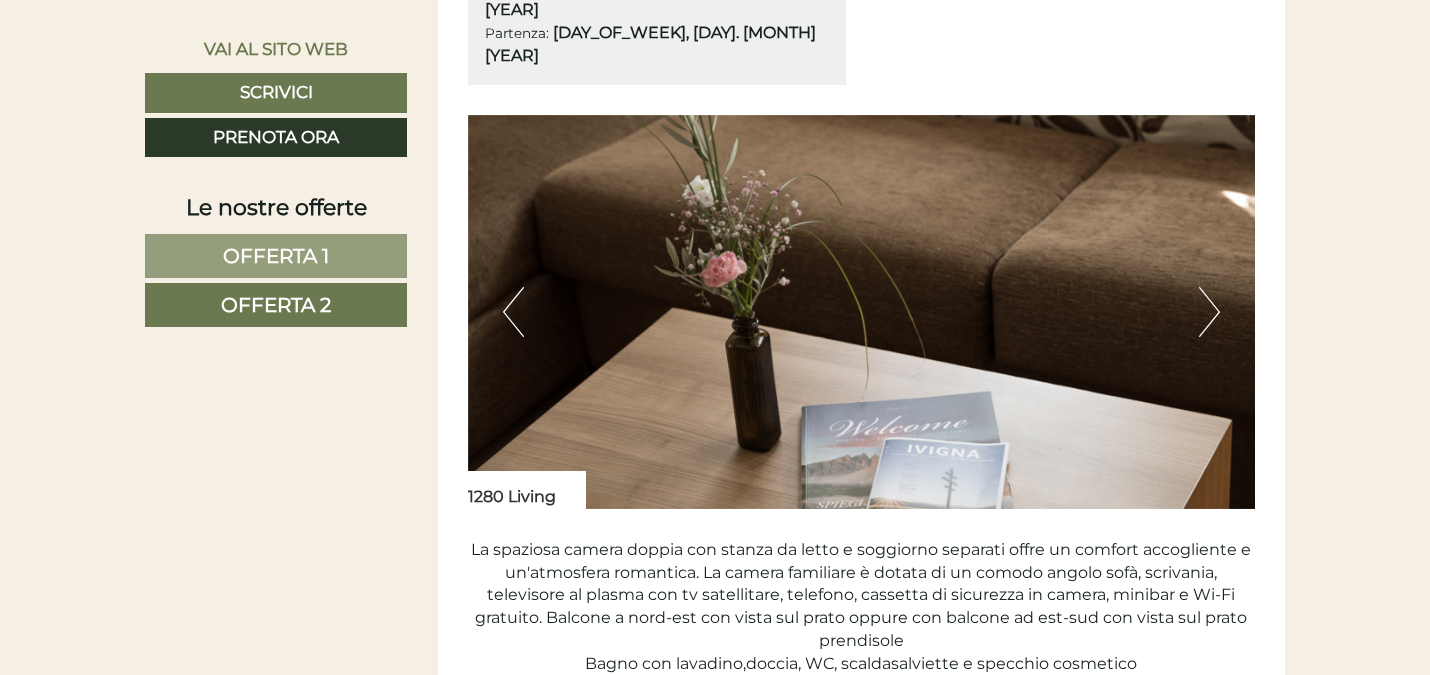 click on "Previous" at bounding box center (513, 312) 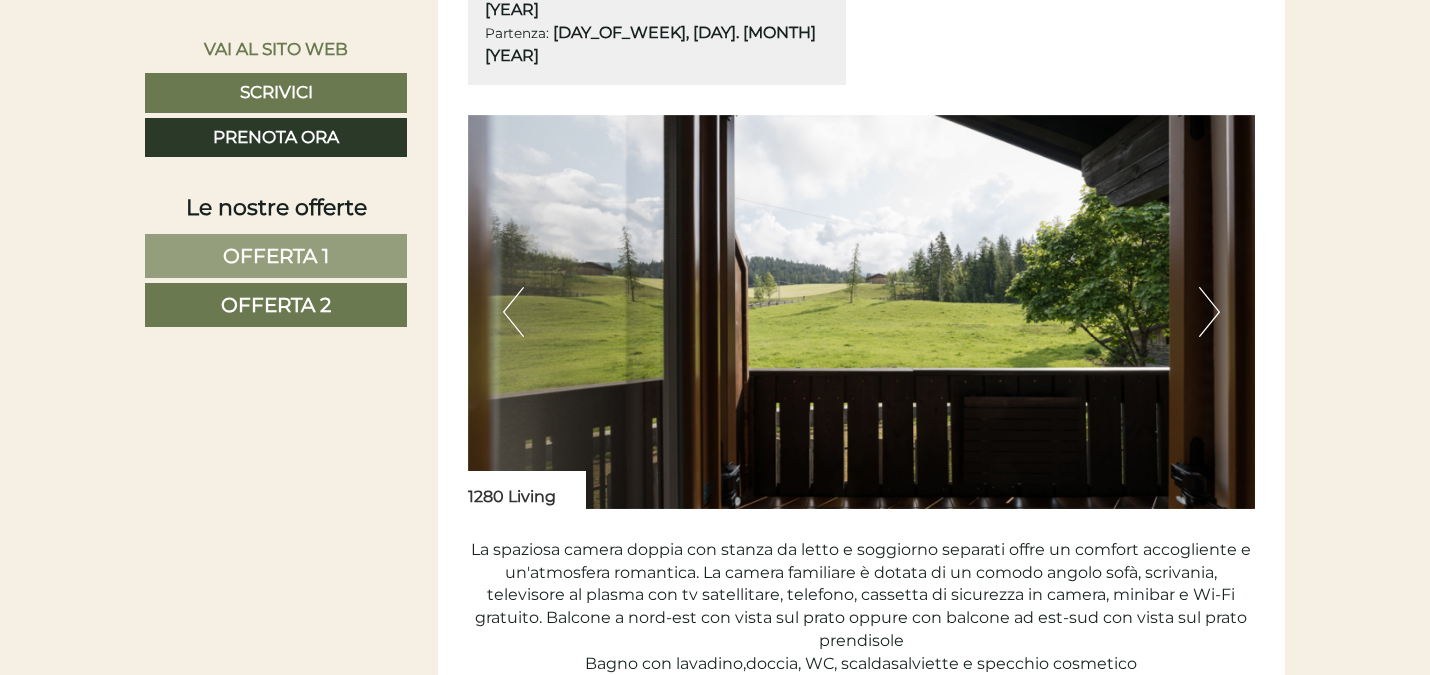 click on "Previous" at bounding box center [513, 312] 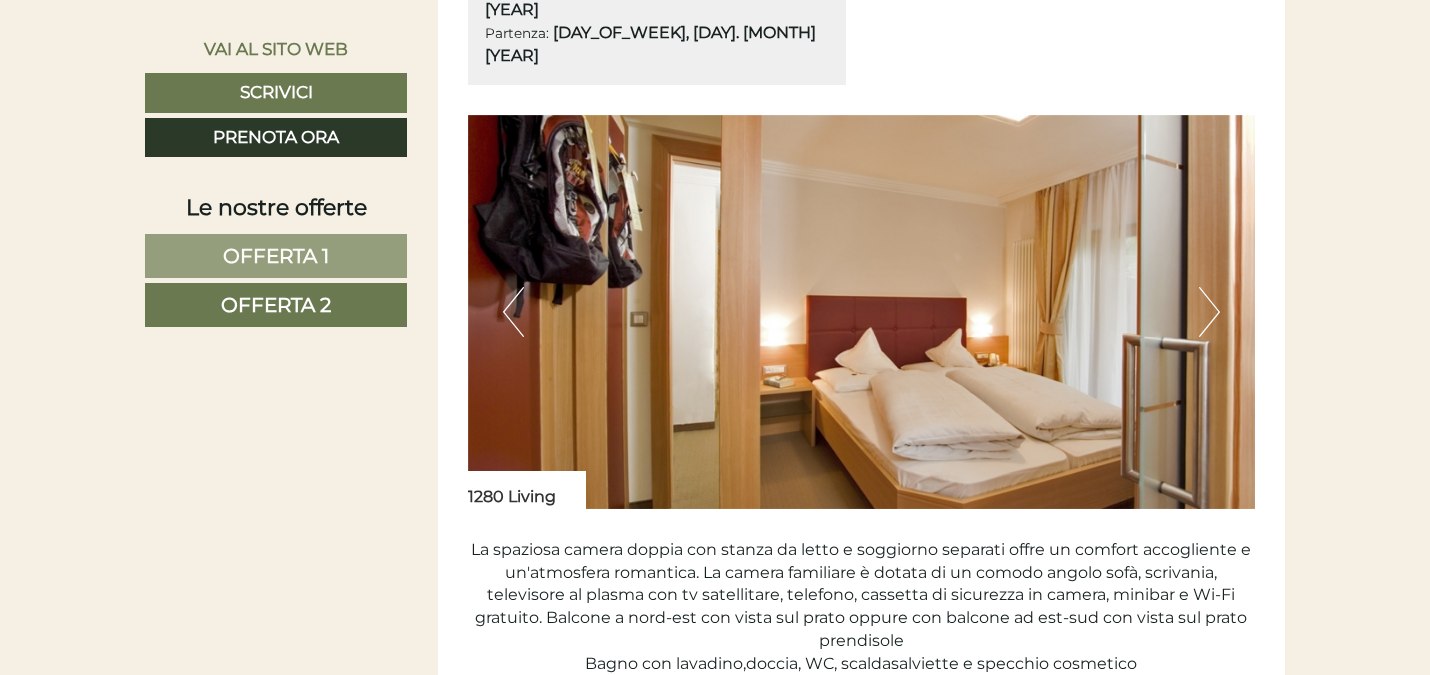 click on "Previous" at bounding box center [513, 312] 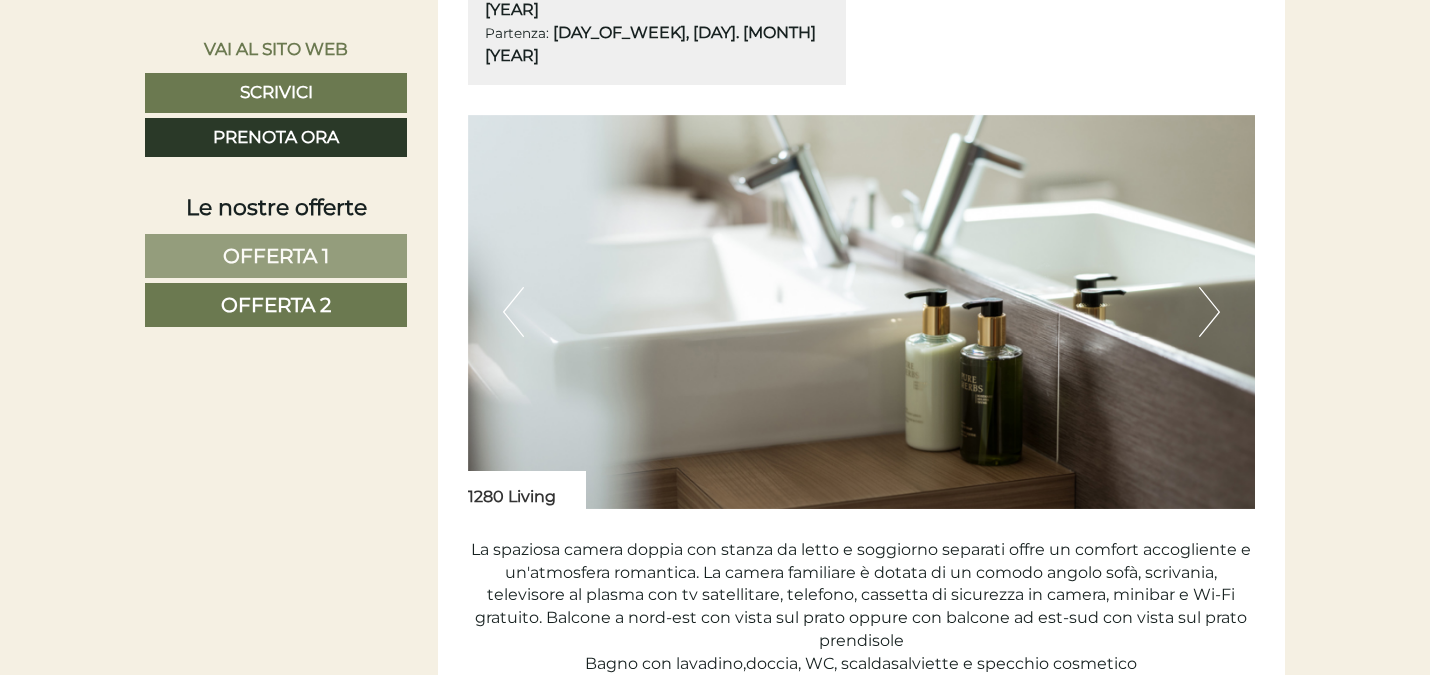 click on "Previous" at bounding box center [513, 312] 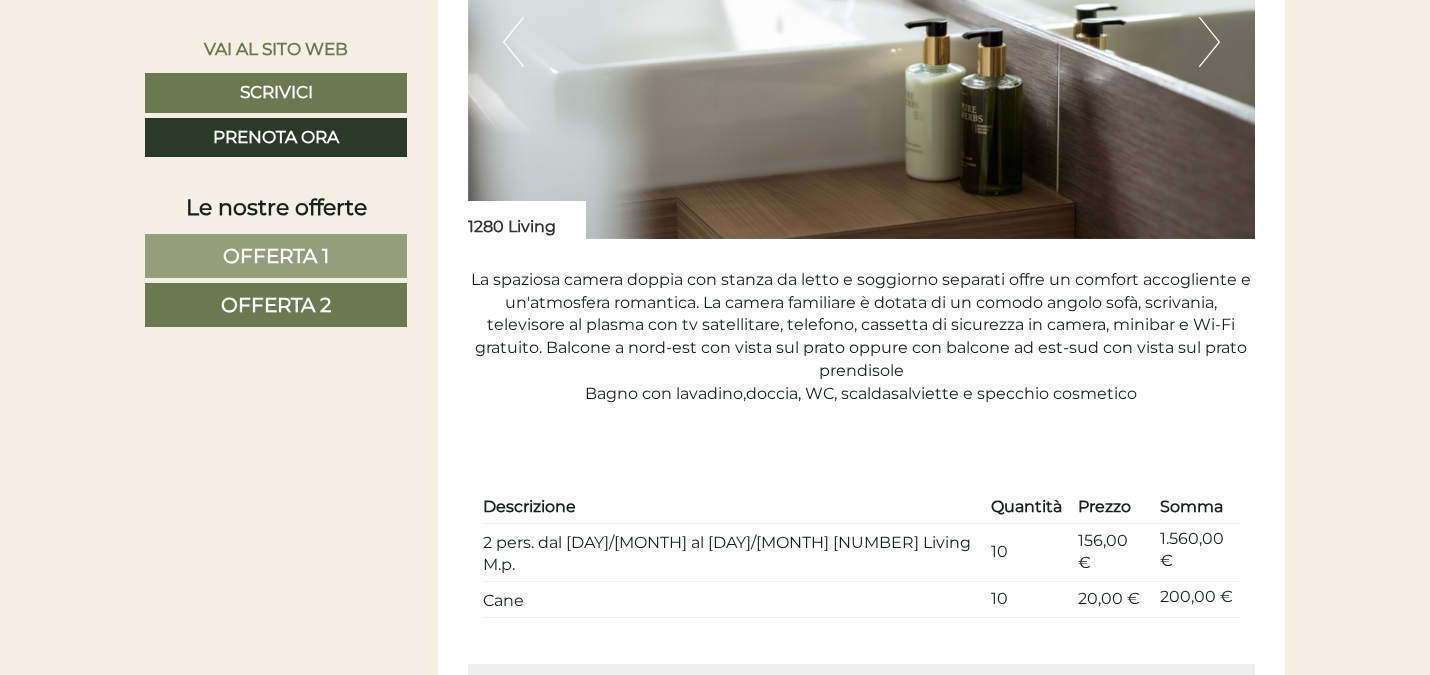 scroll, scrollTop: 1617, scrollLeft: 0, axis: vertical 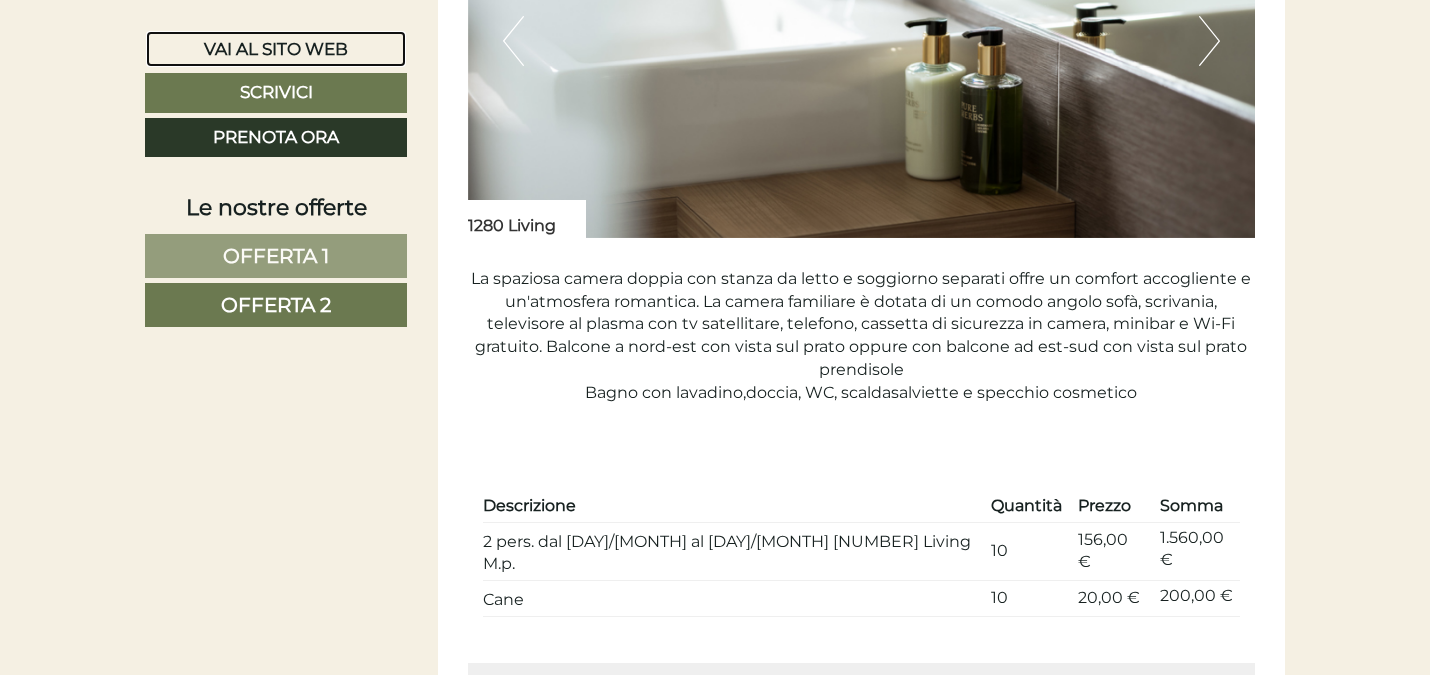 click on "Vai al sito web" at bounding box center (276, 49) 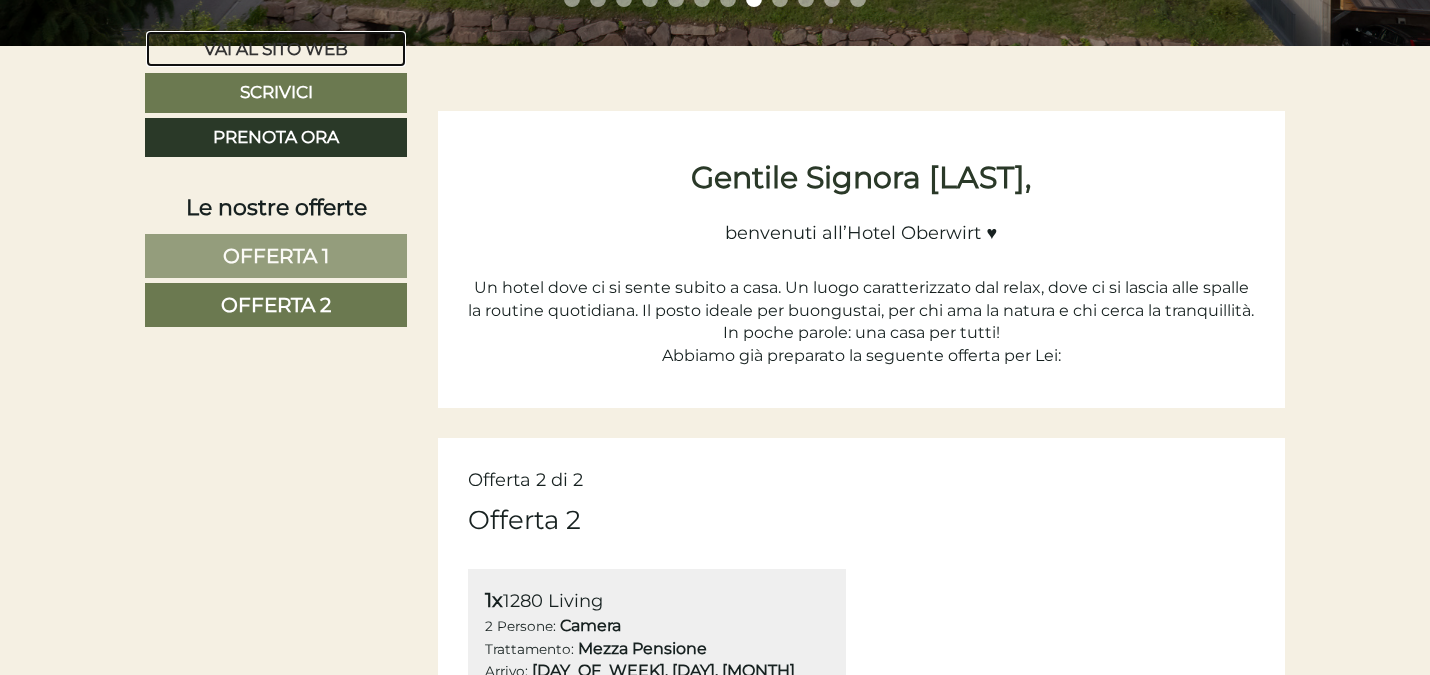 scroll, scrollTop: 0, scrollLeft: 0, axis: both 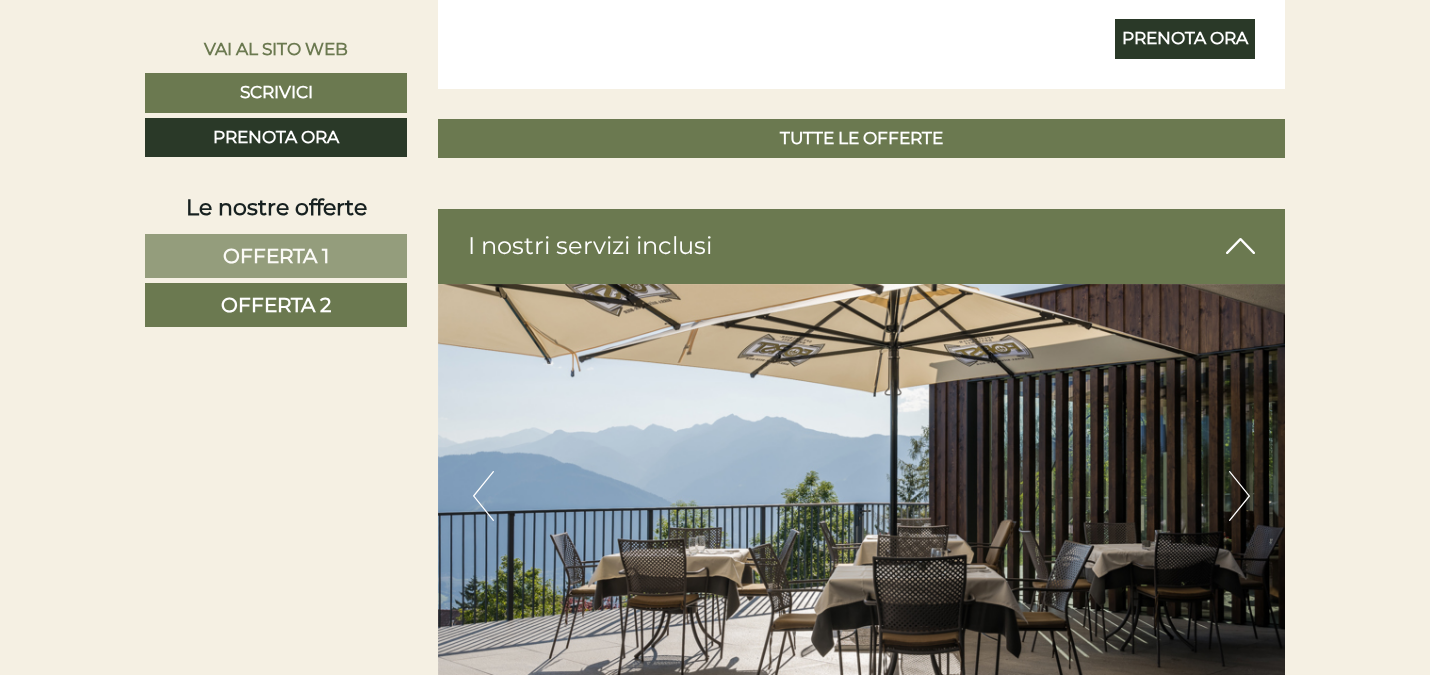 click on "Offerta 2" at bounding box center [276, 305] 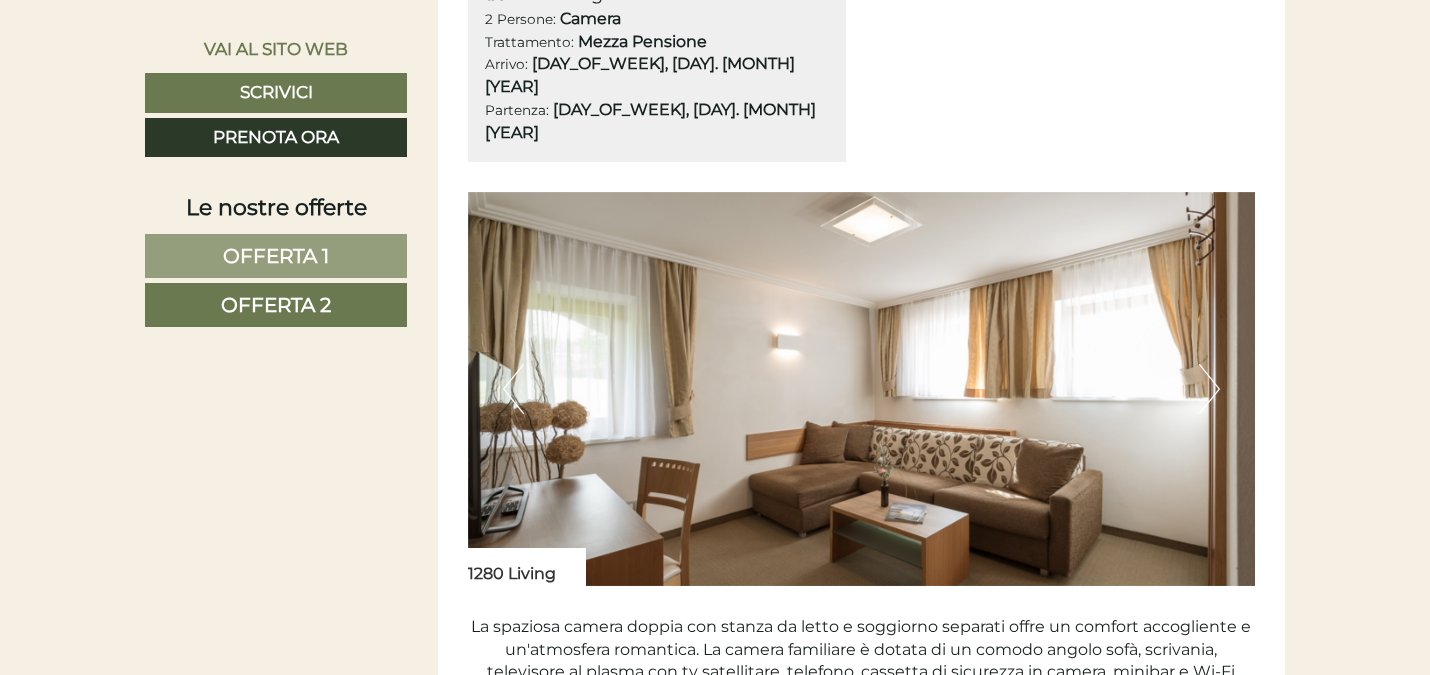 scroll, scrollTop: 1282, scrollLeft: 0, axis: vertical 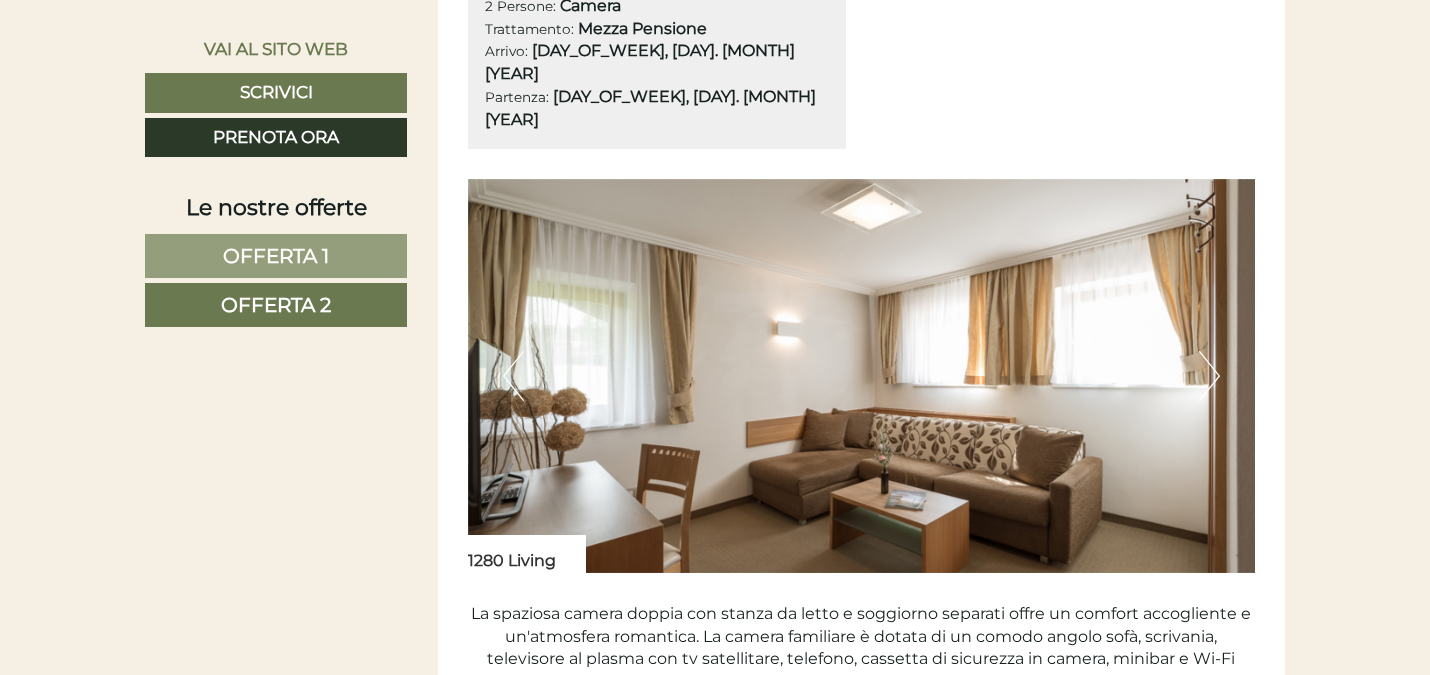click on "Next" at bounding box center [1209, 376] 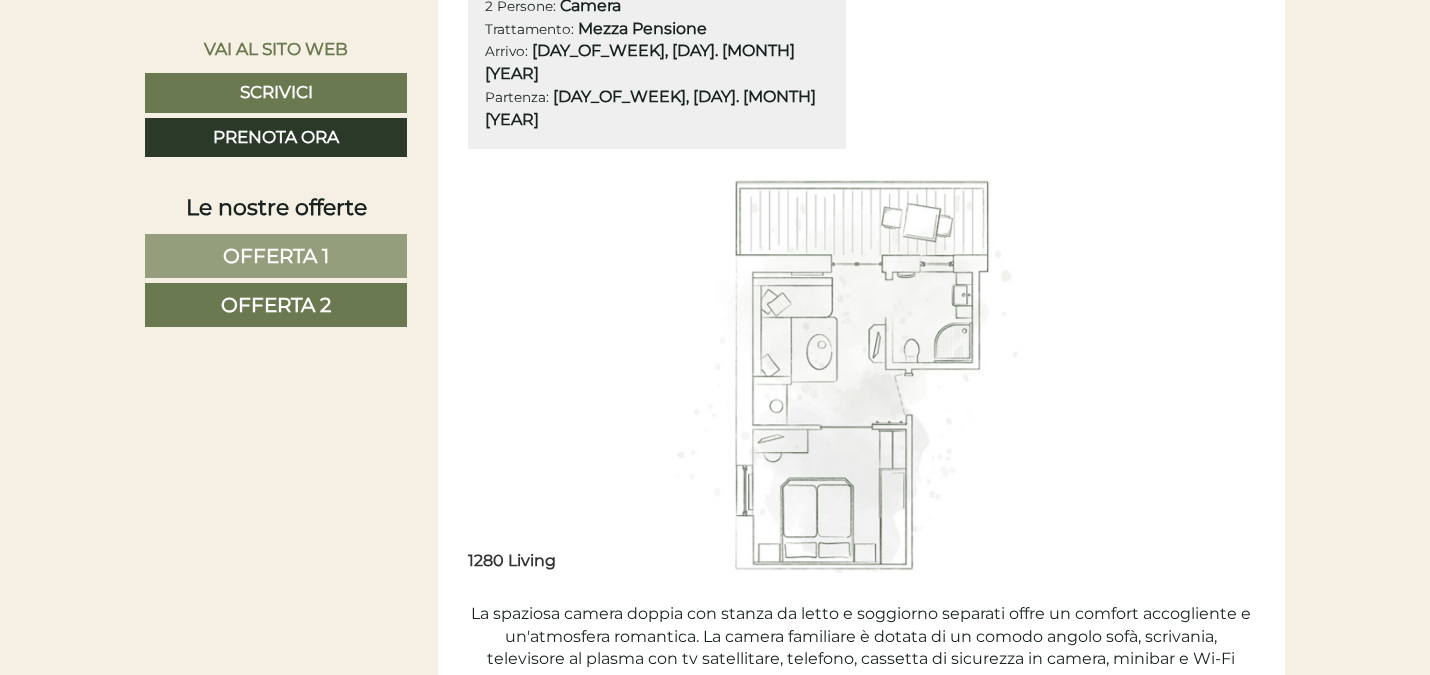 click on "Next" at bounding box center (1209, 376) 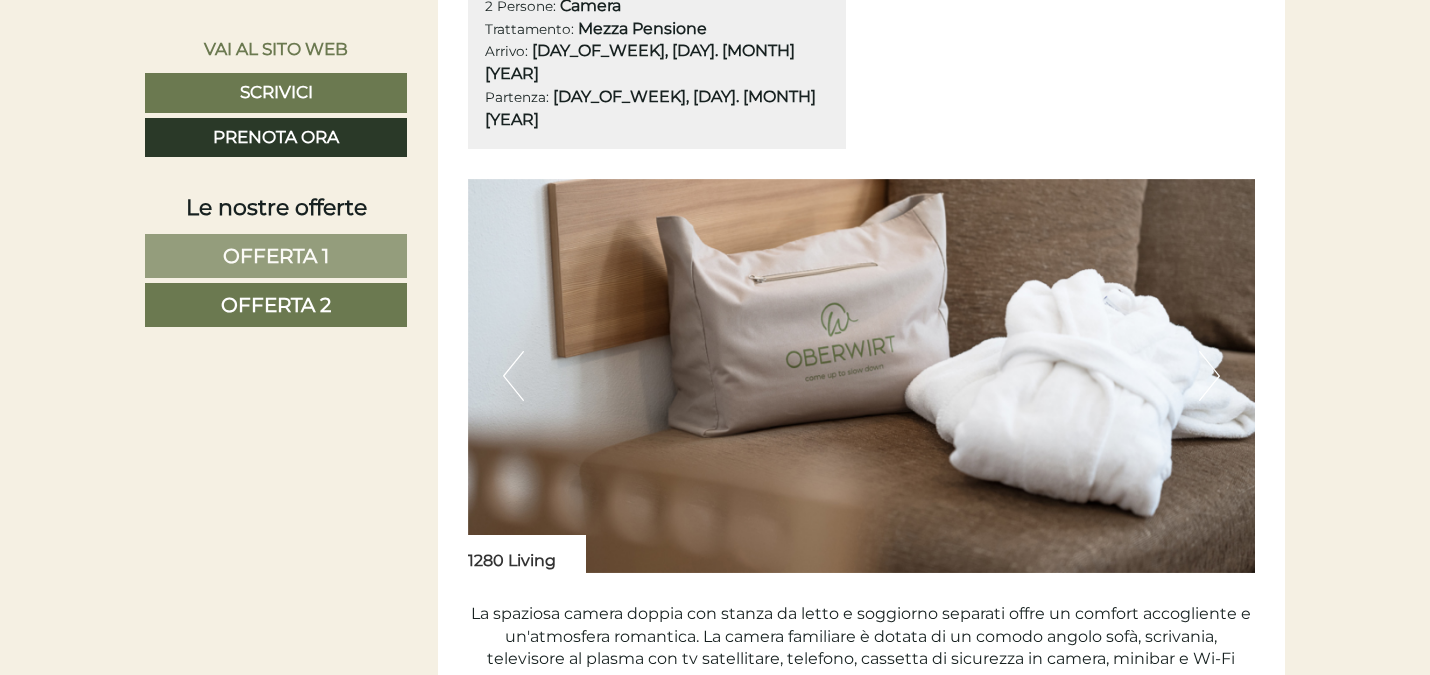click on "Next" at bounding box center [1209, 376] 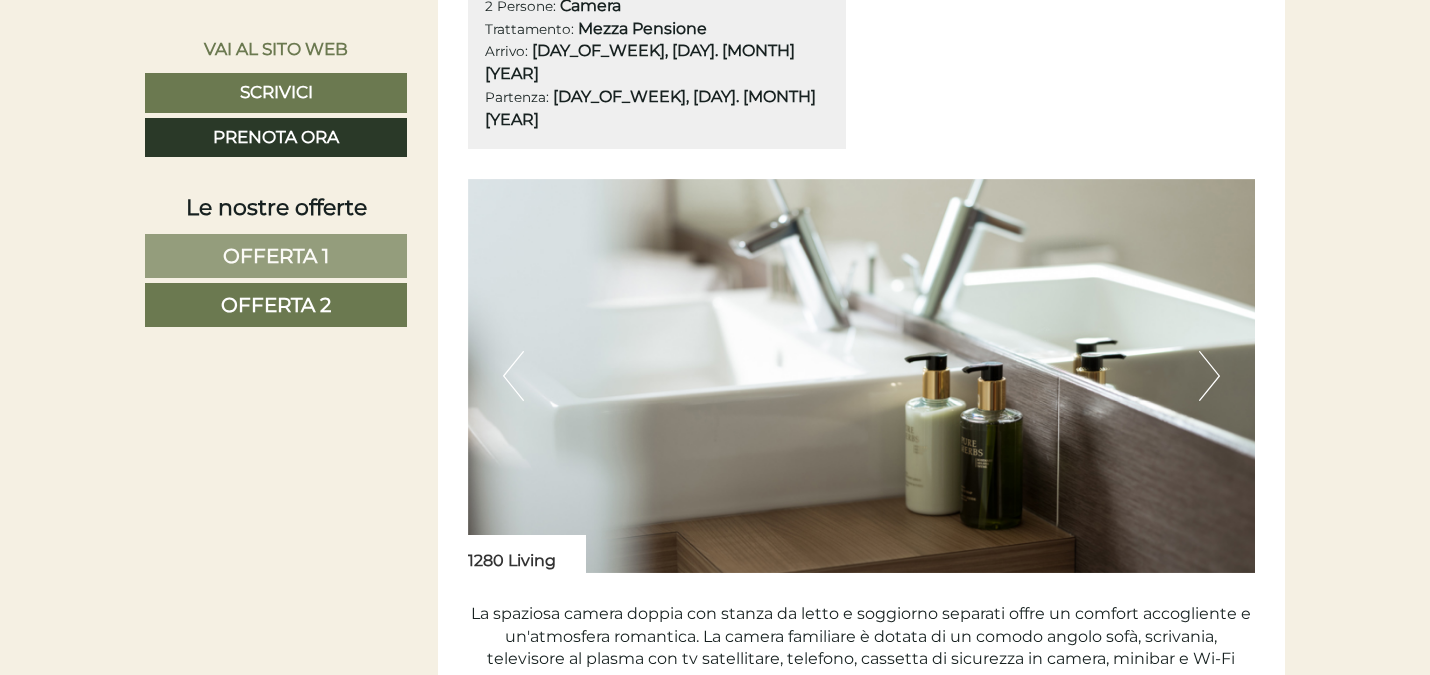 click on "Next" at bounding box center (1209, 376) 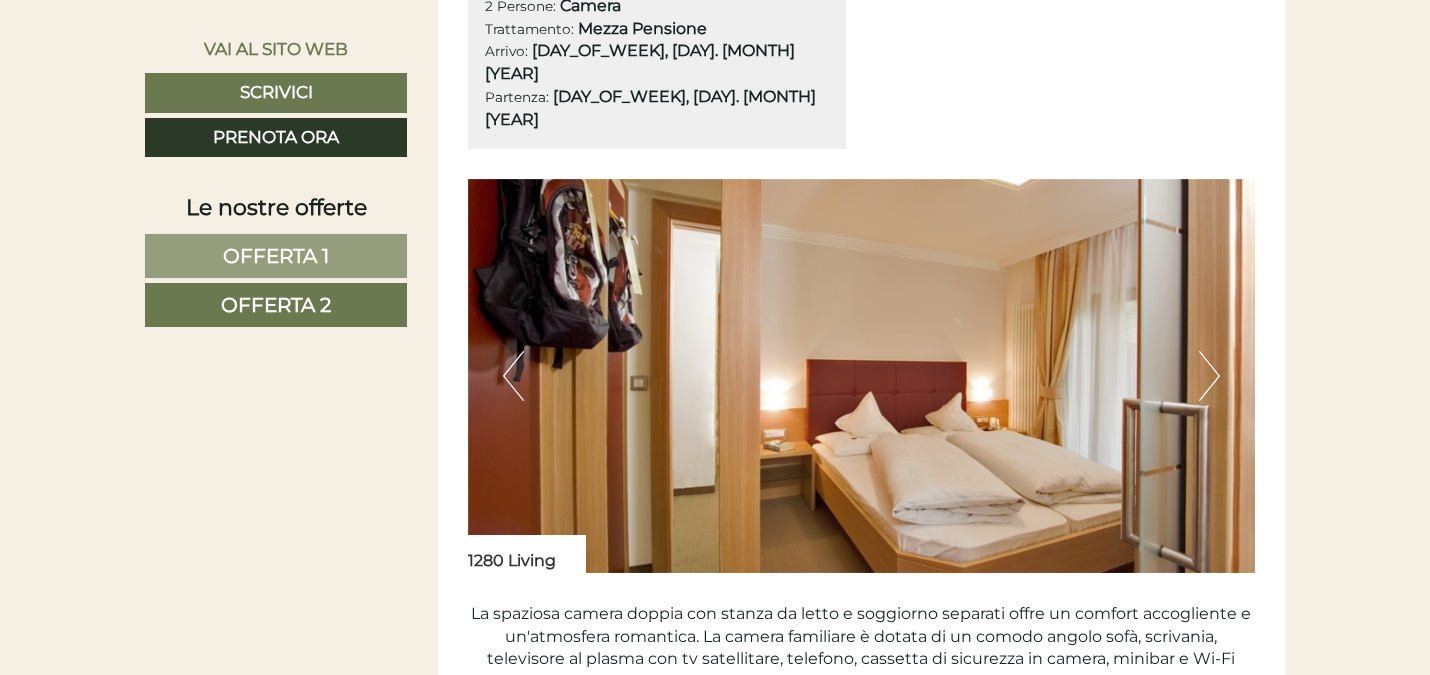 click on "Next" at bounding box center [1209, 376] 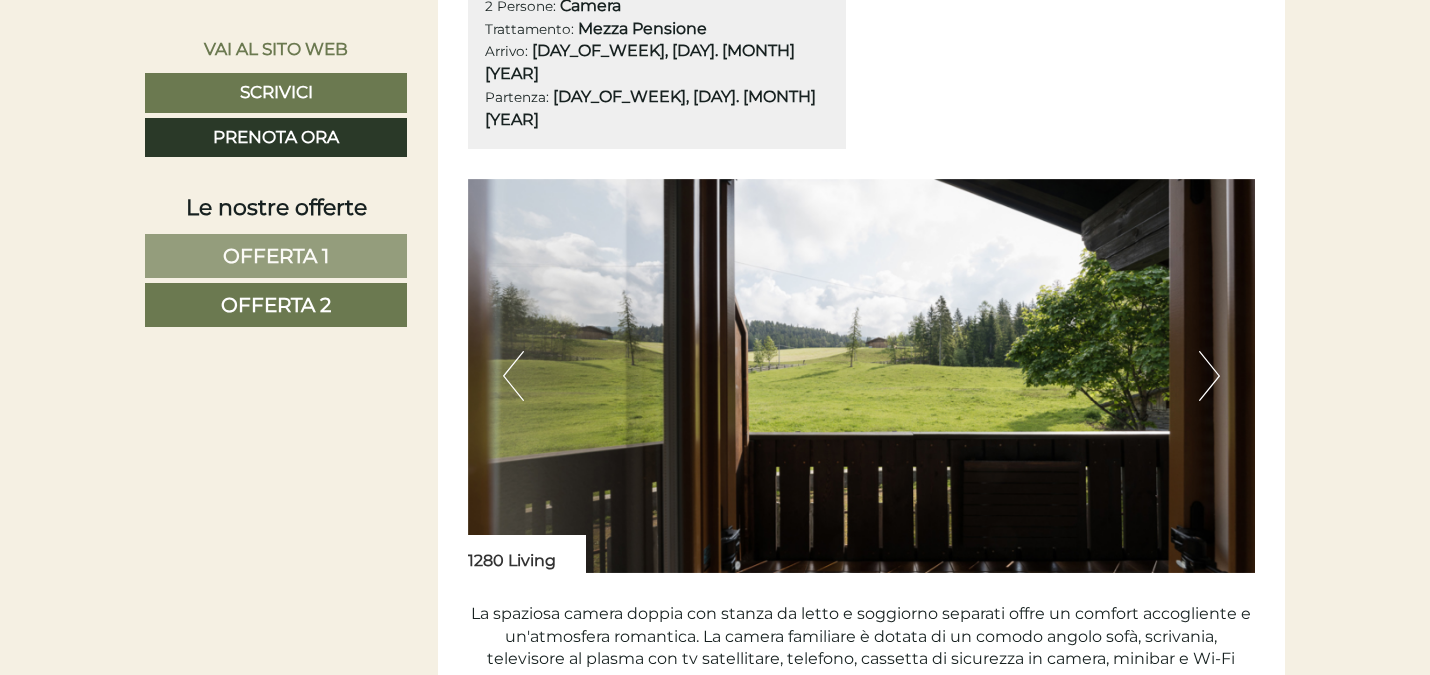 click on "Next" at bounding box center [1209, 376] 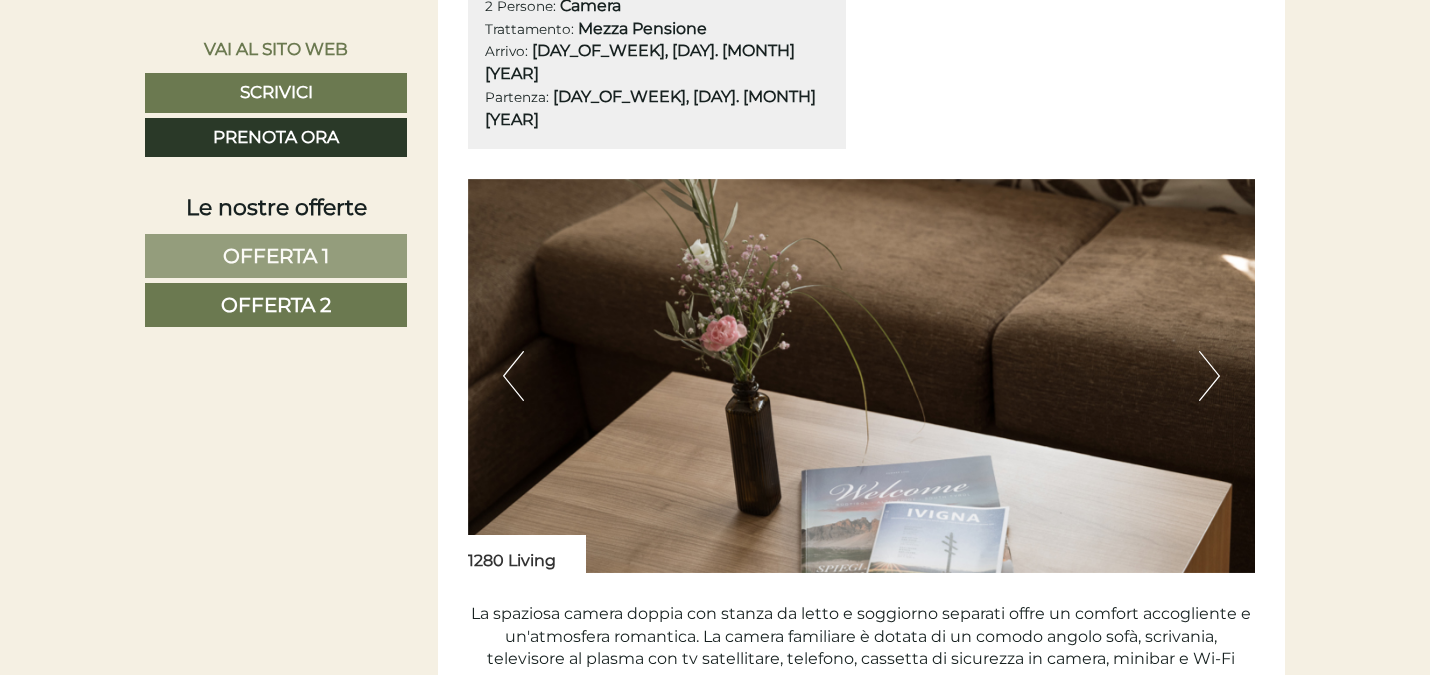 click on "Next" at bounding box center [1209, 376] 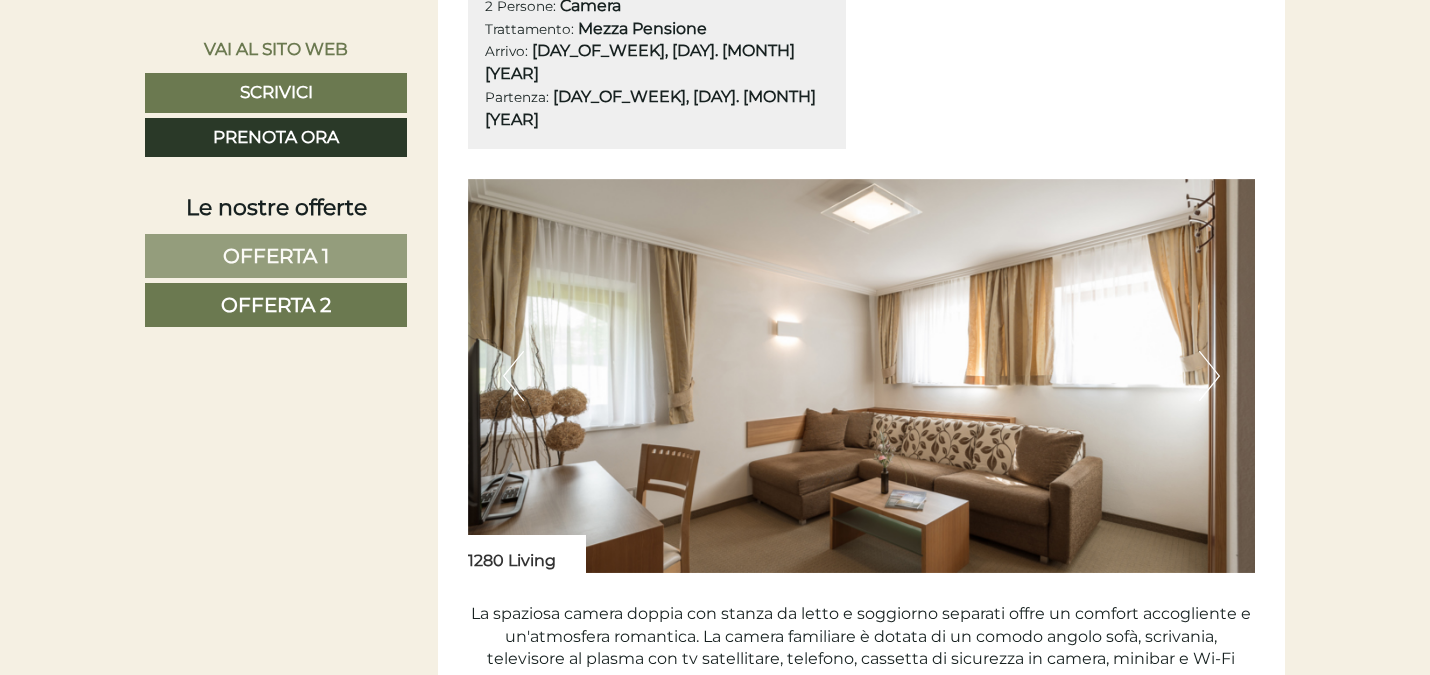 click on "Next" at bounding box center [1209, 376] 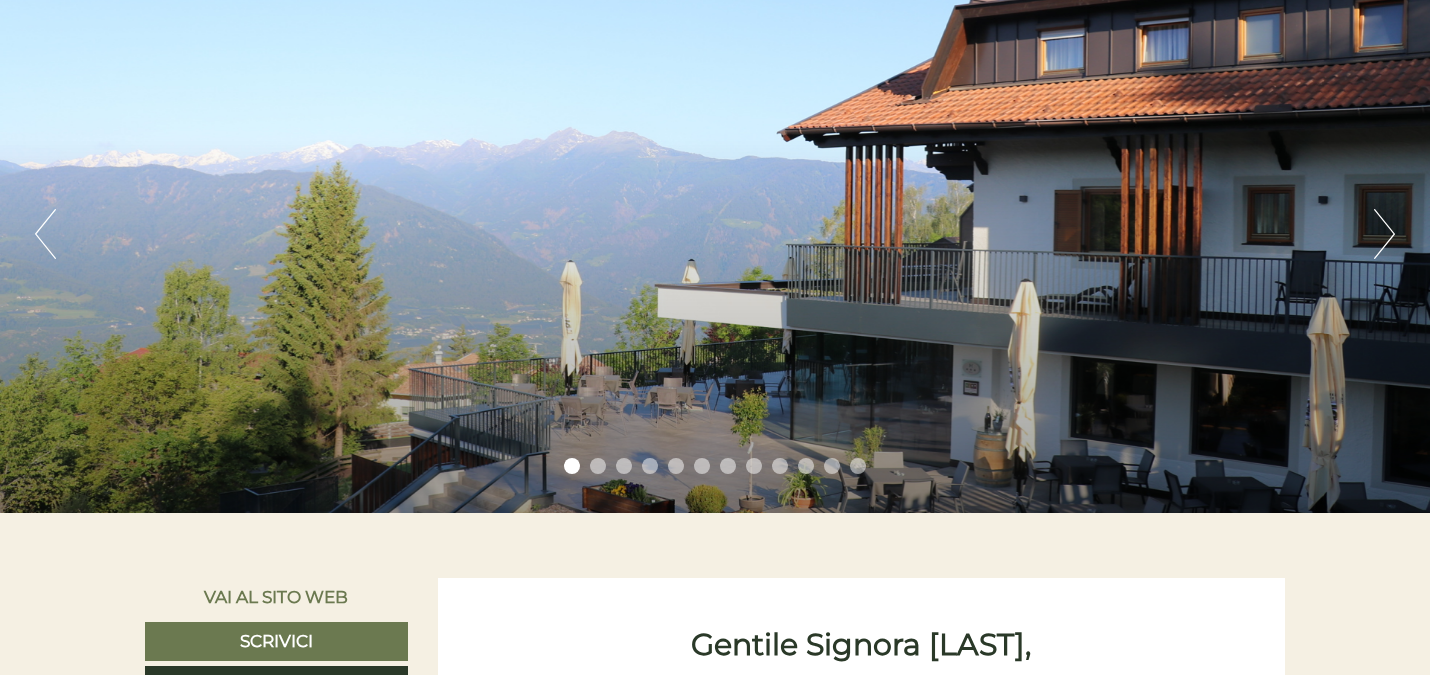 scroll, scrollTop: 204, scrollLeft: 0, axis: vertical 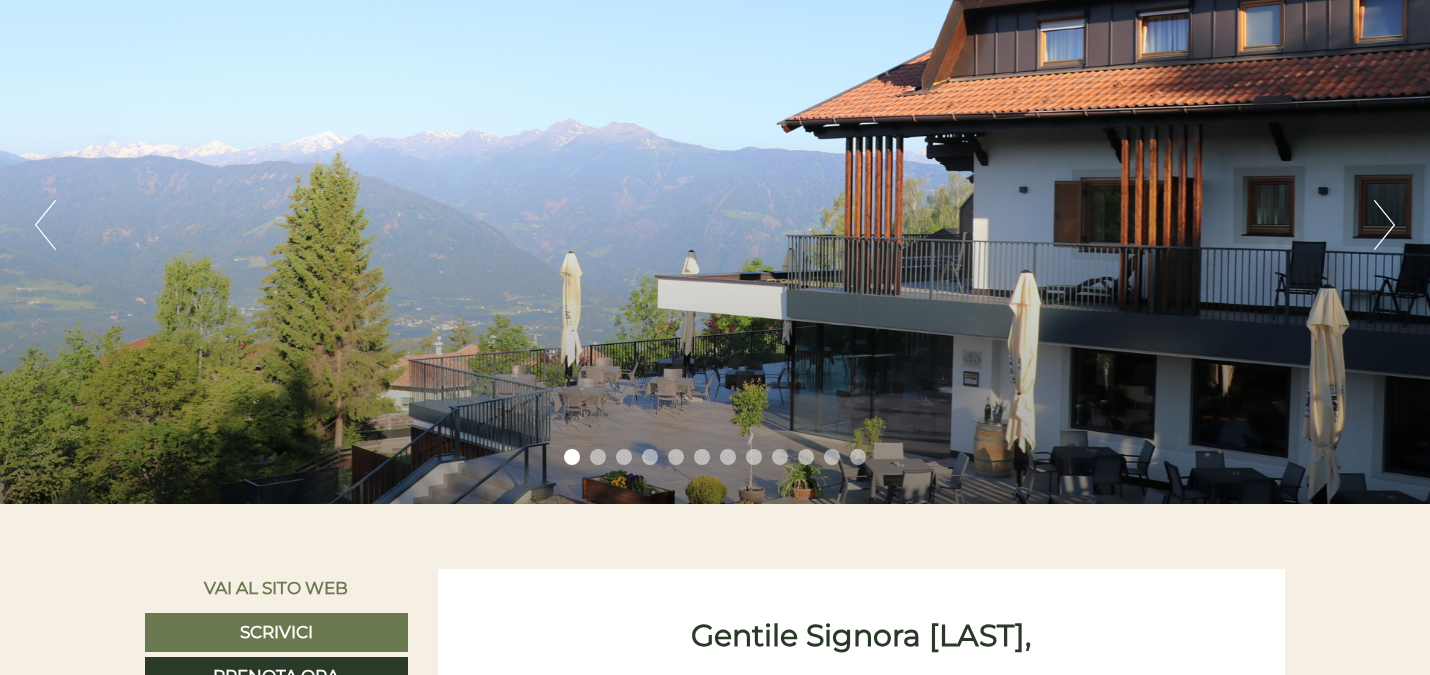 click on "Next" at bounding box center (1384, 225) 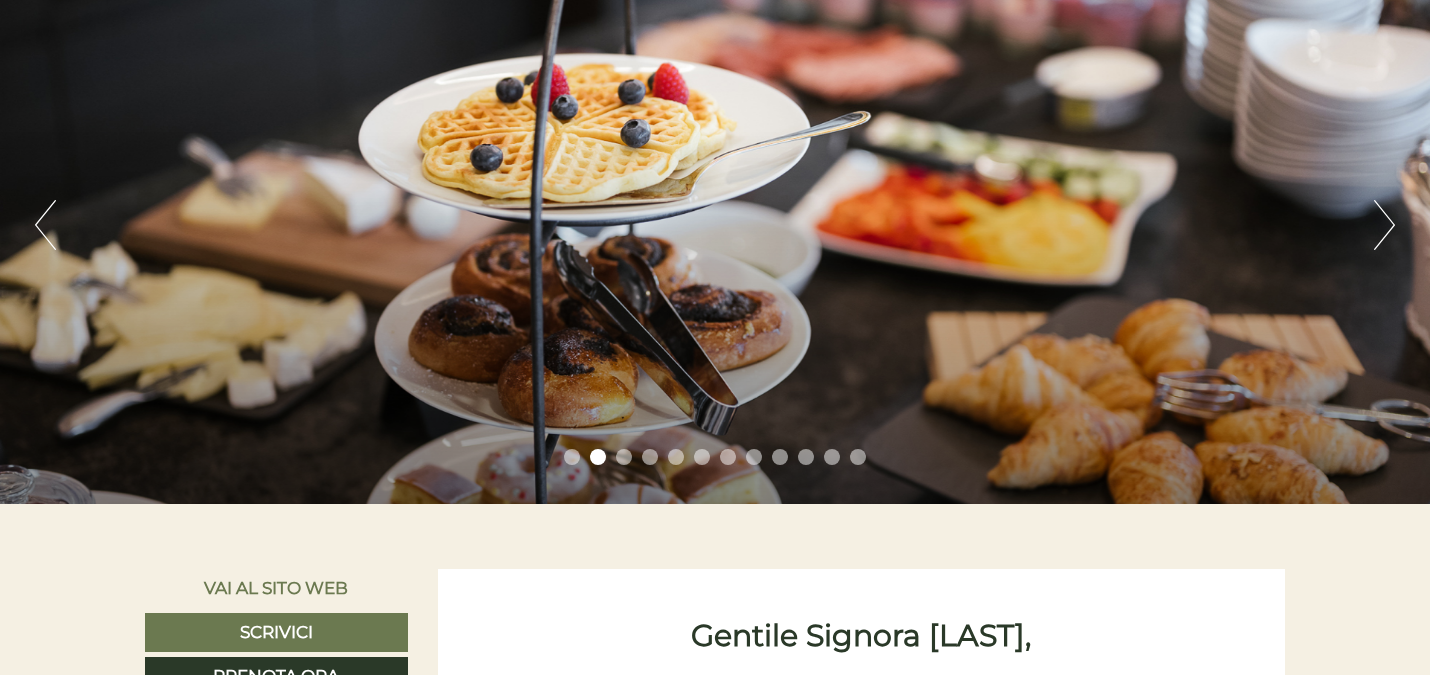 click on "Next" at bounding box center [1384, 225] 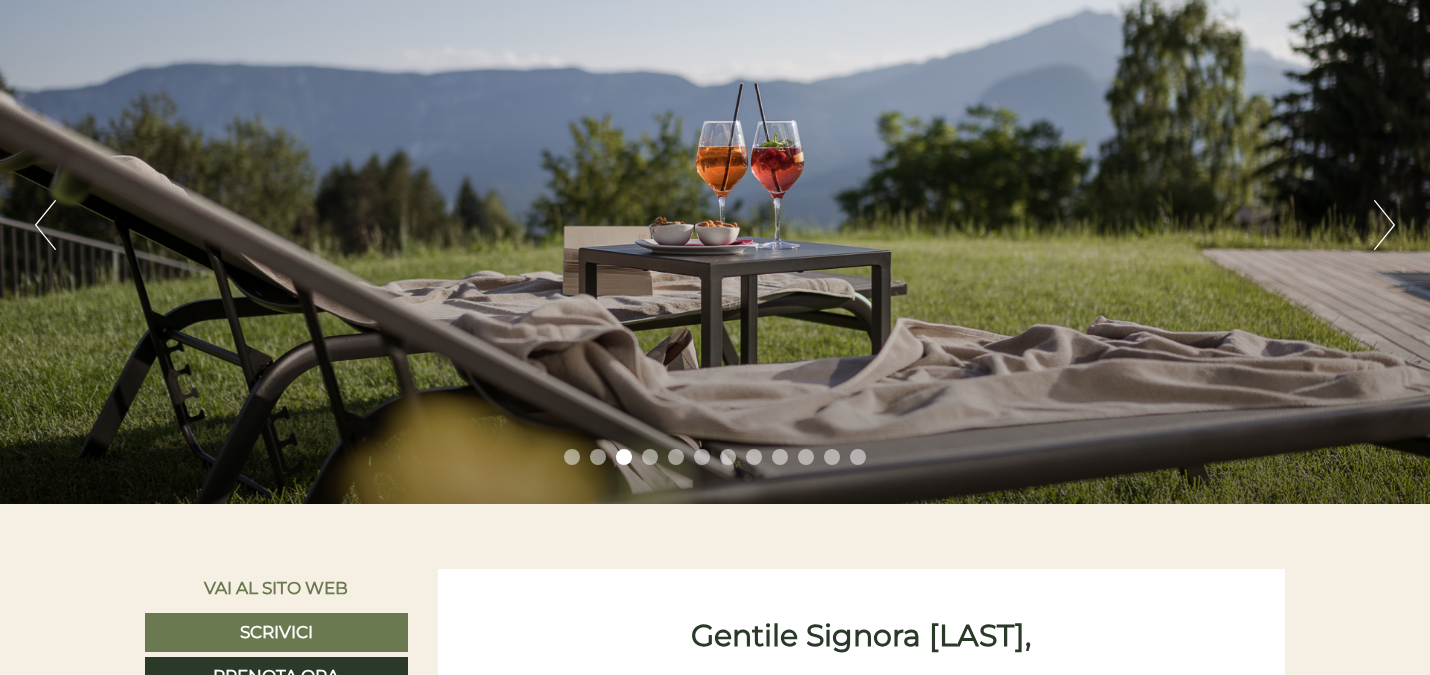 click on "Next" at bounding box center [1384, 225] 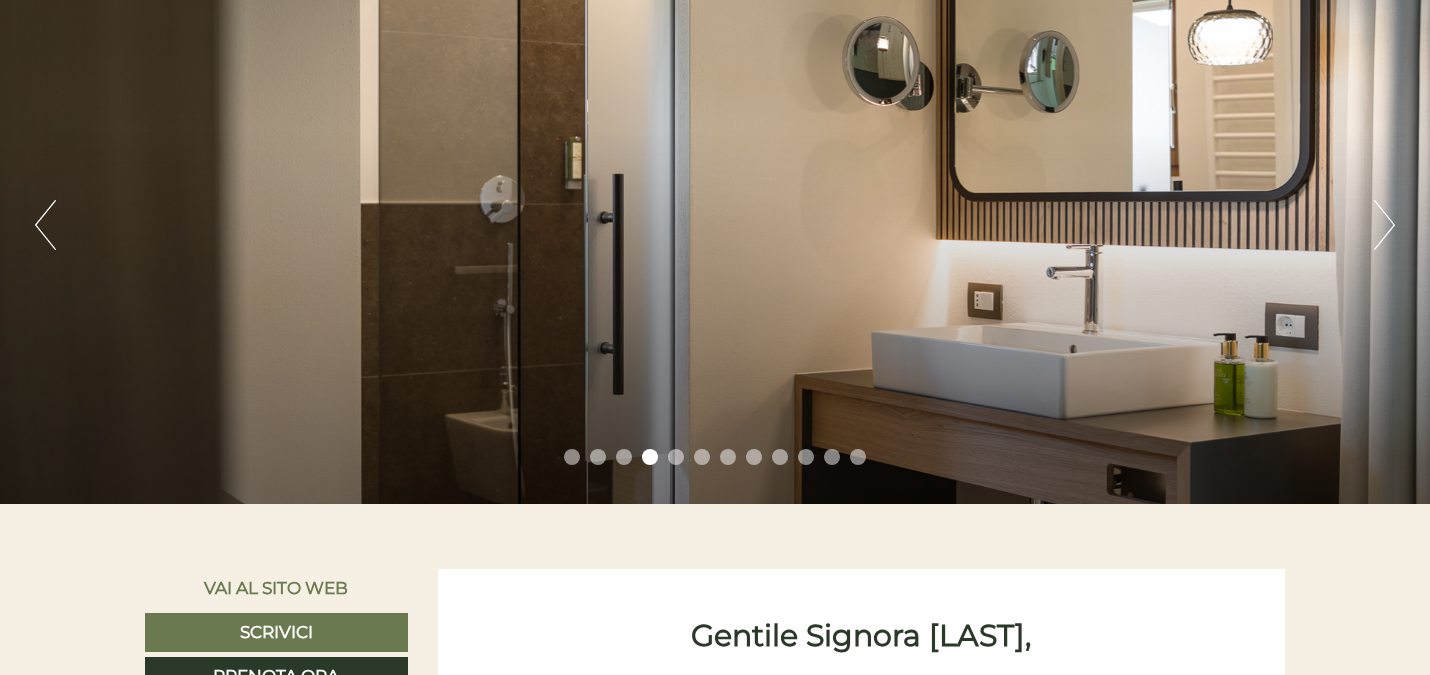 click on "Next" at bounding box center [1384, 225] 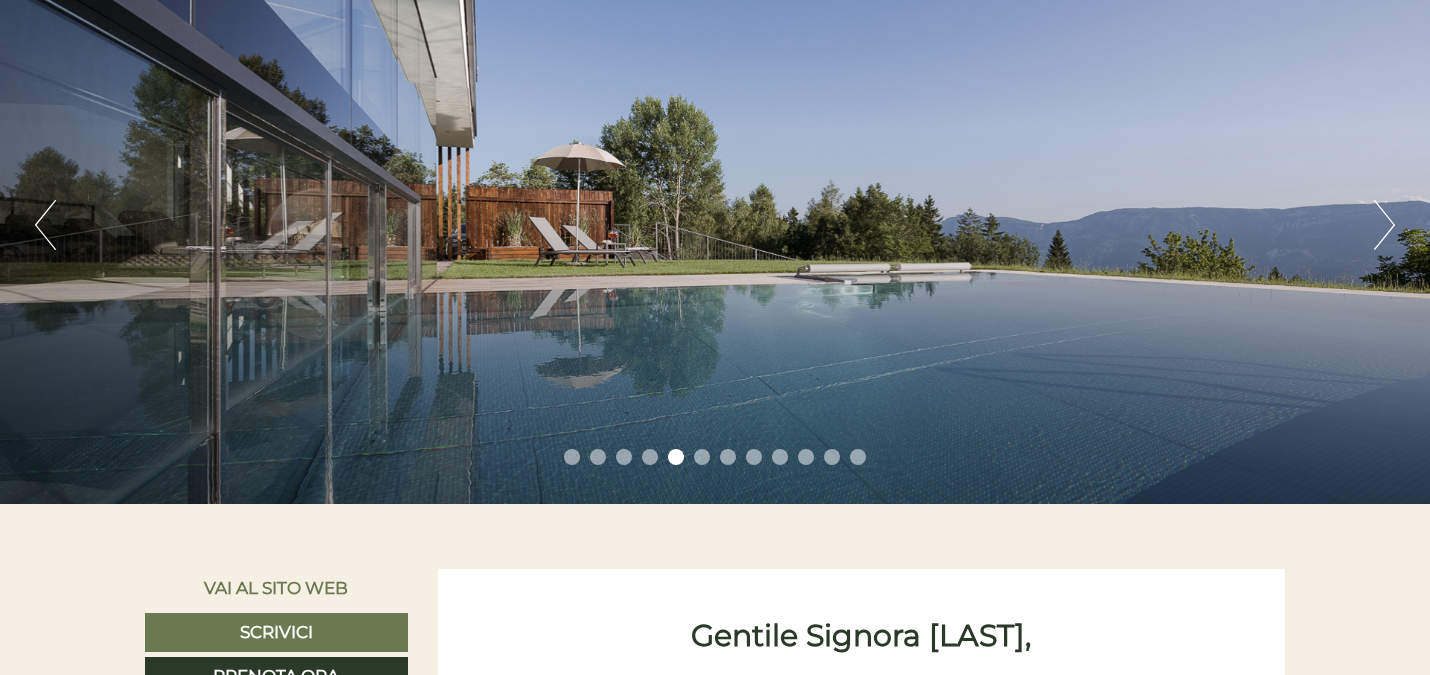 click on "Next" at bounding box center (1384, 225) 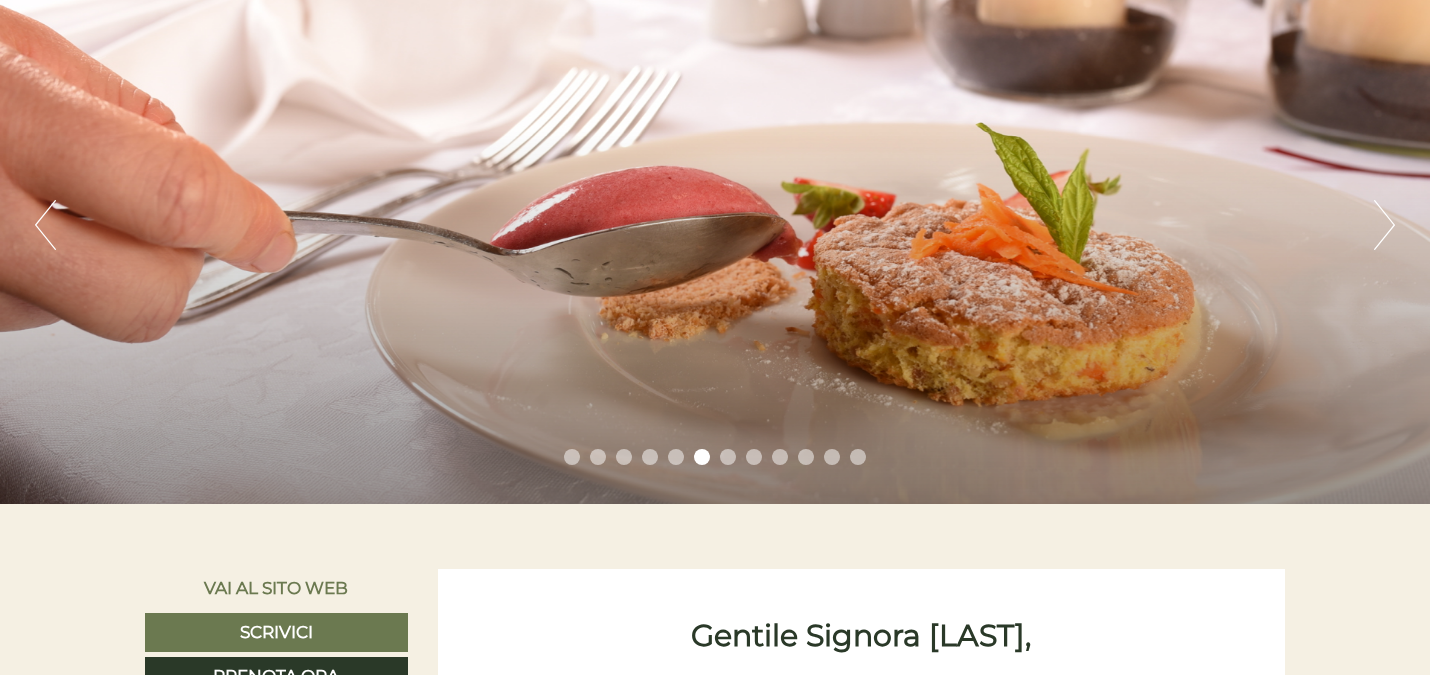 click on "Next" at bounding box center [1384, 225] 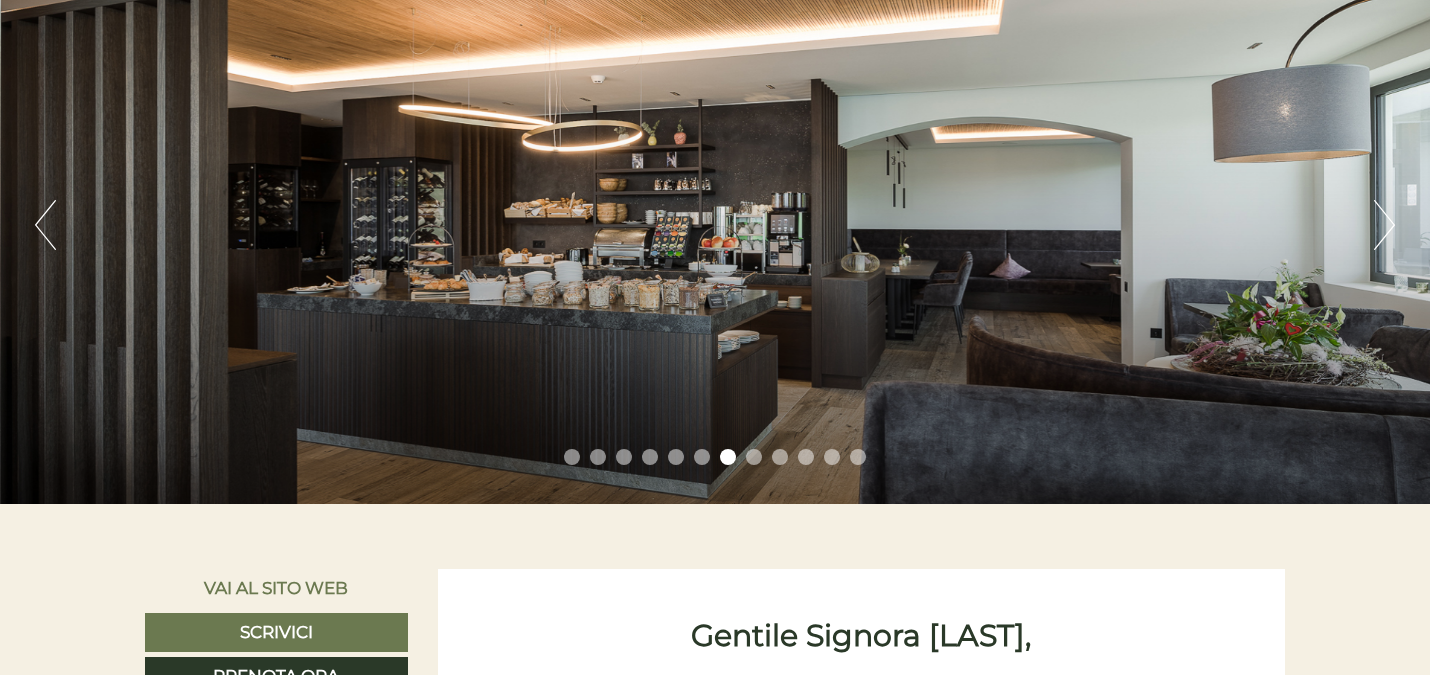 click on "Previous" at bounding box center [45, 225] 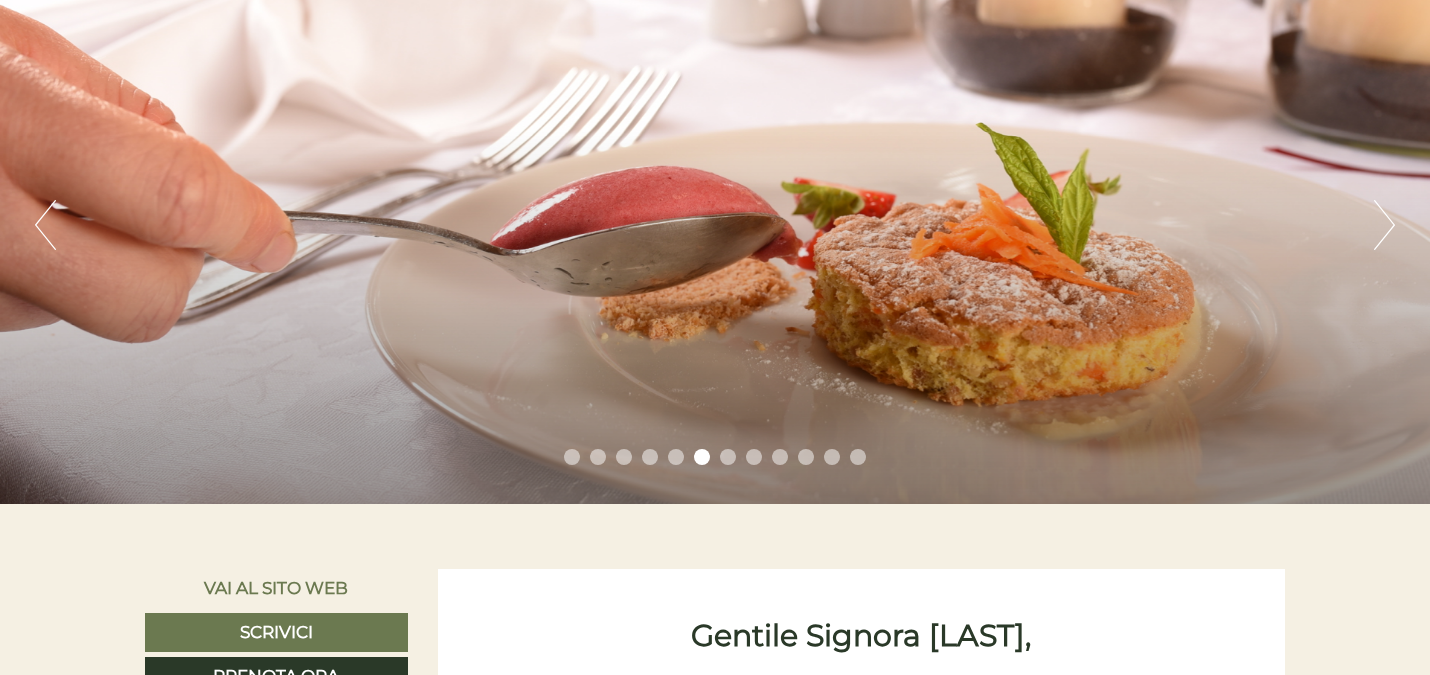 click on "Previous" at bounding box center [45, 225] 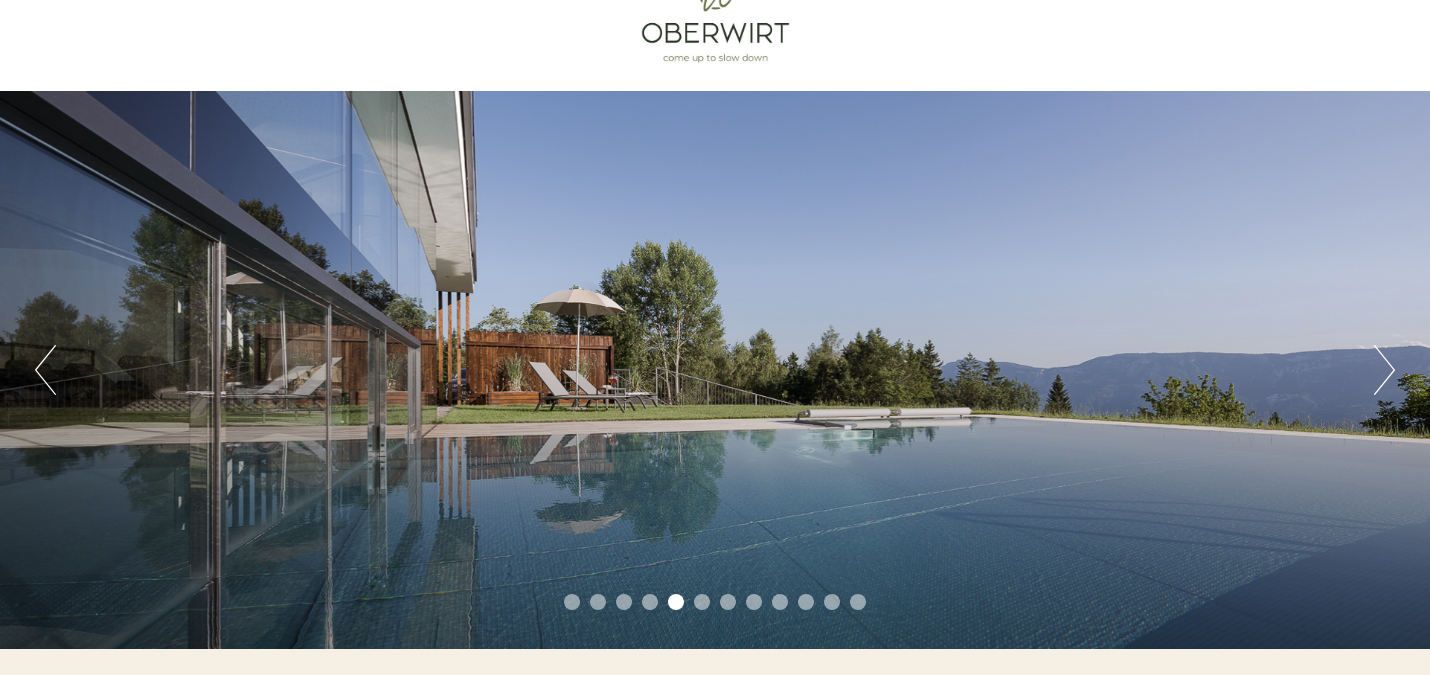 scroll, scrollTop: 0, scrollLeft: 0, axis: both 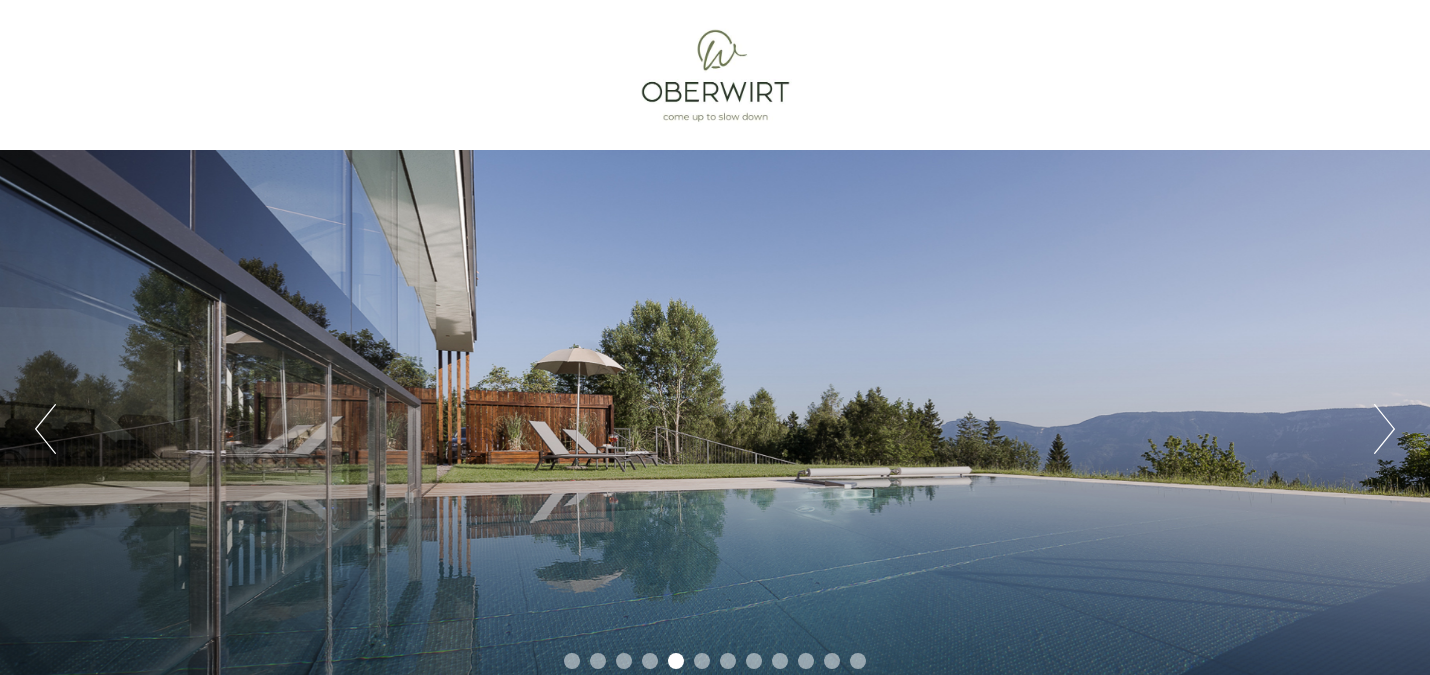 click on "Next" at bounding box center (1384, 429) 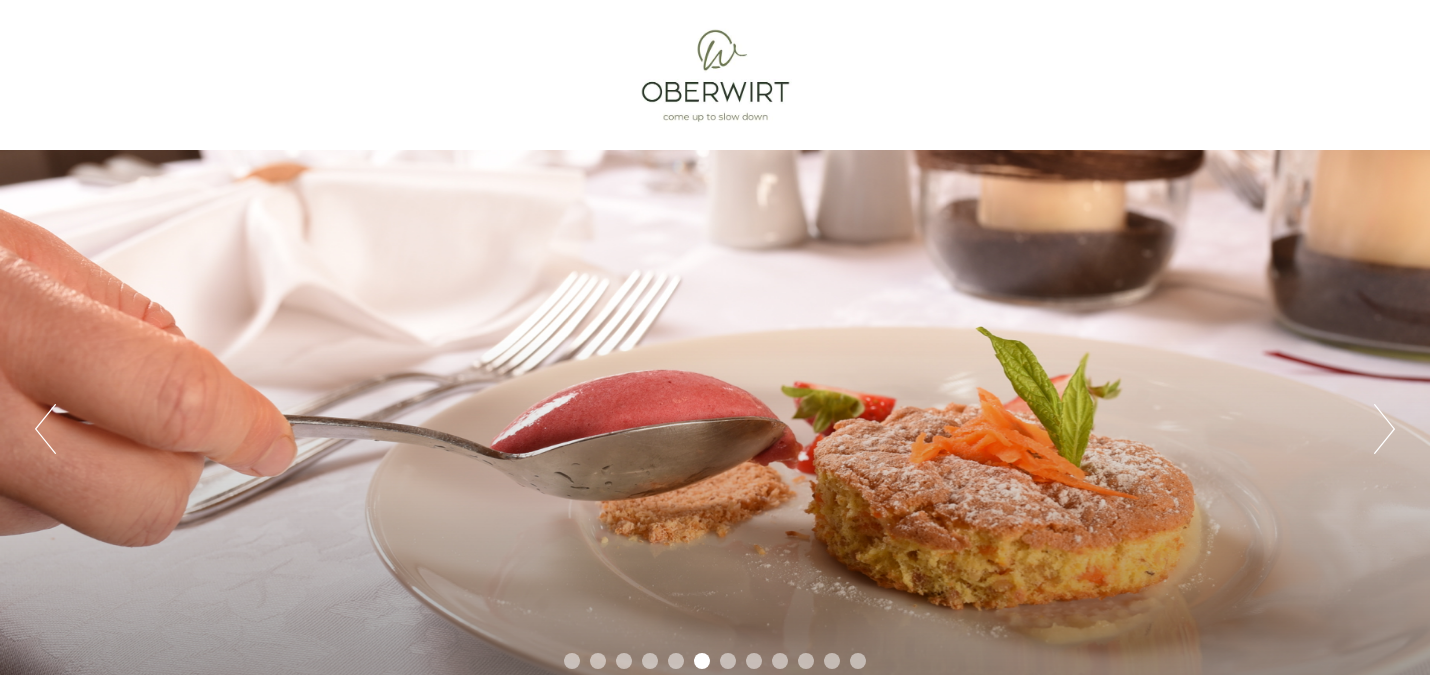 click on "Next" at bounding box center [1384, 429] 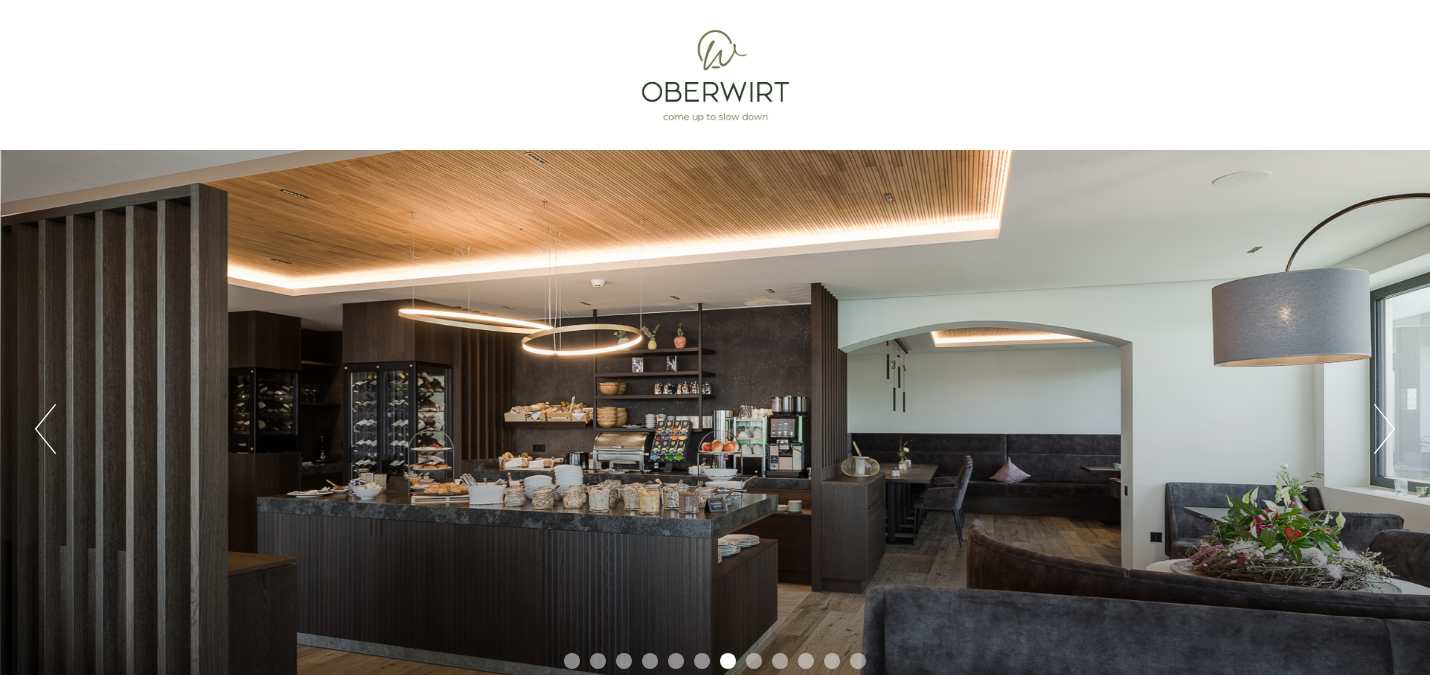 click on "Next" at bounding box center (1384, 429) 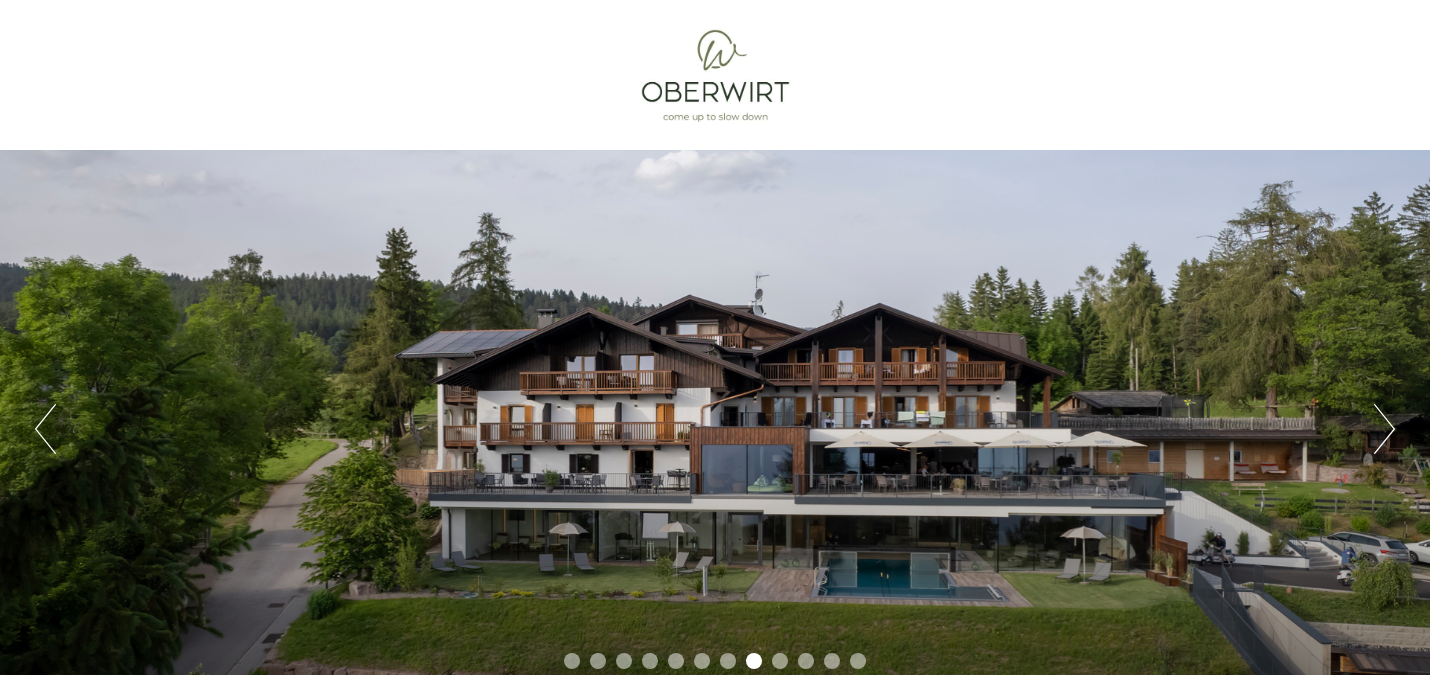 click on "Next" at bounding box center (1384, 429) 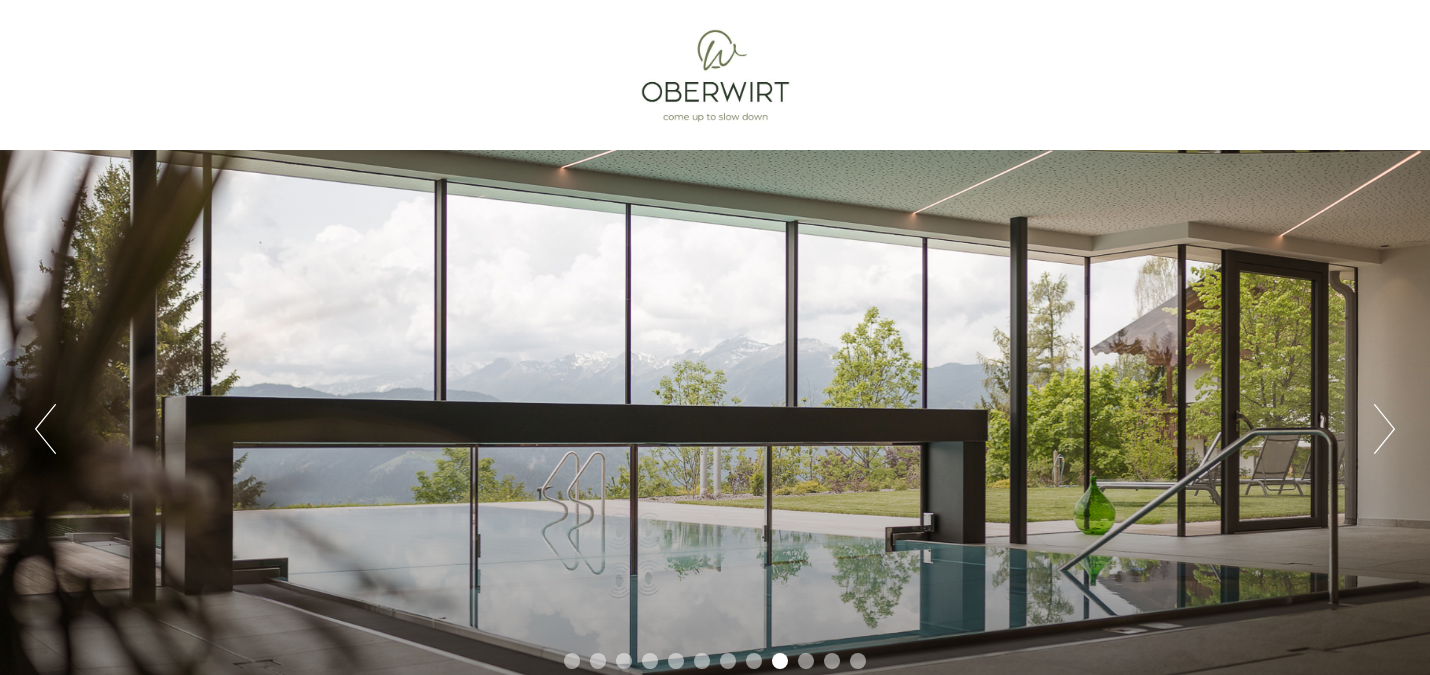 click on "Previous" at bounding box center [45, 429] 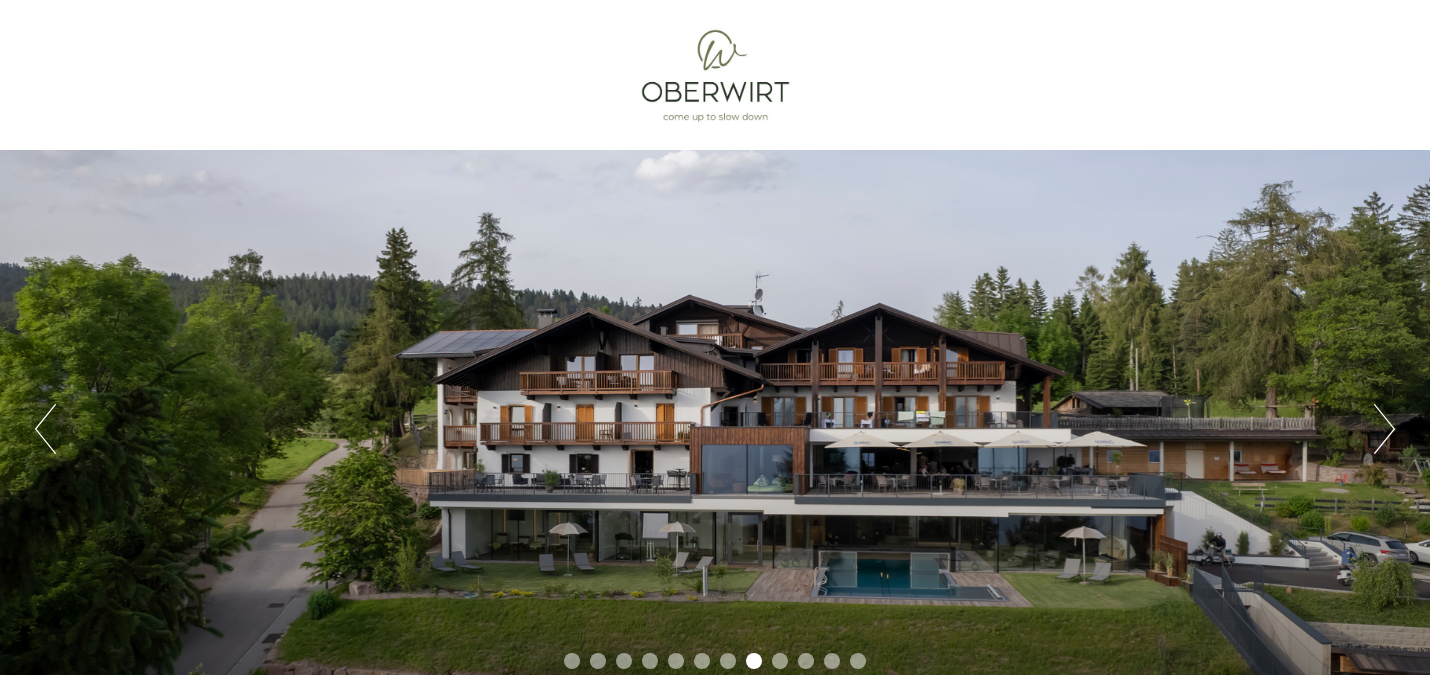 click on "Next" at bounding box center [1384, 429] 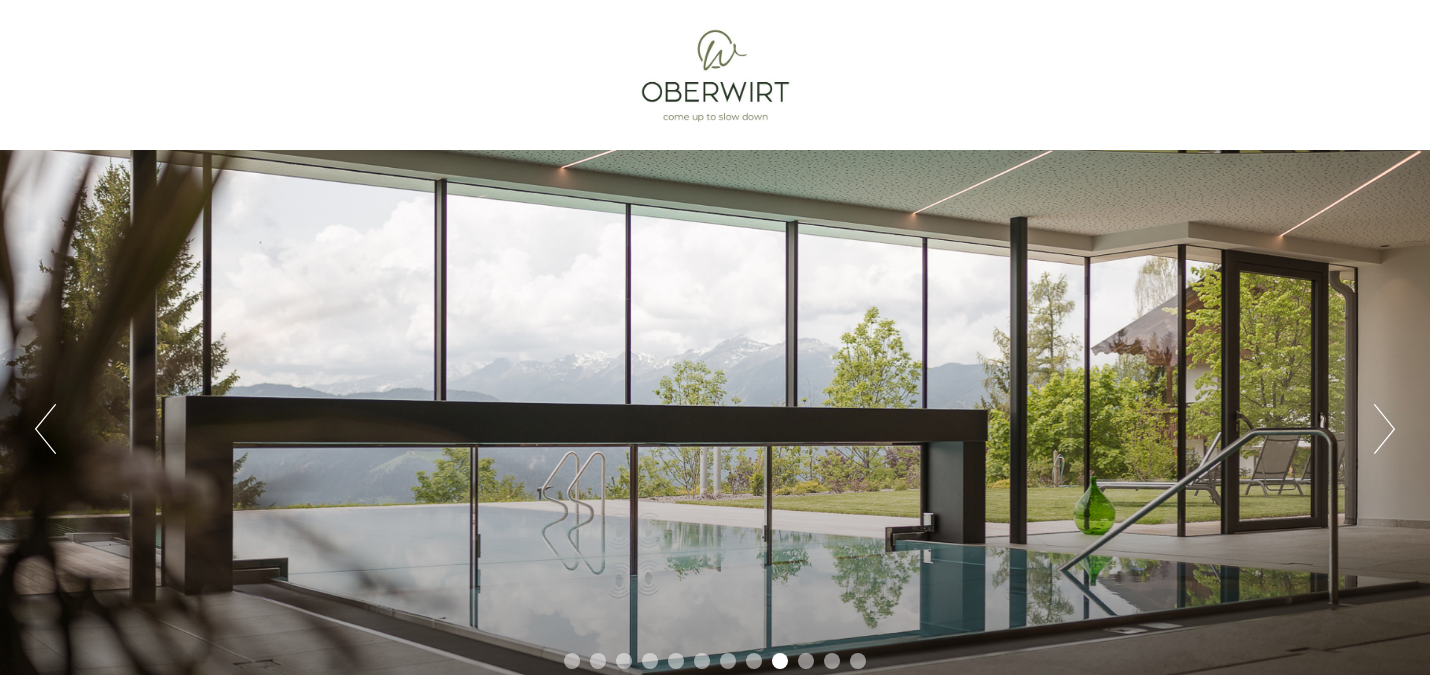 click on "Next" at bounding box center (1384, 429) 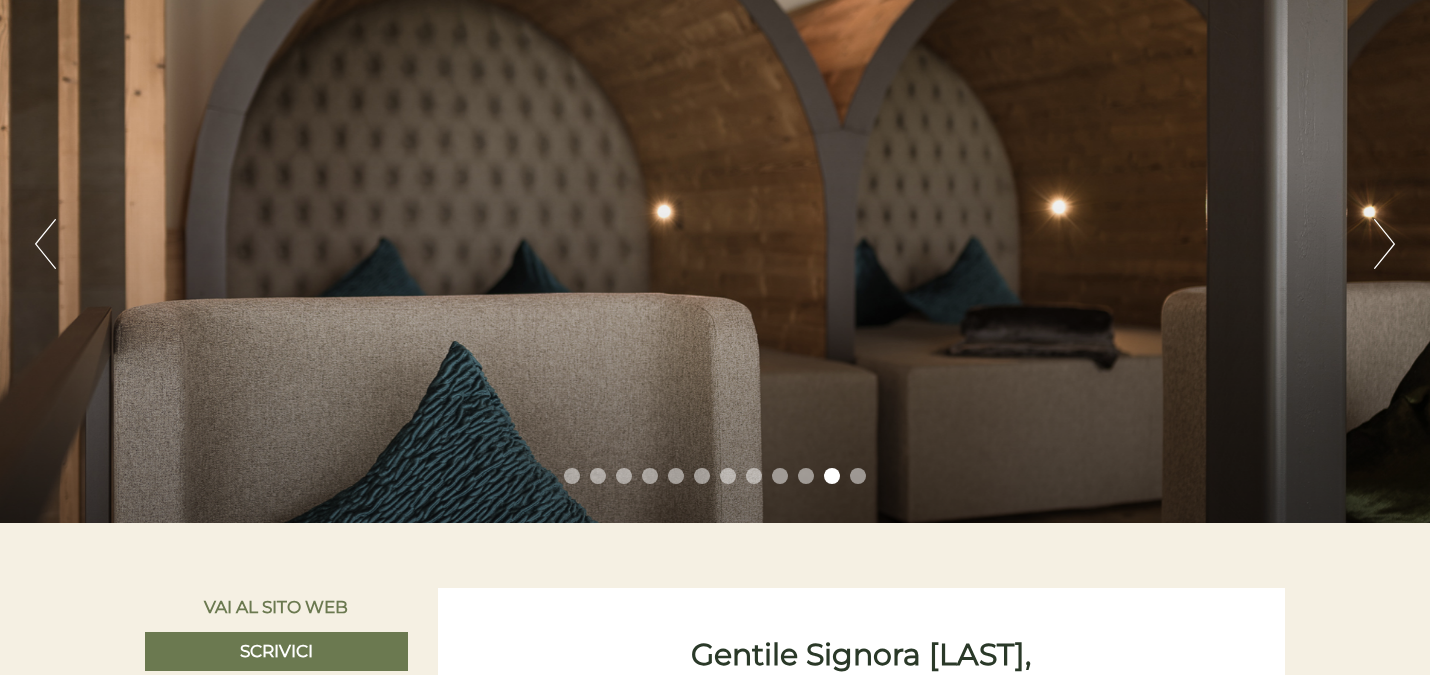 scroll, scrollTop: 204, scrollLeft: 0, axis: vertical 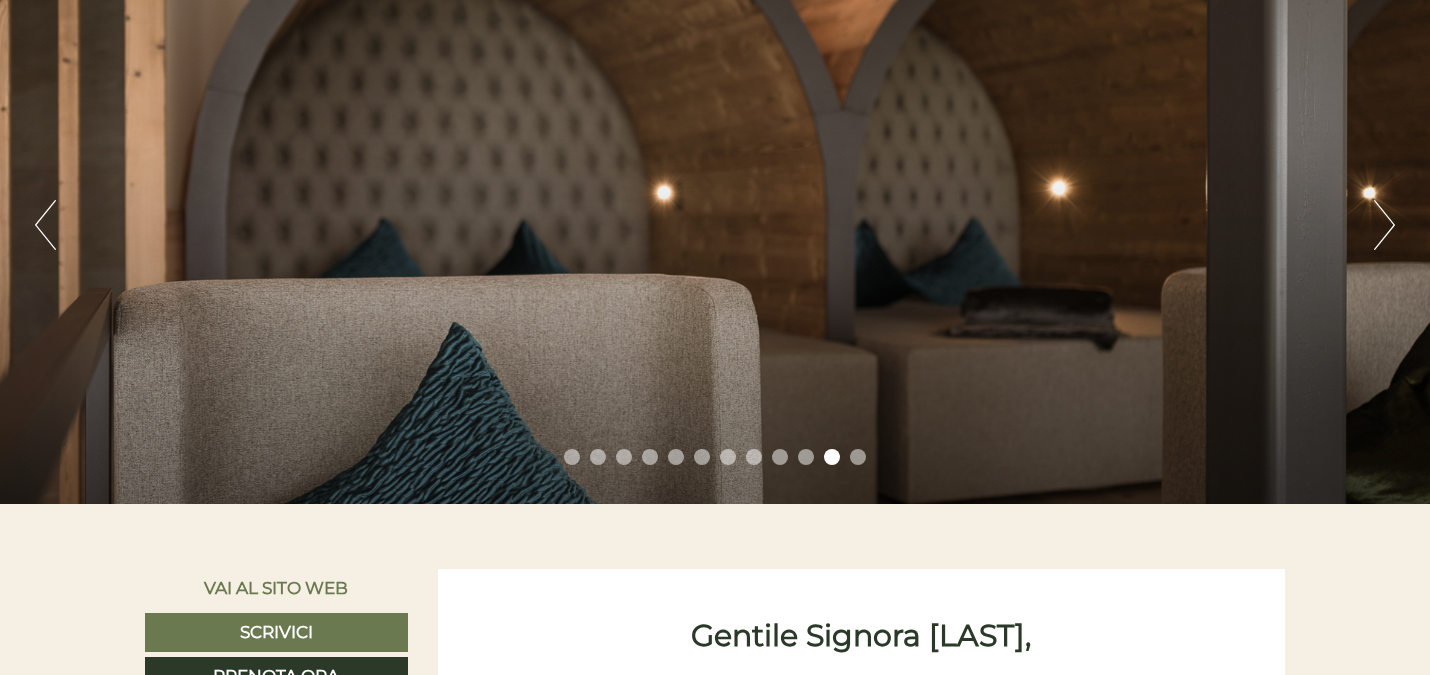click on "Next" at bounding box center [1384, 225] 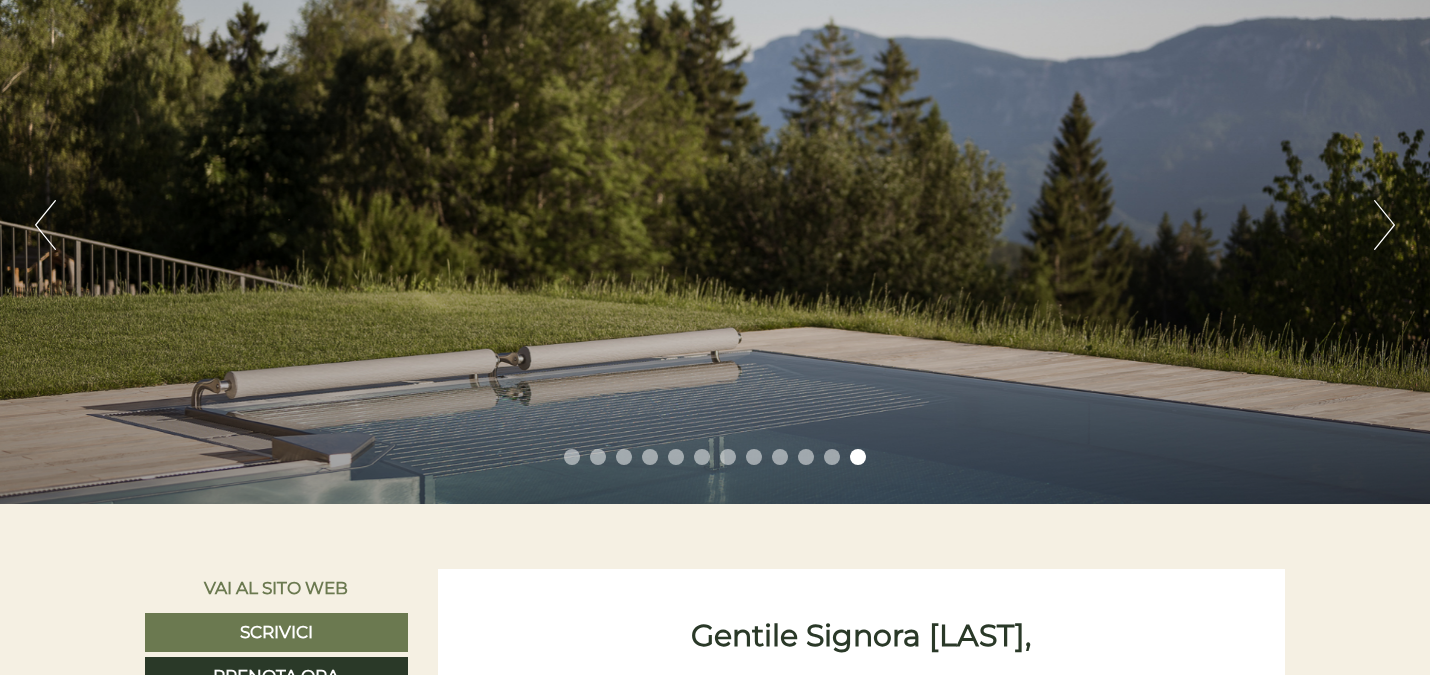 click on "Next" at bounding box center (1384, 225) 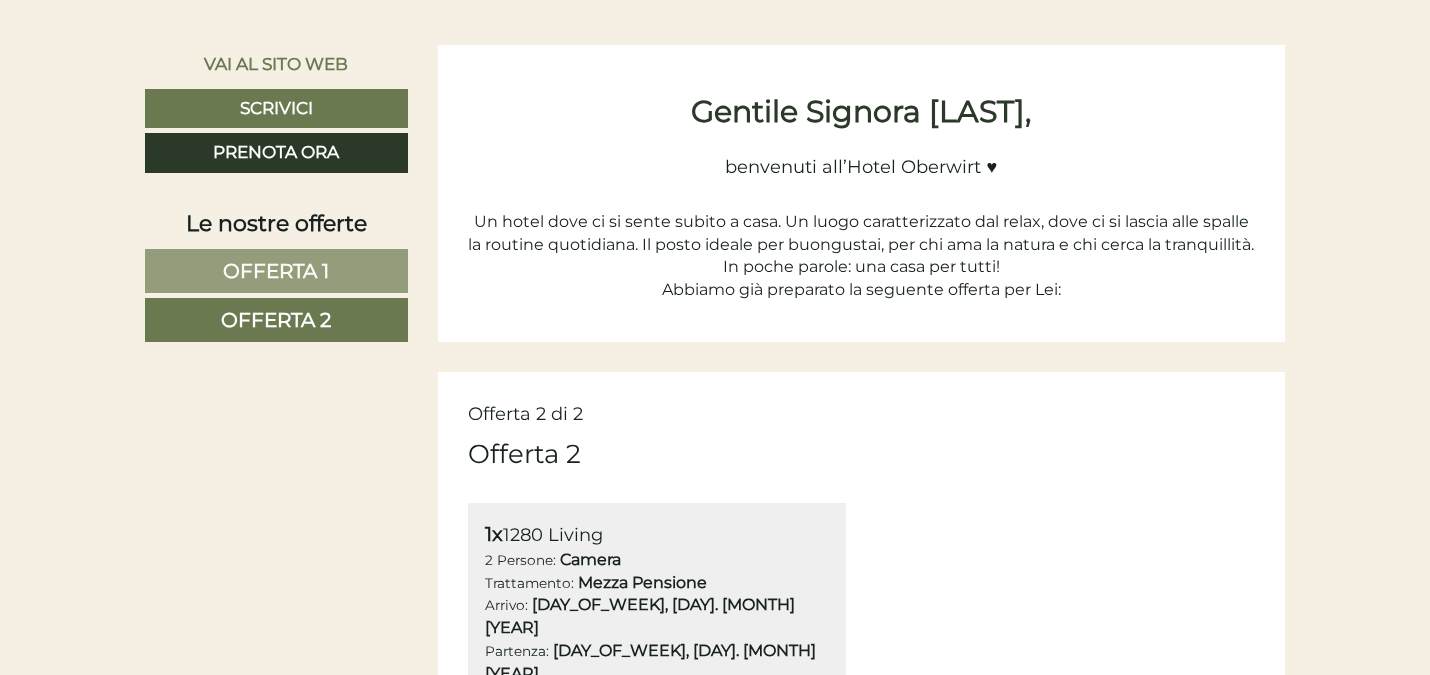 scroll, scrollTop: 741, scrollLeft: 0, axis: vertical 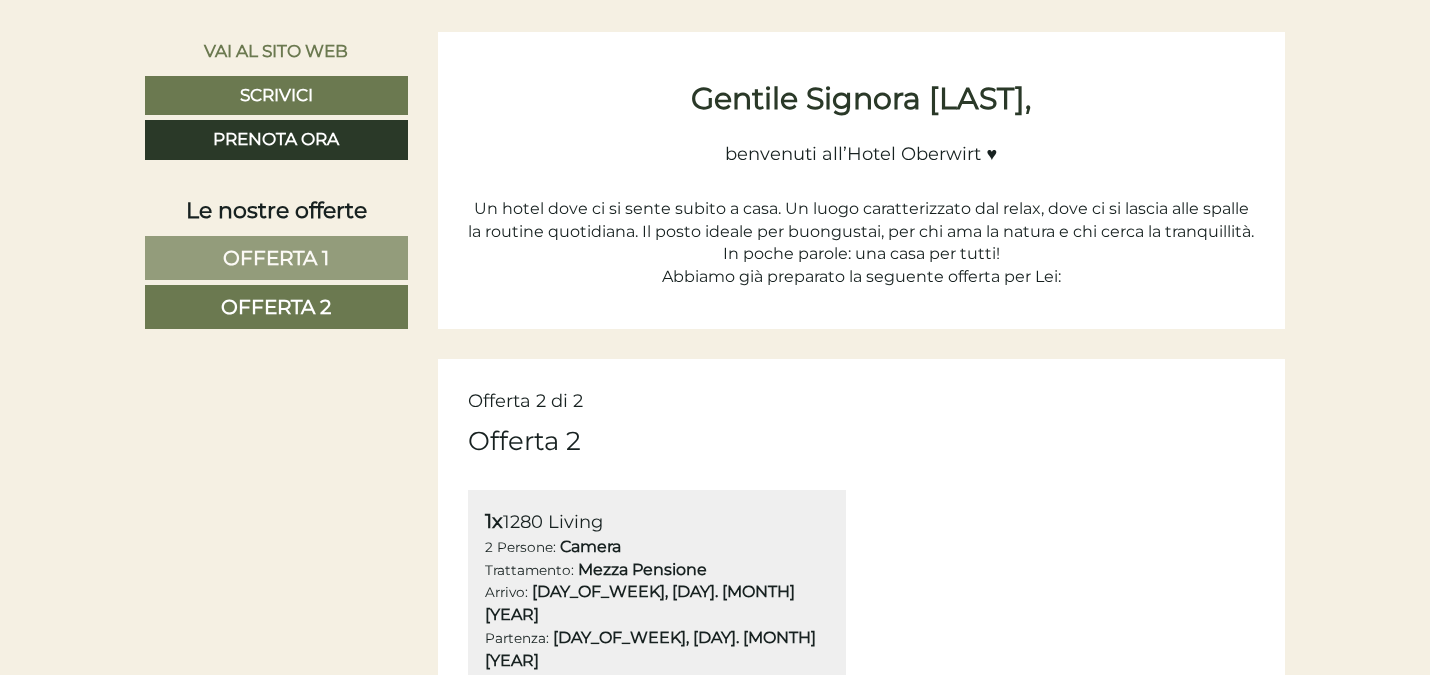 click on "Offerta 1" at bounding box center [276, 258] 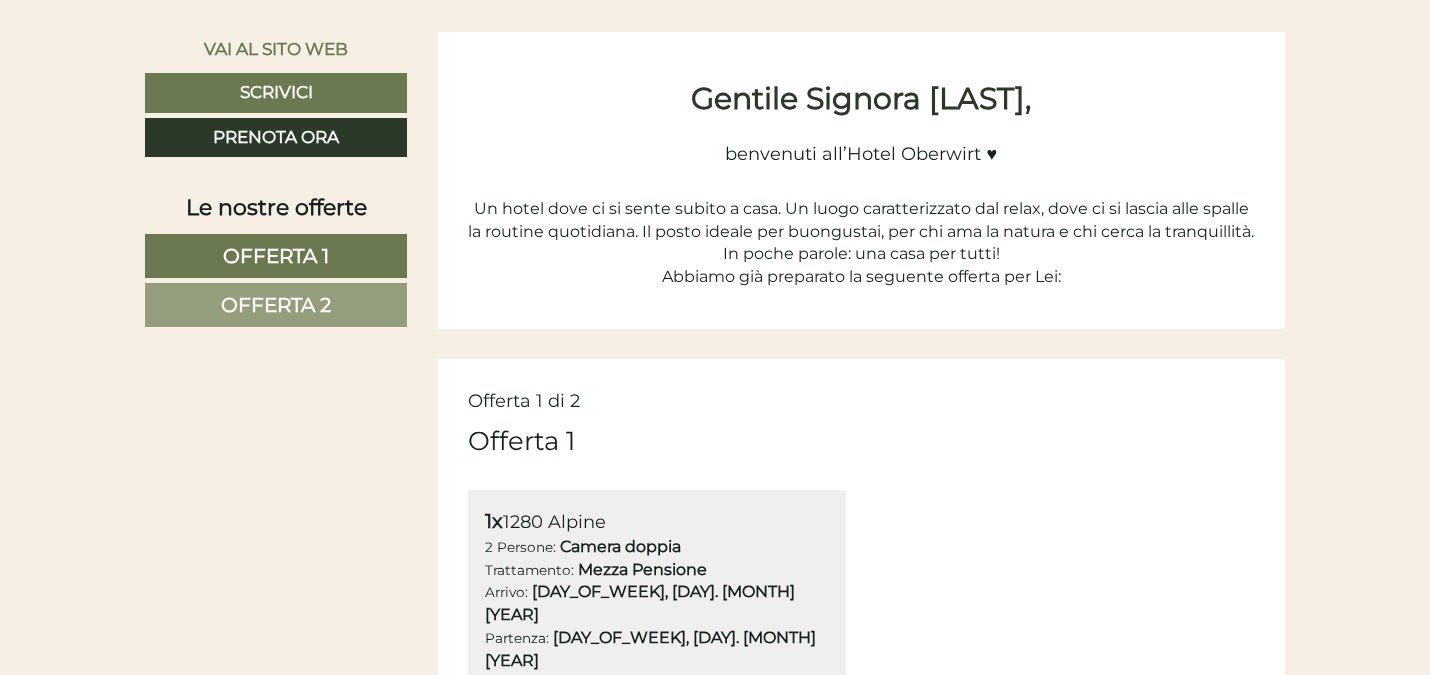 scroll, scrollTop: 1100, scrollLeft: 0, axis: vertical 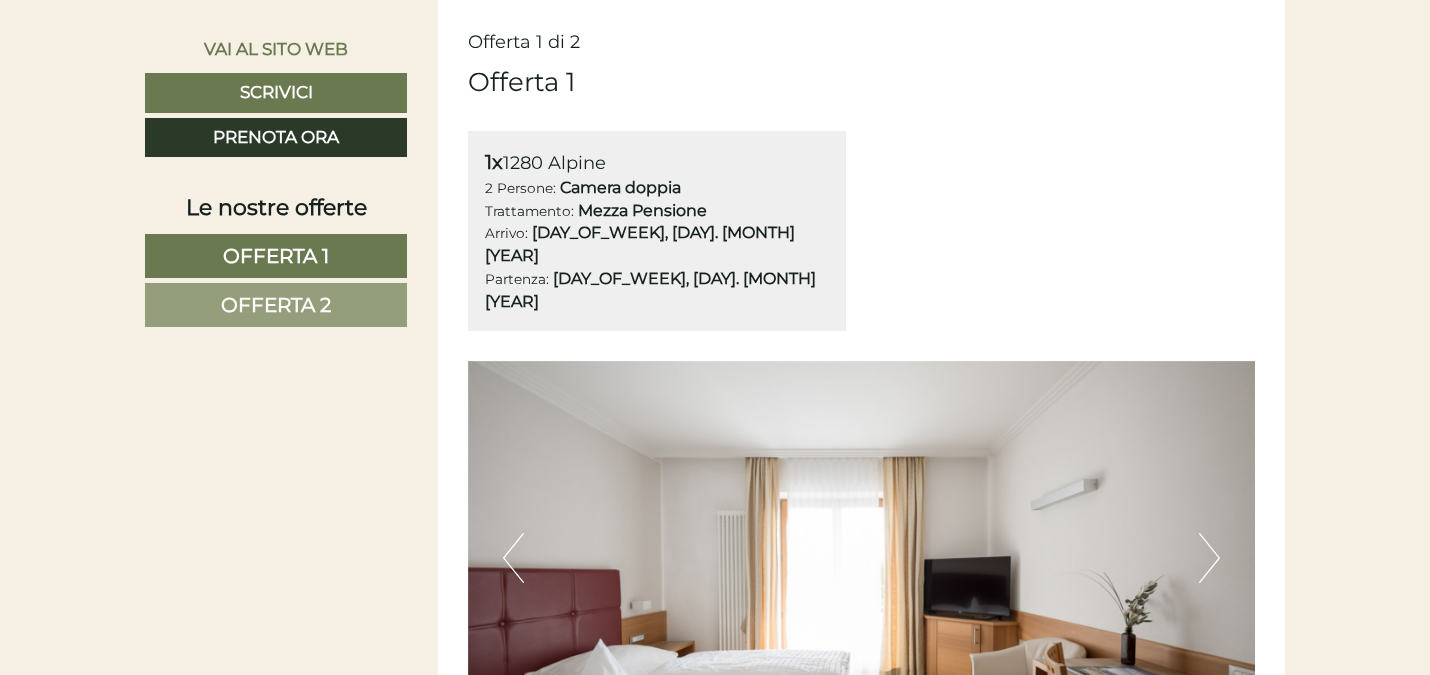 click on "Offerta 2" at bounding box center (276, 305) 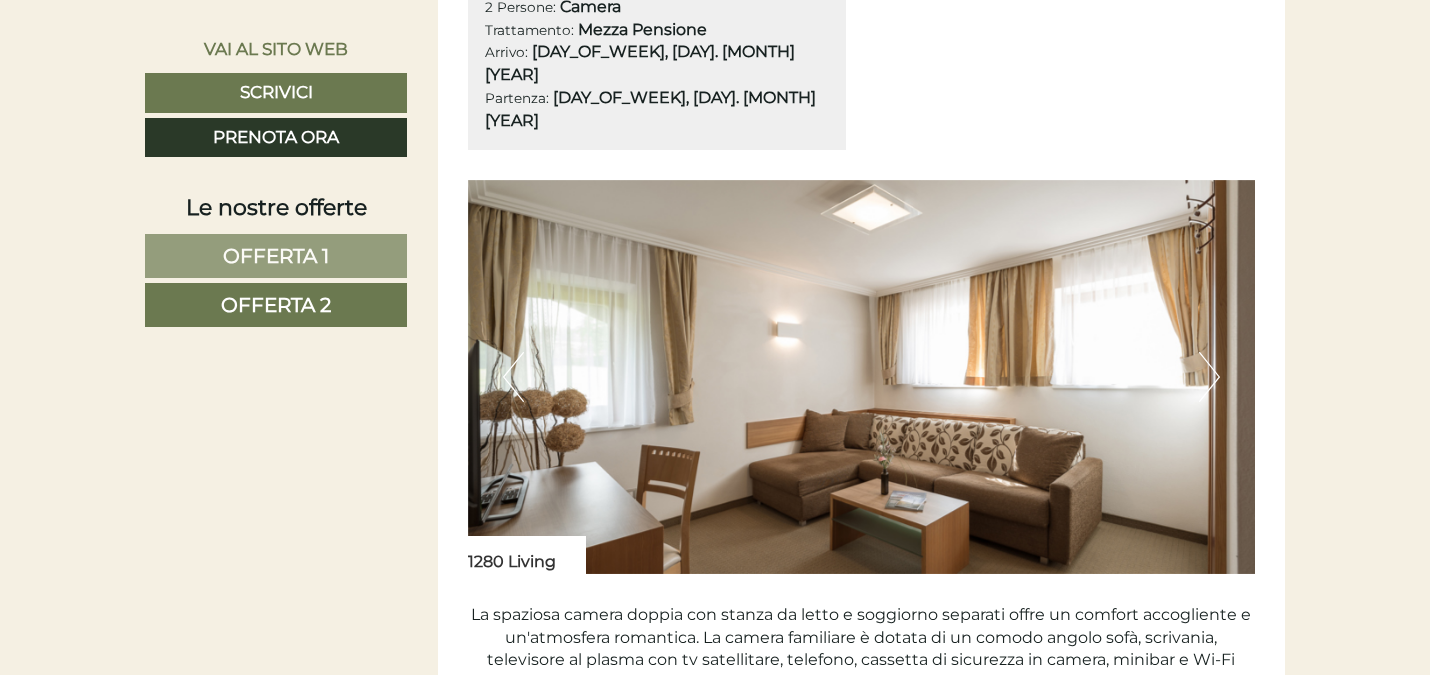 scroll, scrollTop: 1283, scrollLeft: 0, axis: vertical 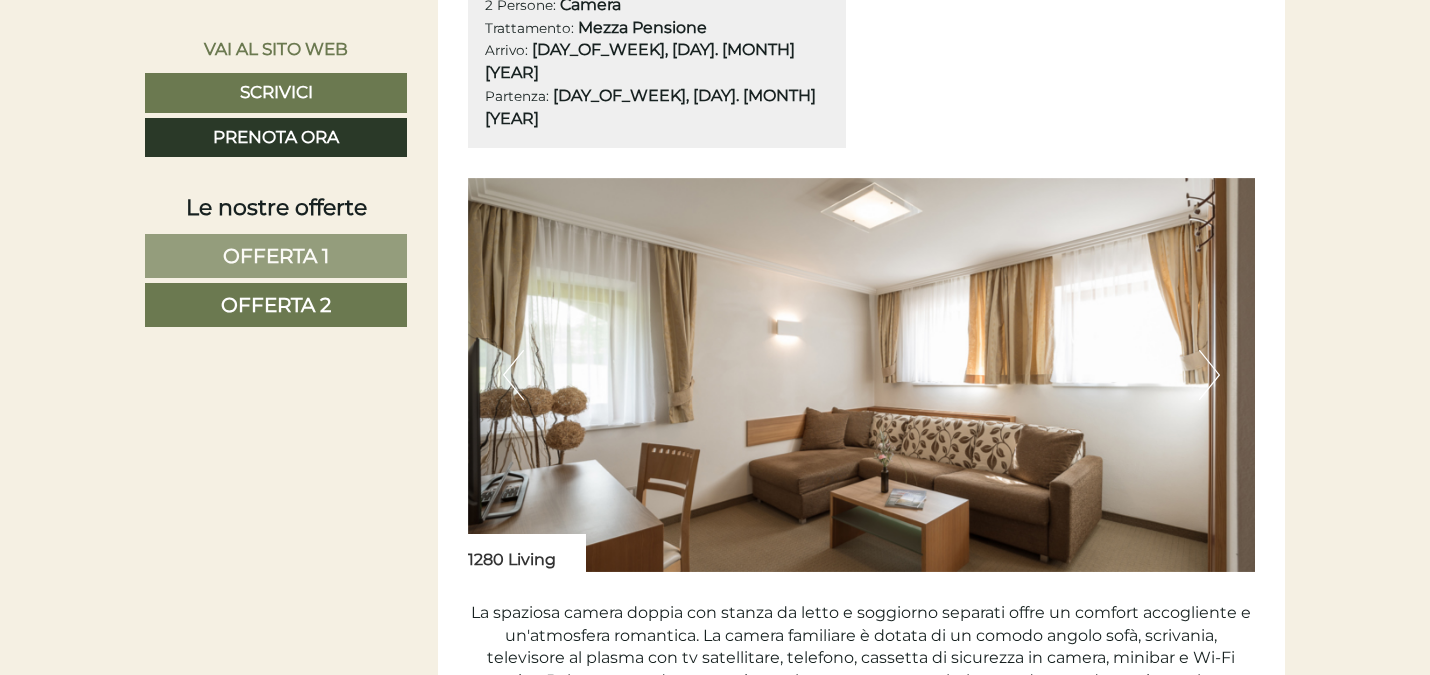 click on "Next" at bounding box center [1209, 375] 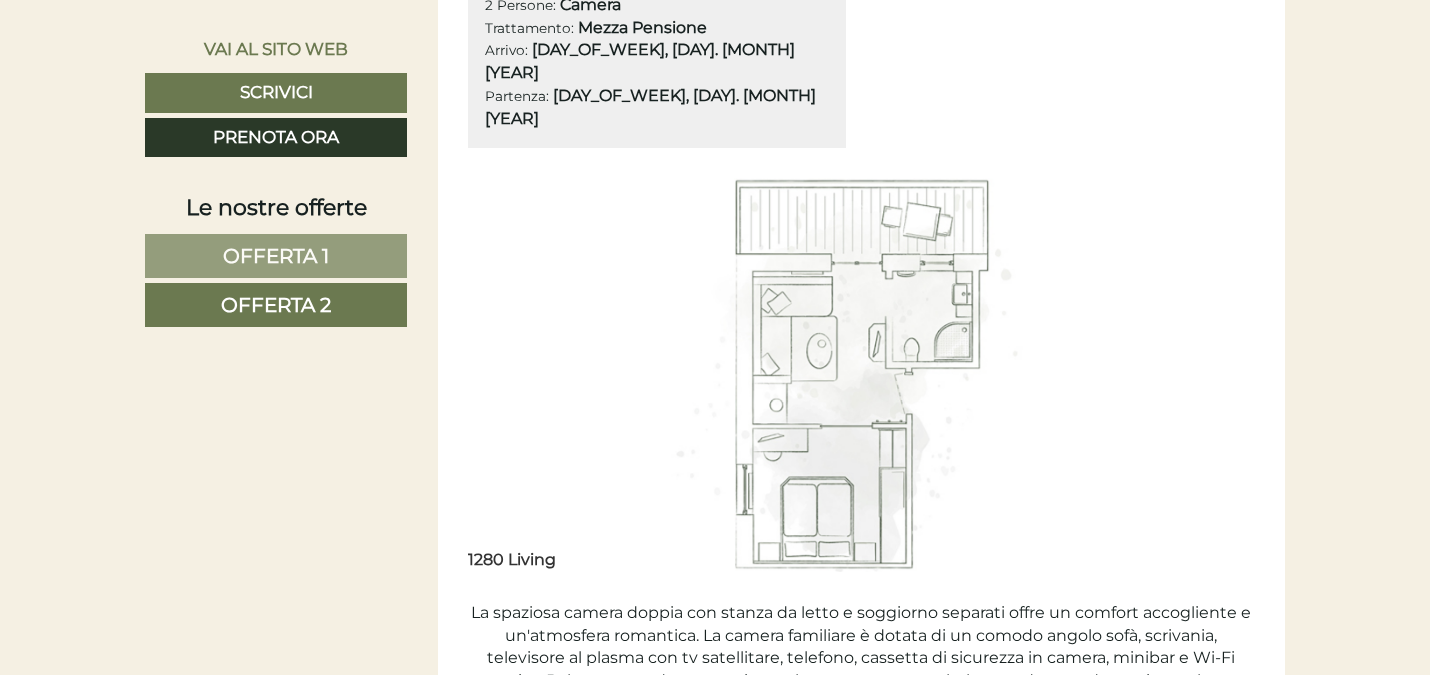click on "Next" at bounding box center [1209, 375] 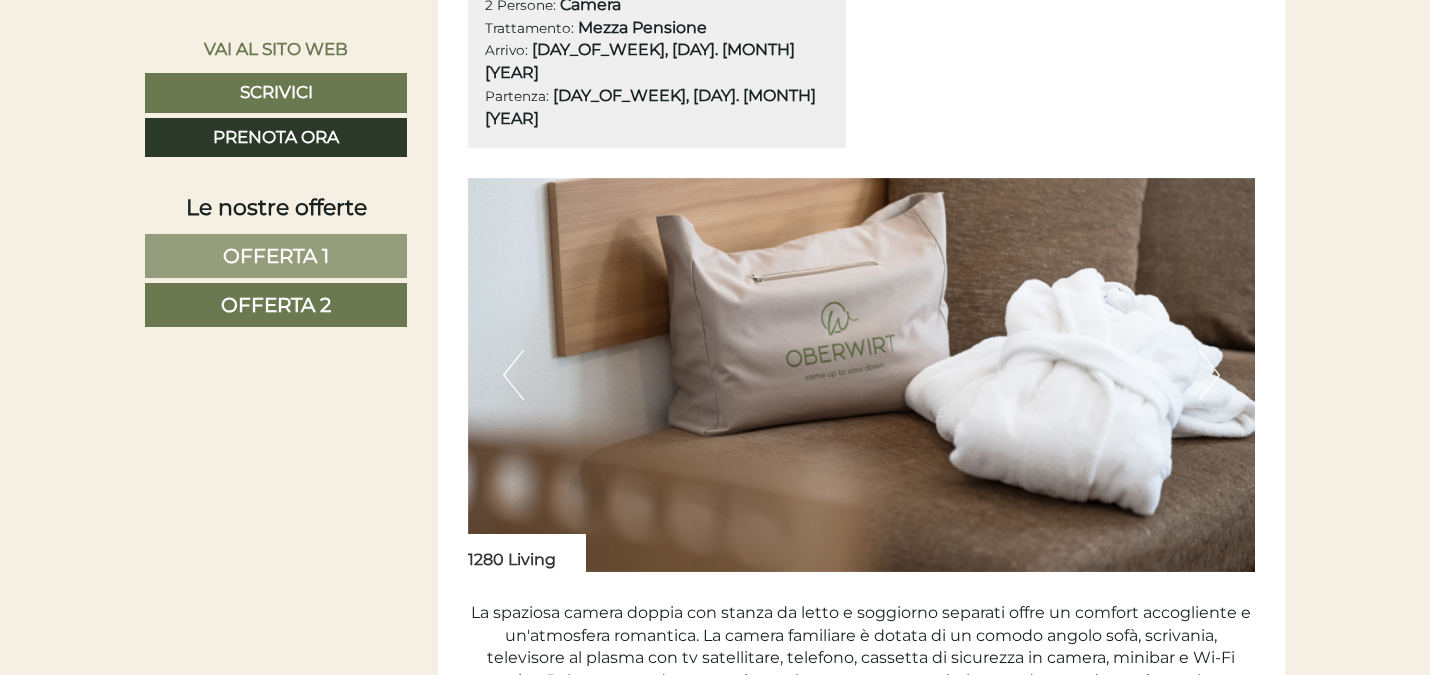 click on "Next" at bounding box center [1209, 375] 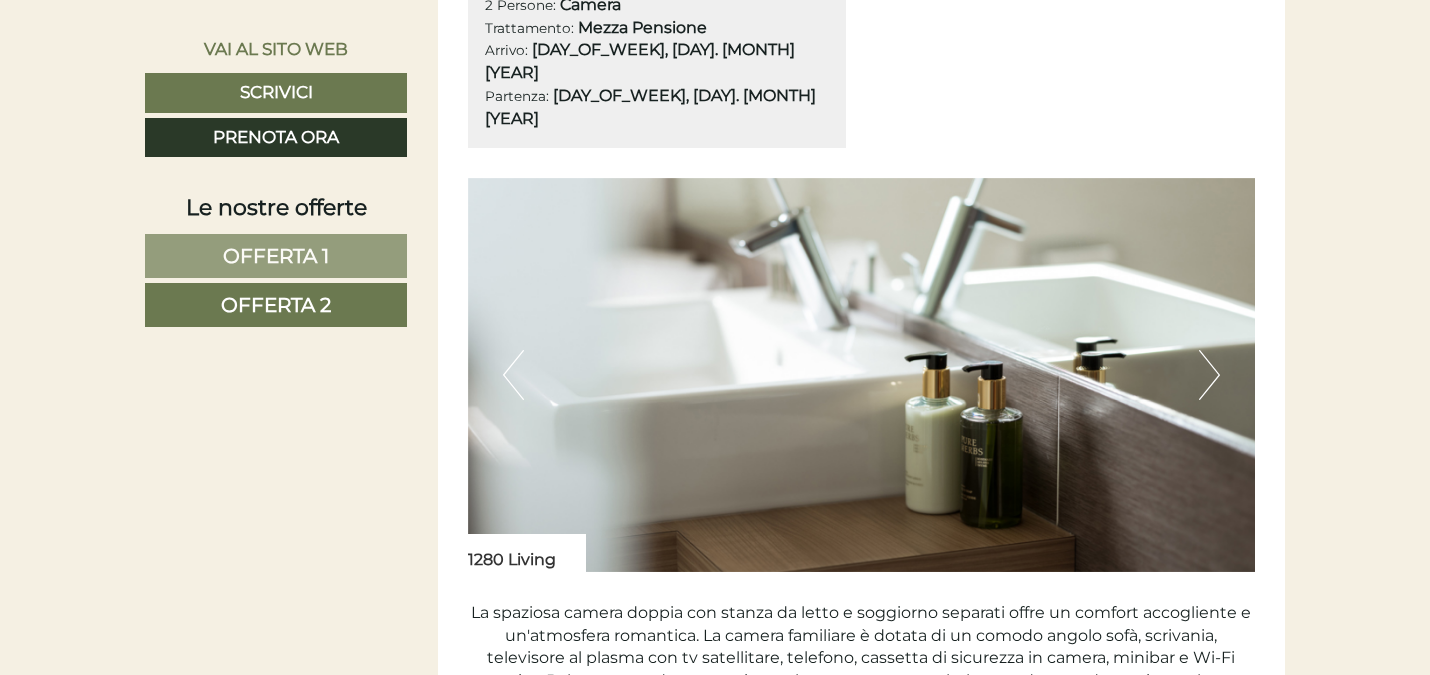 click on "Next" at bounding box center (1209, 375) 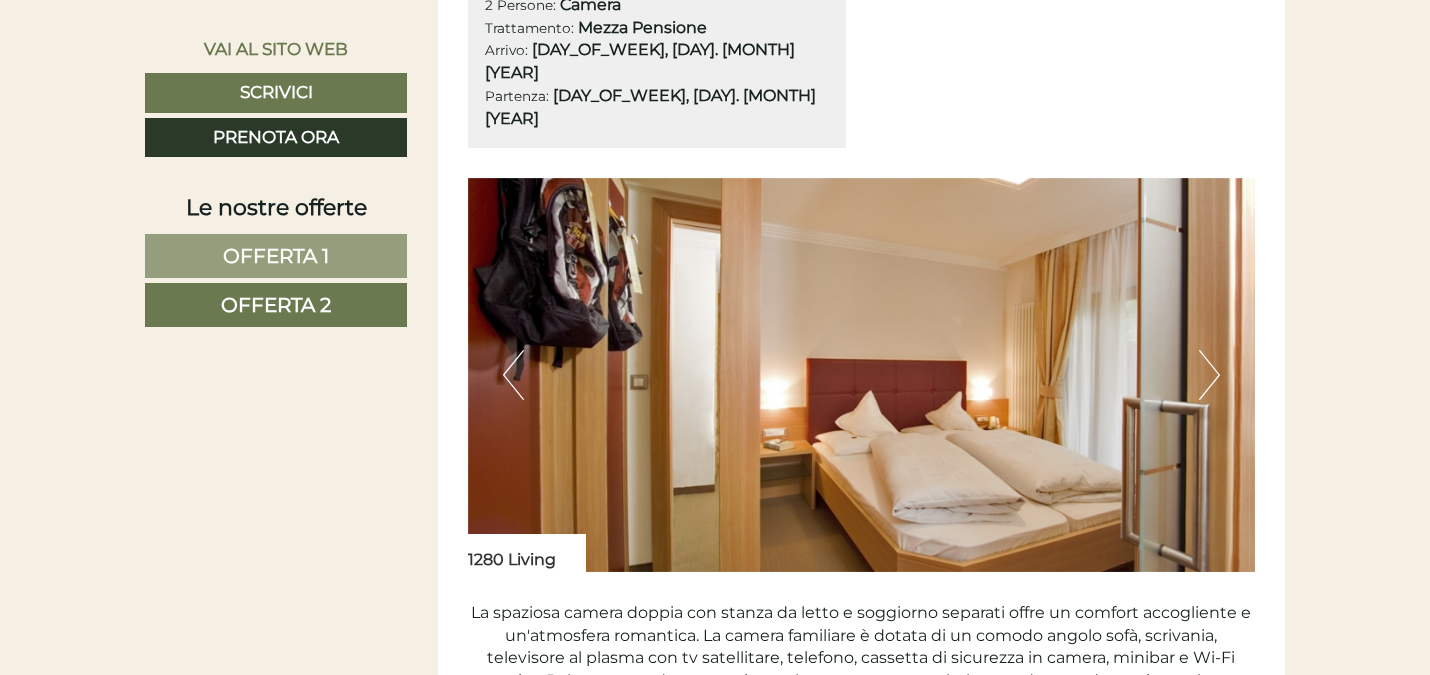 click on "Next" at bounding box center (1209, 375) 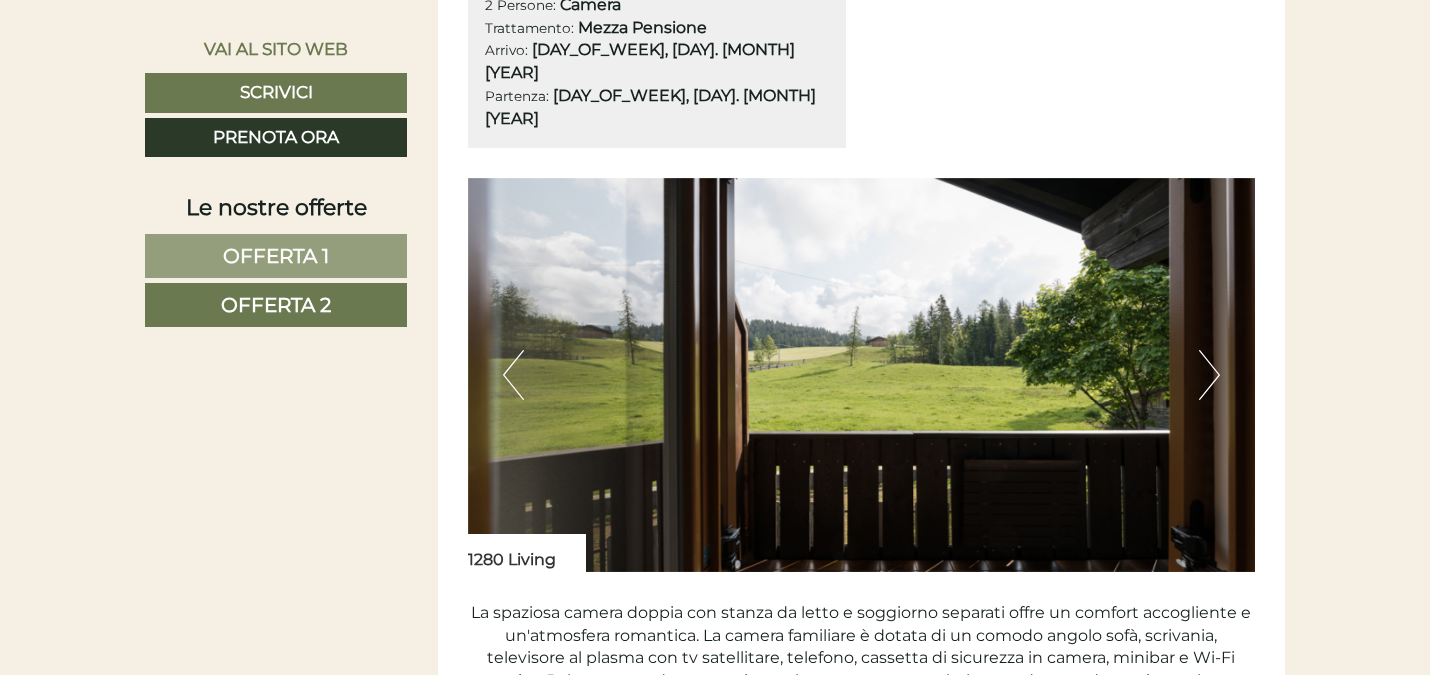 click on "Next" at bounding box center [1209, 375] 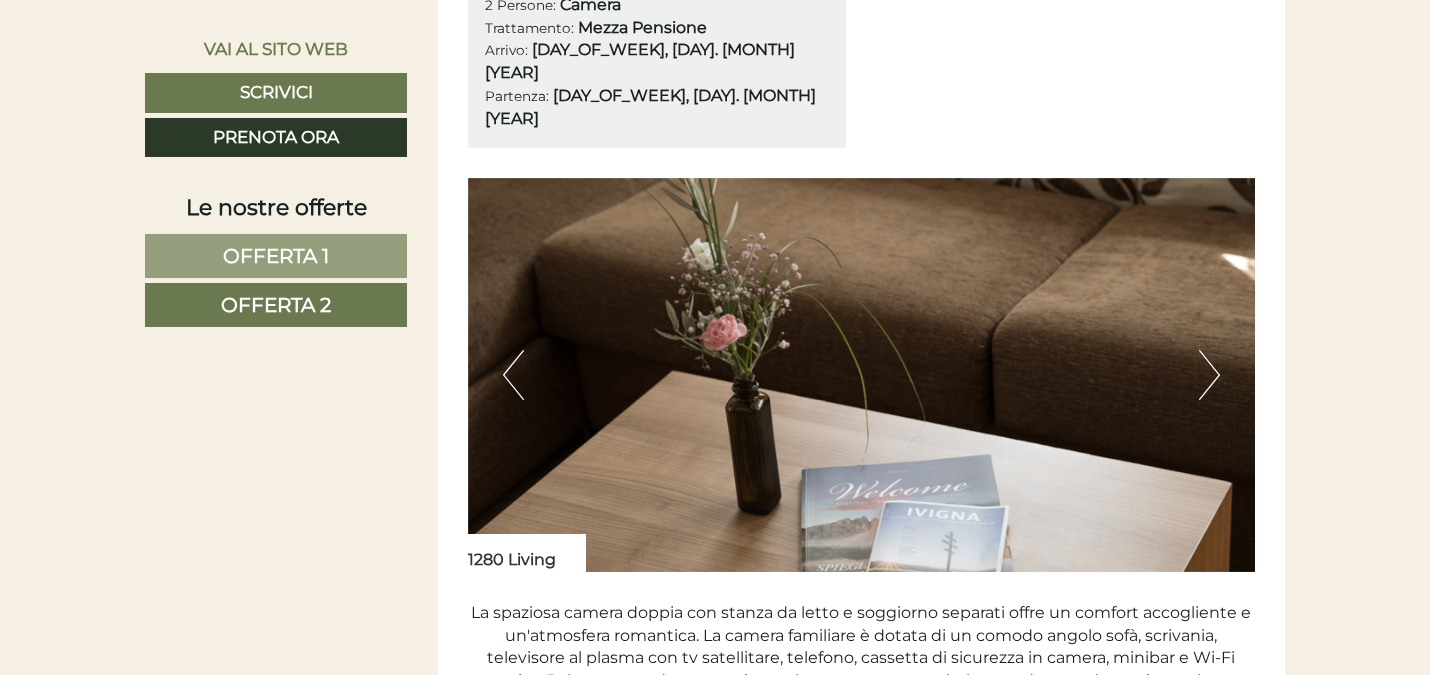 click on "Next" at bounding box center (1209, 375) 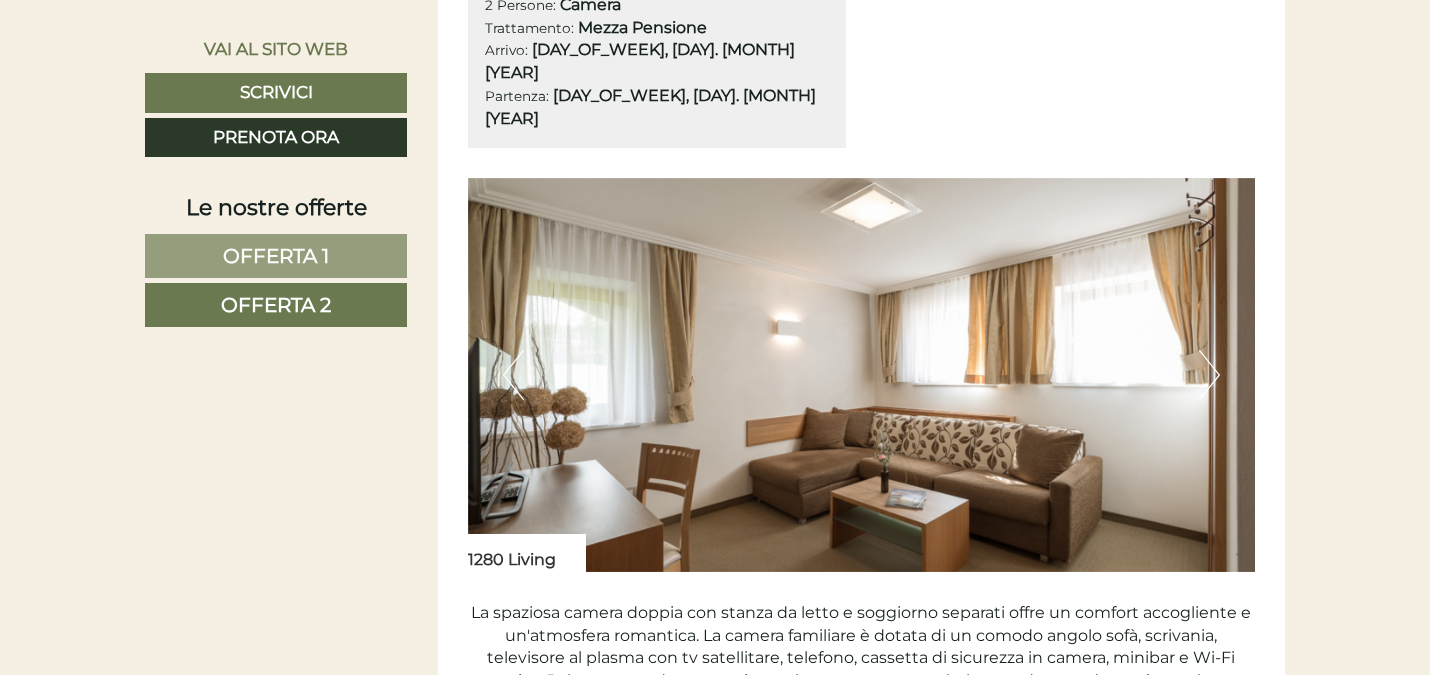 click on "Next" at bounding box center (1209, 375) 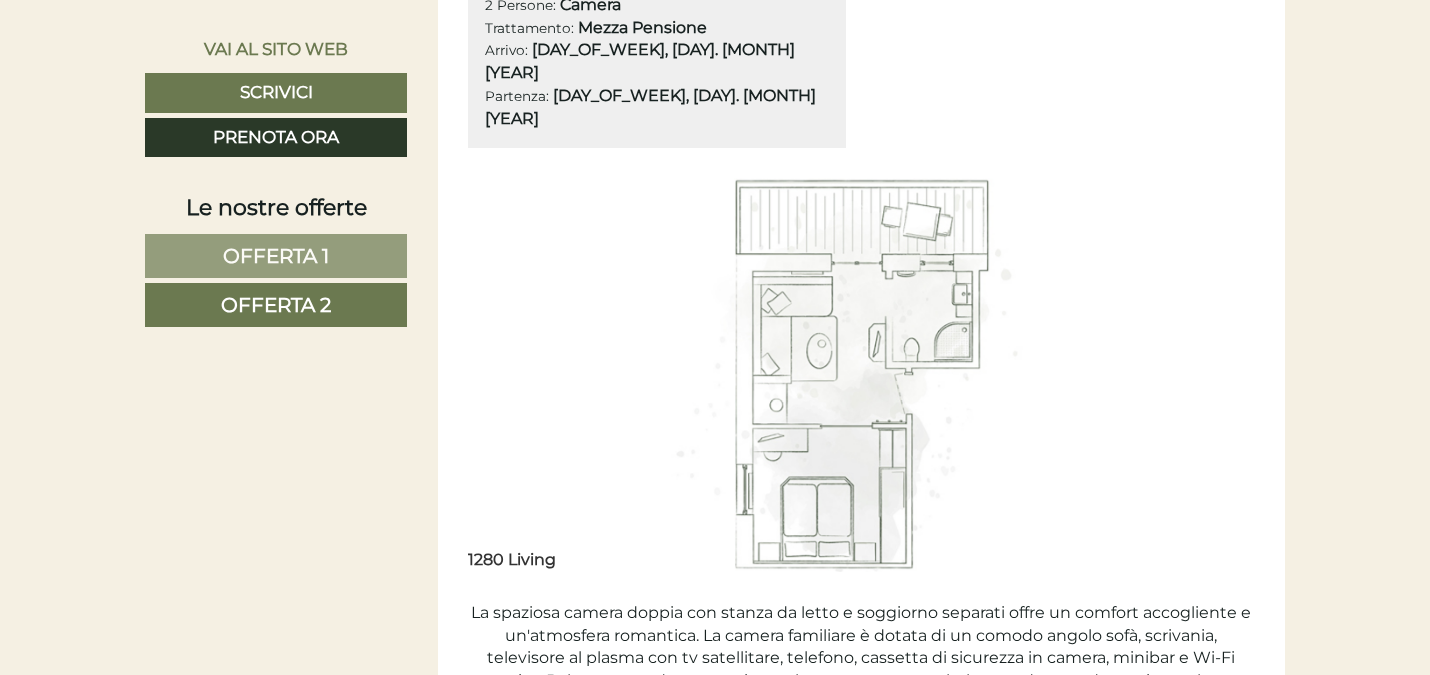 click on "Next" at bounding box center [1209, 375] 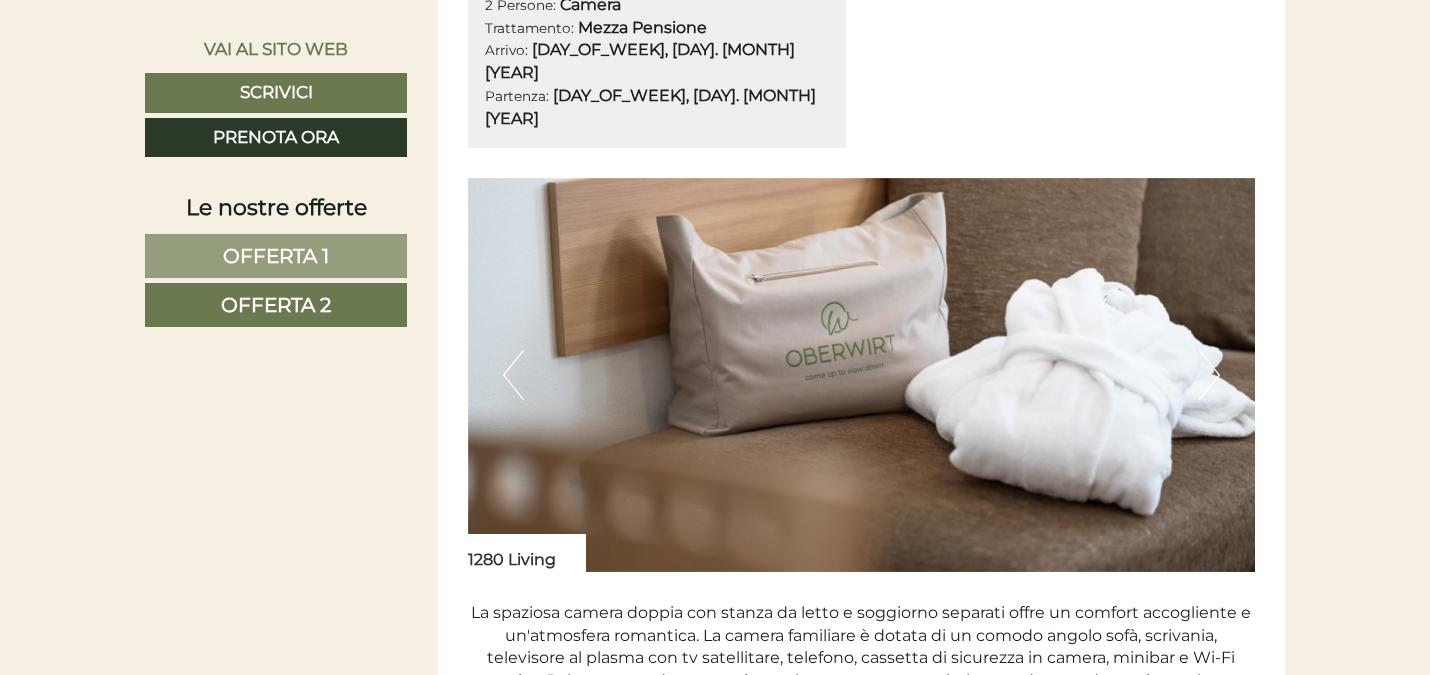click on "Next" at bounding box center [1209, 375] 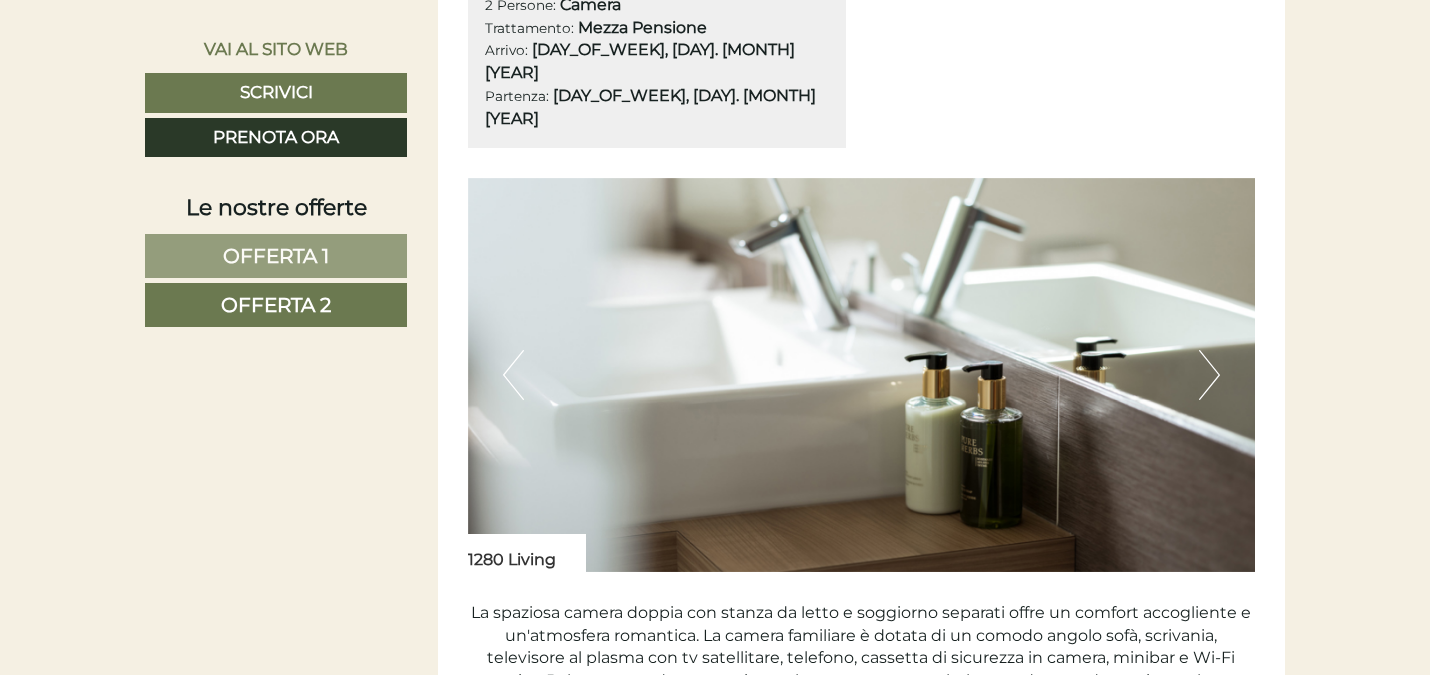 click on "Next" at bounding box center [1209, 375] 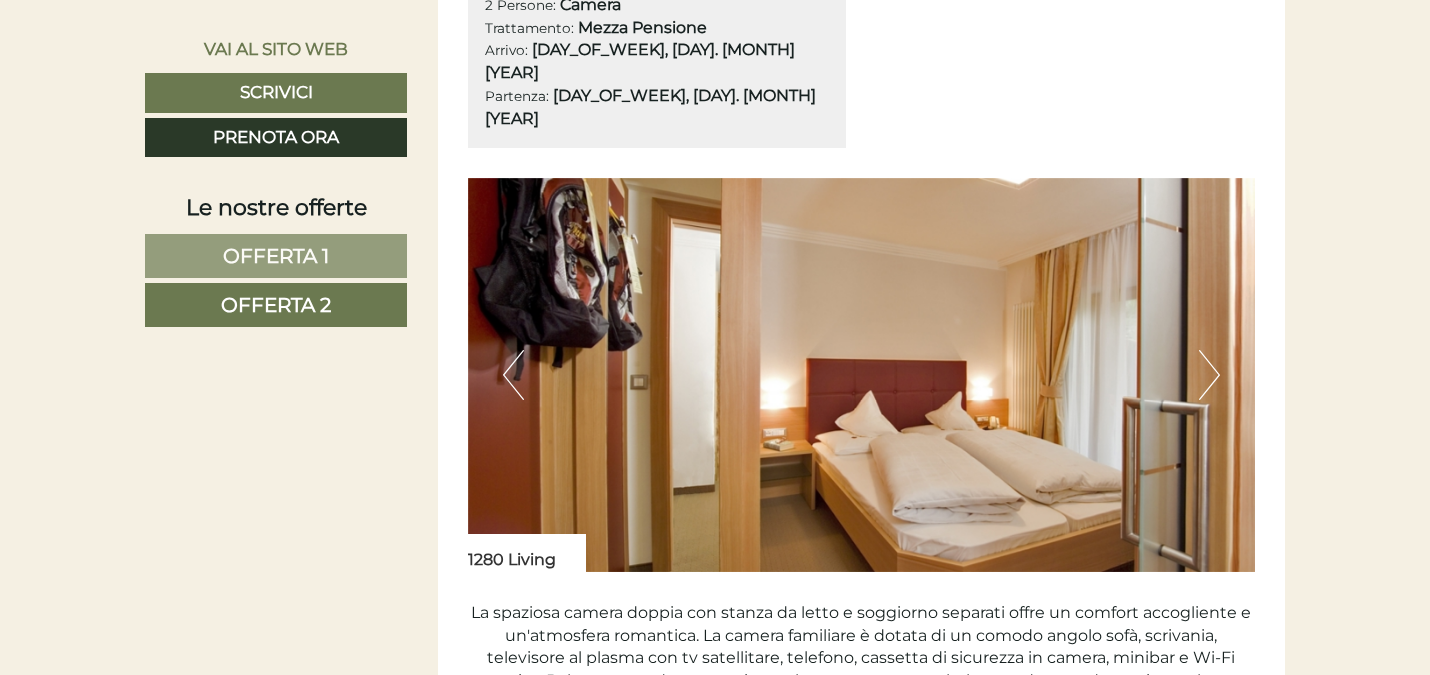 click on "Next" at bounding box center [1209, 375] 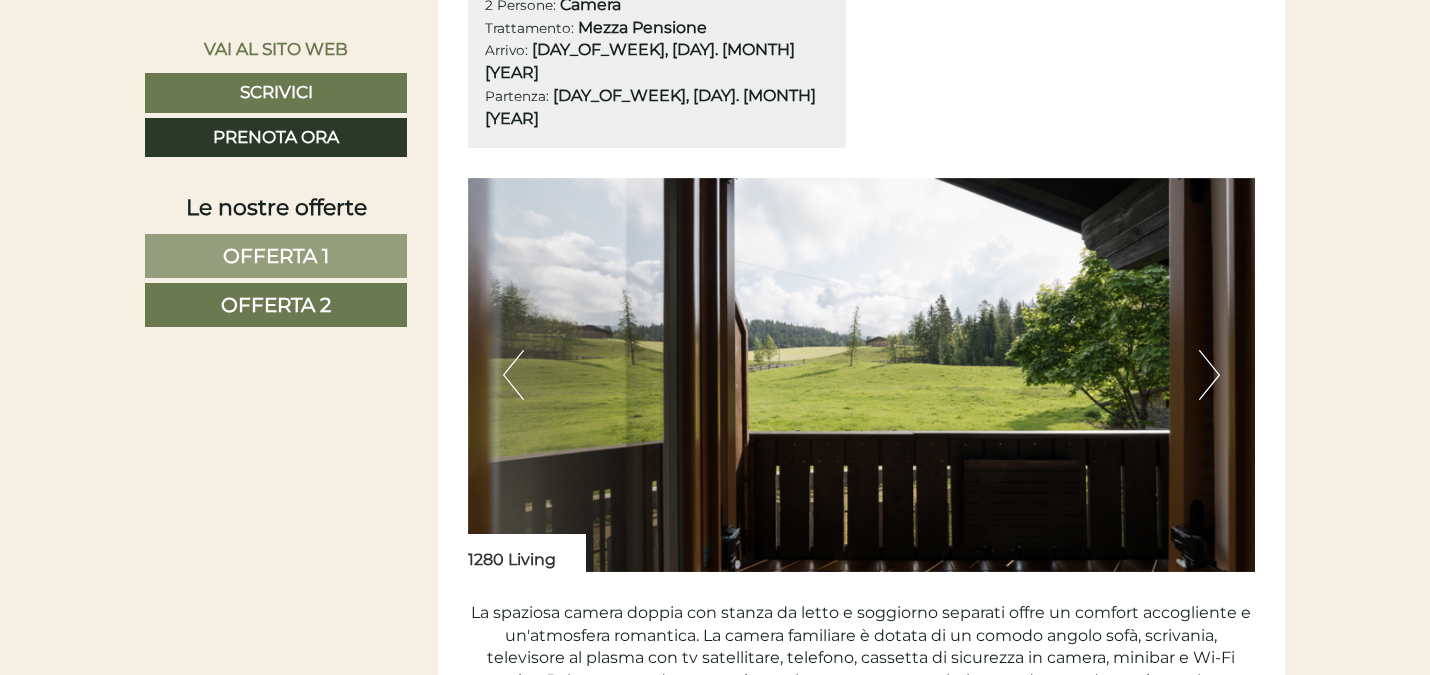 click on "Next" at bounding box center [1209, 375] 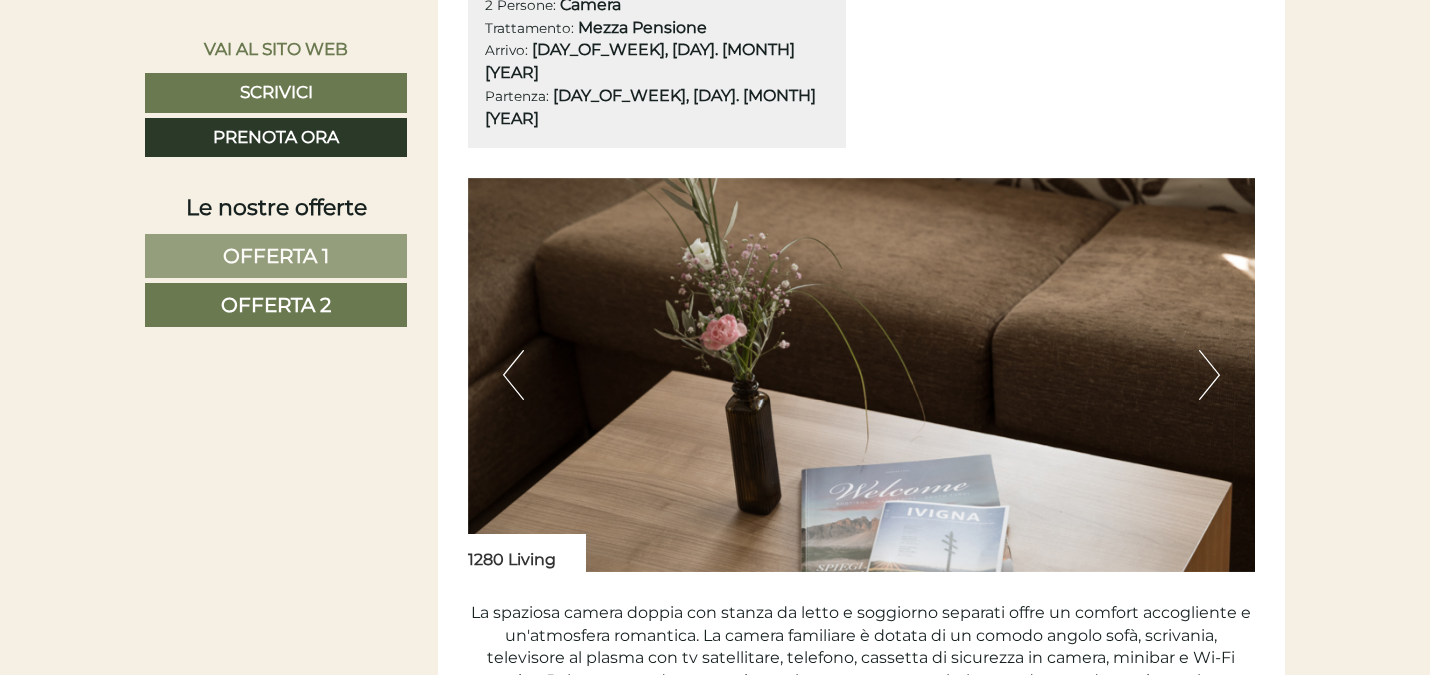 click on "Next" at bounding box center [1209, 375] 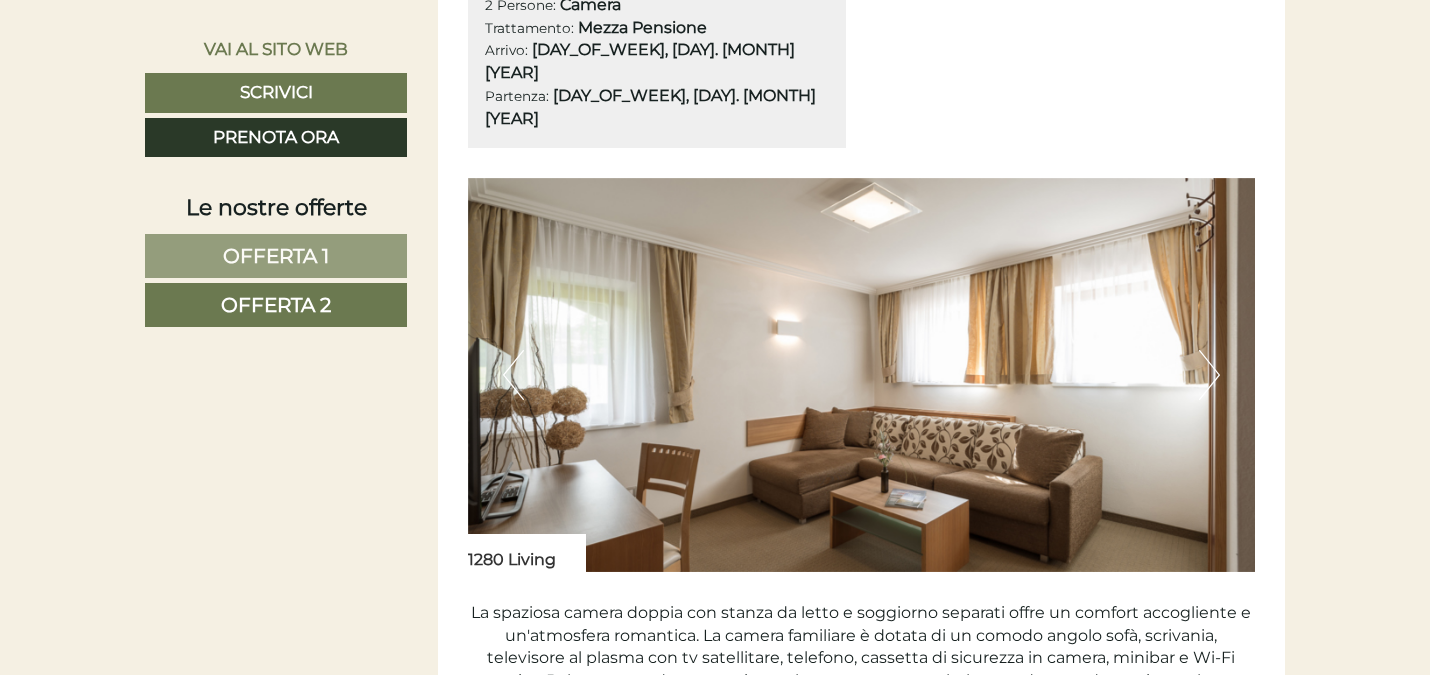 click on "Next" at bounding box center (1209, 375) 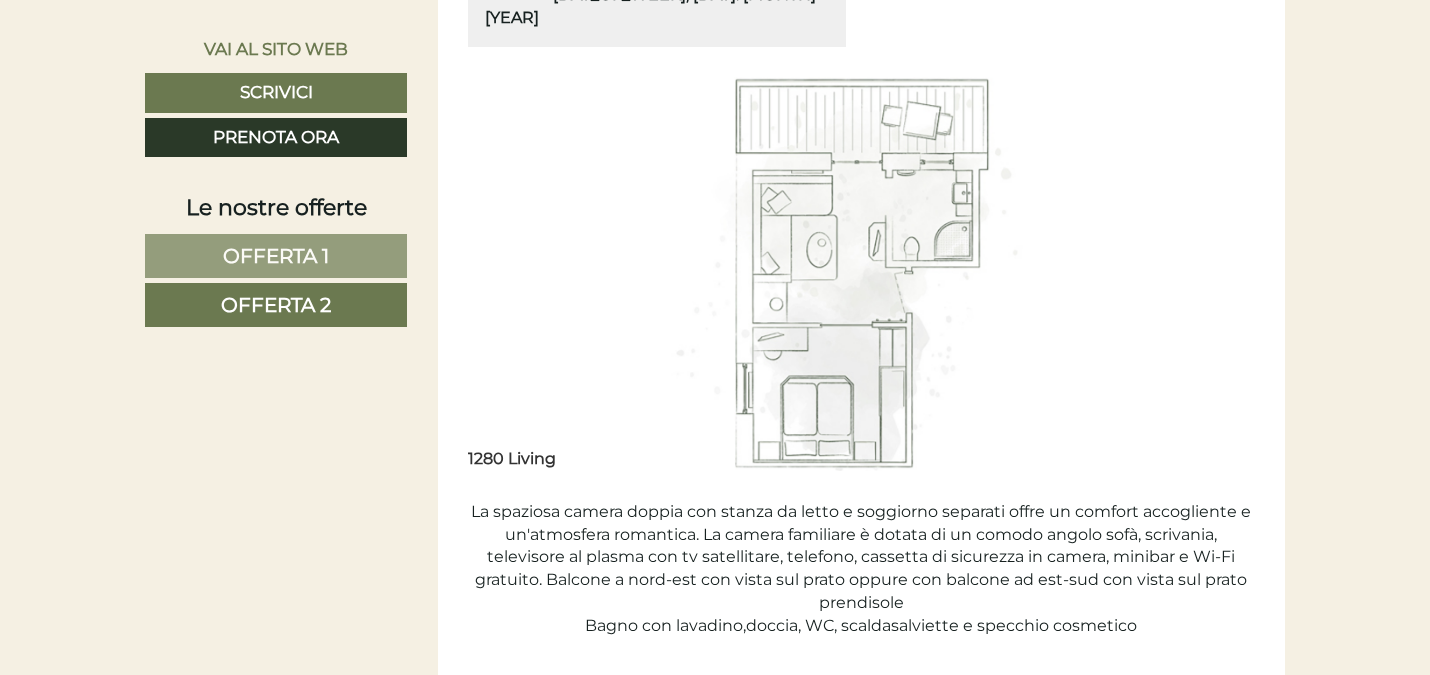 scroll, scrollTop: 1386, scrollLeft: 0, axis: vertical 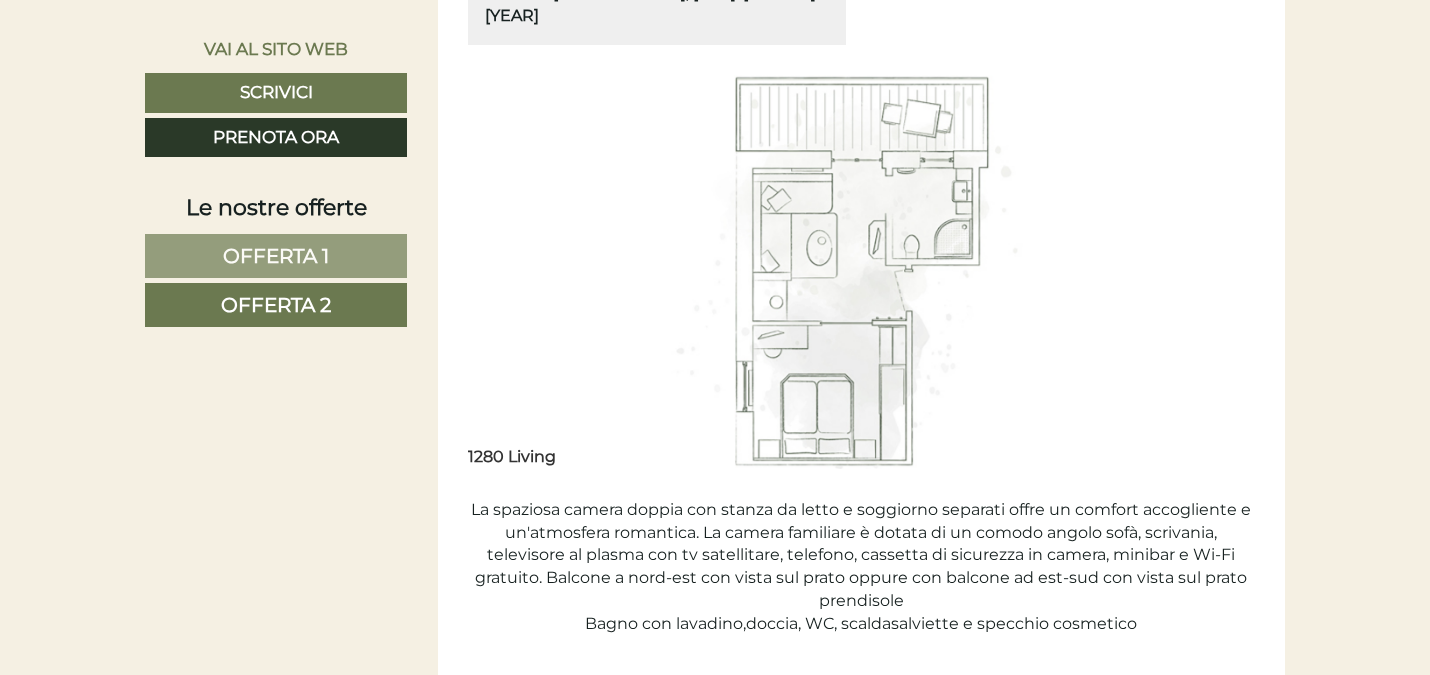 click at bounding box center (862, 272) 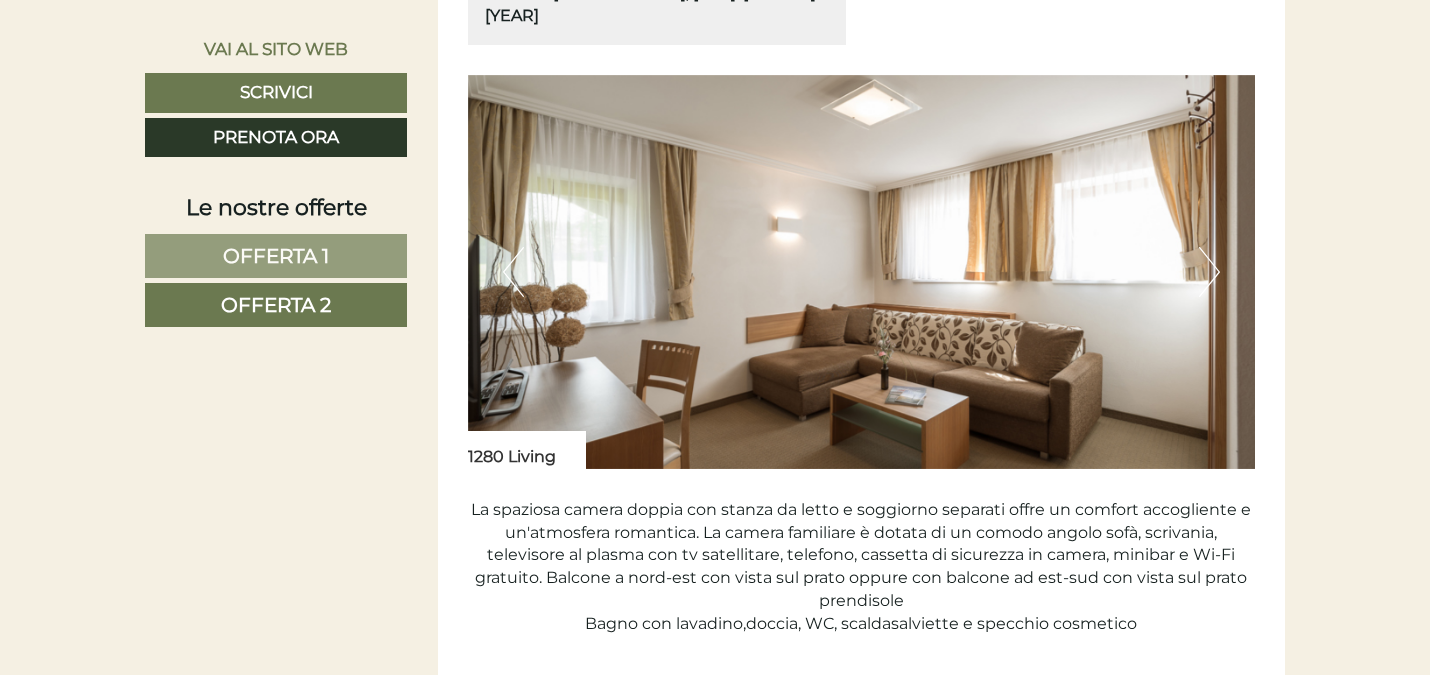 click on "Previous" at bounding box center (513, 272) 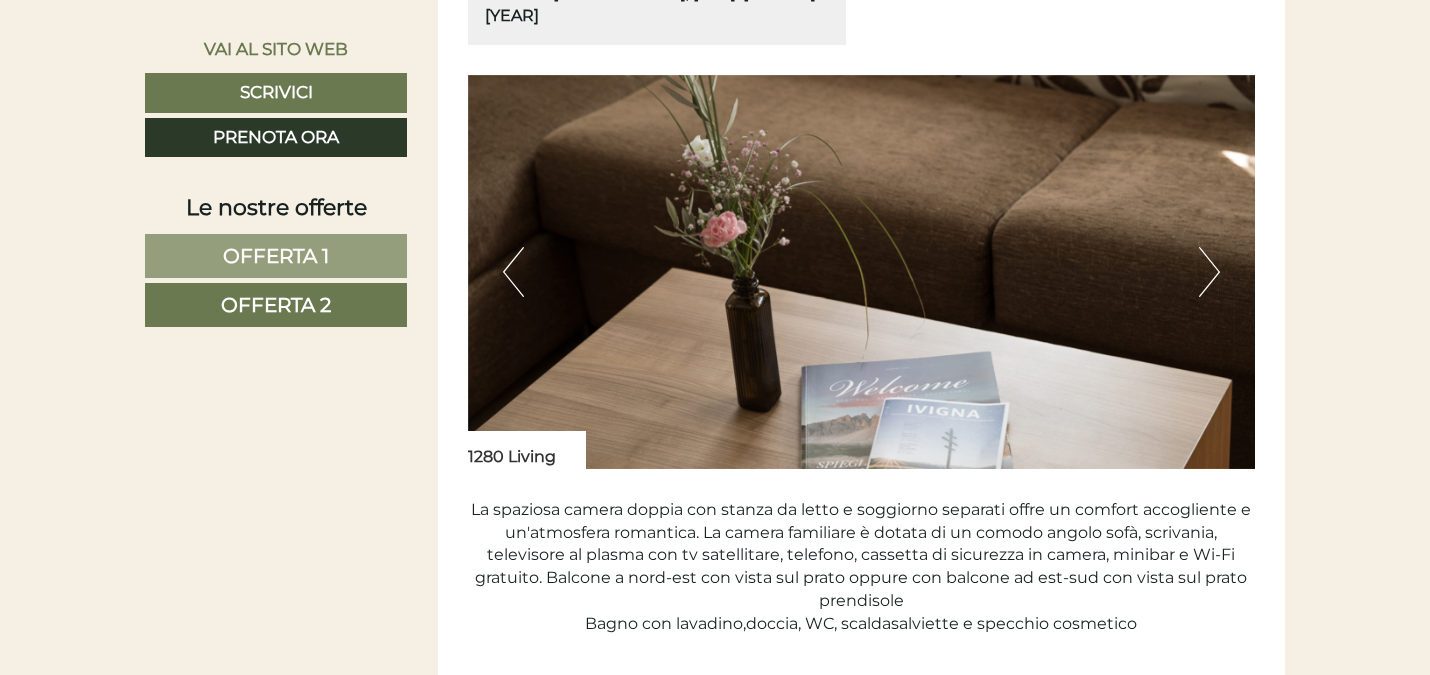click on "Previous" at bounding box center [513, 272] 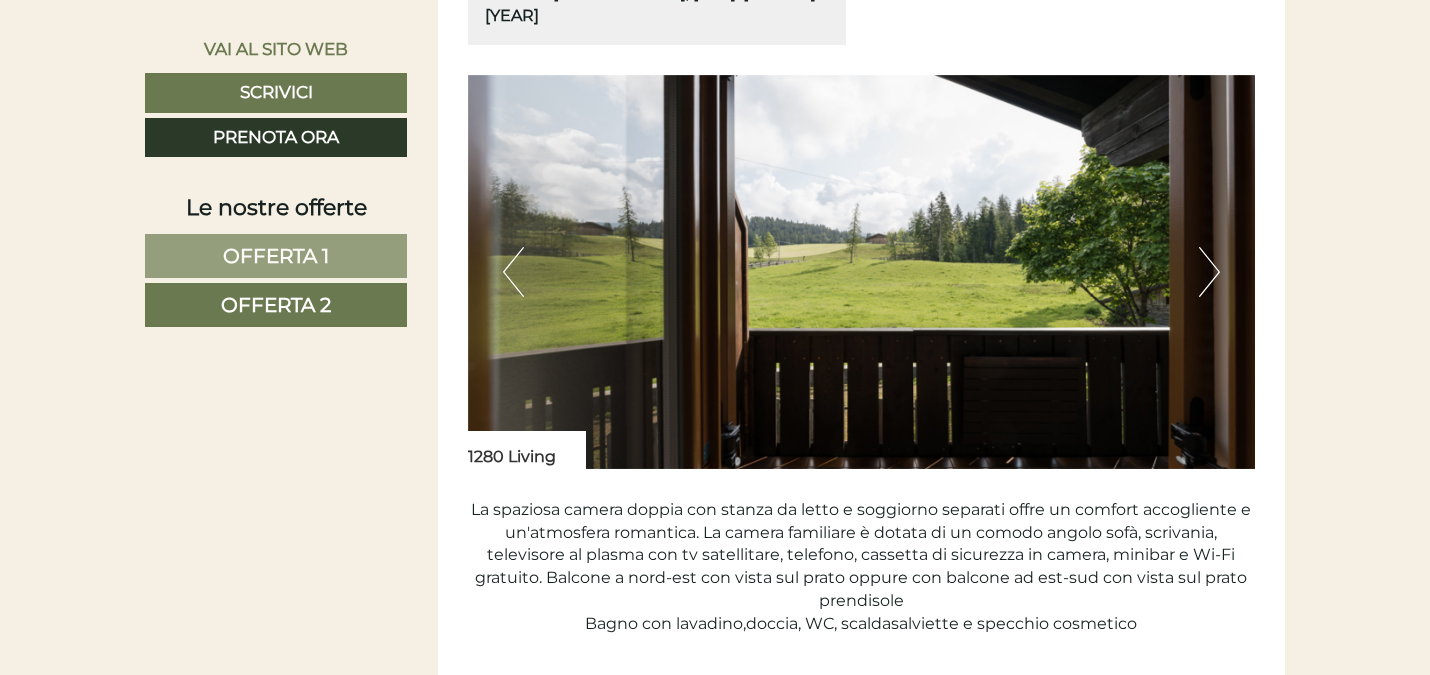 click on "Previous" at bounding box center [513, 272] 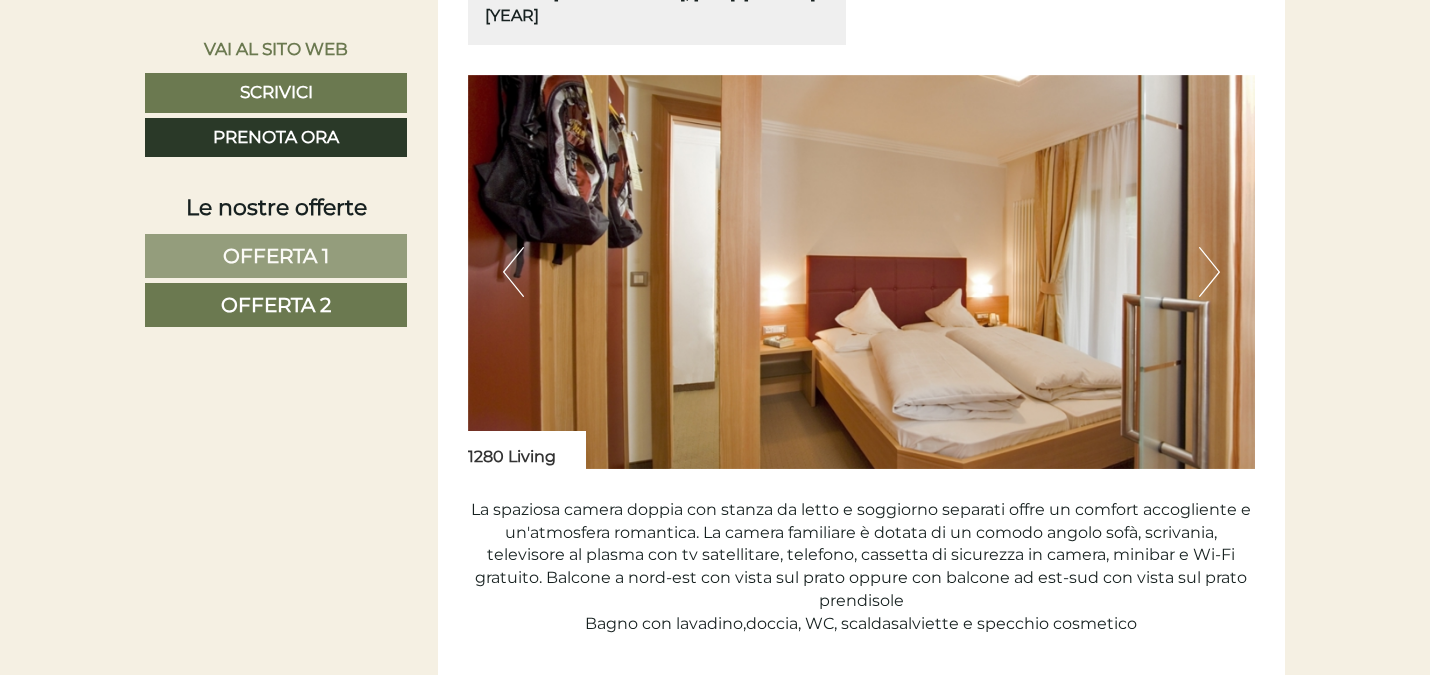 click on "Next" at bounding box center [1209, 272] 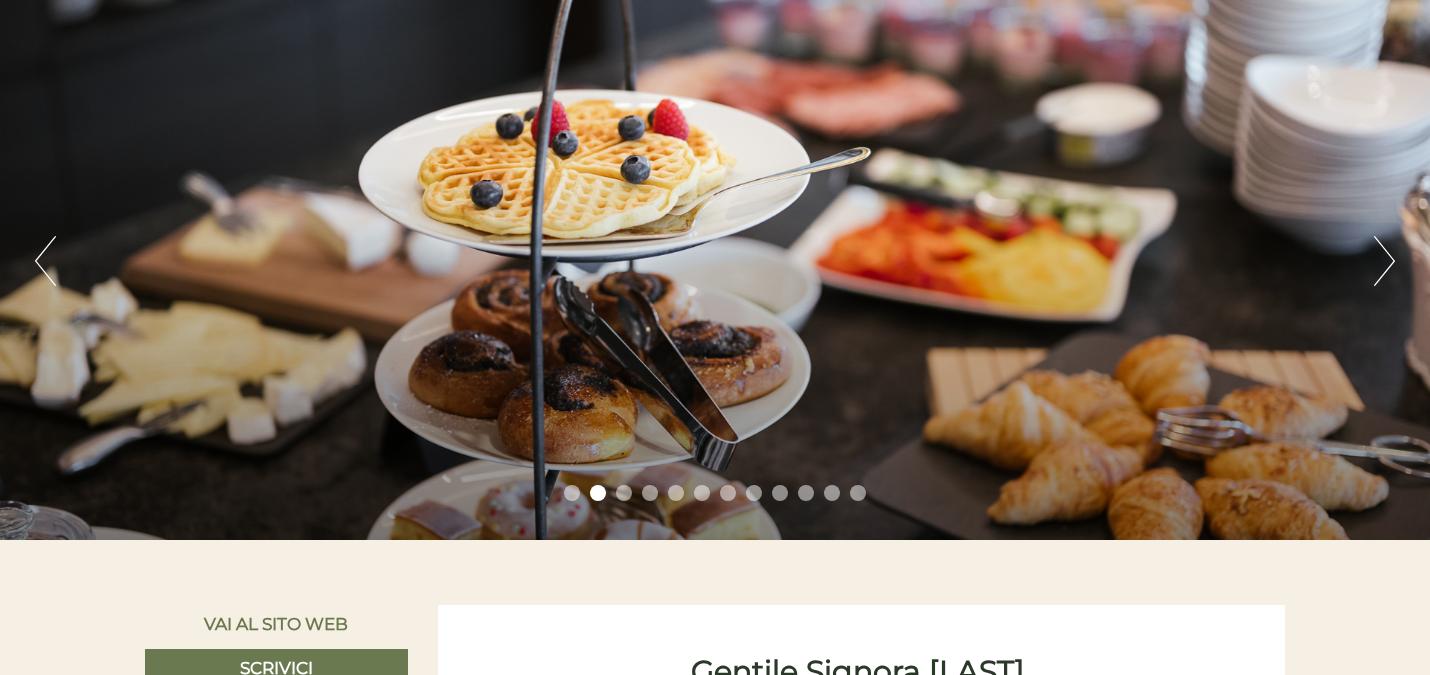 scroll, scrollTop: 0, scrollLeft: 0, axis: both 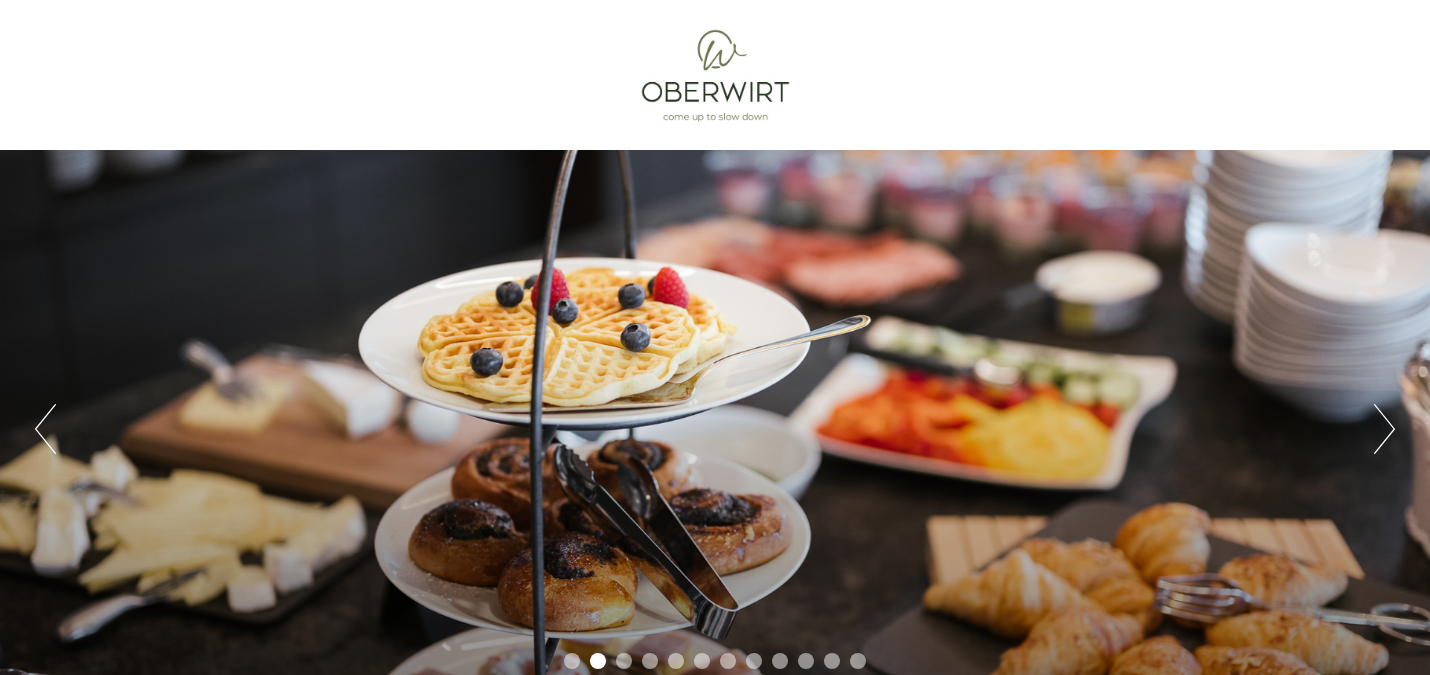 click on "Next" at bounding box center [1384, 429] 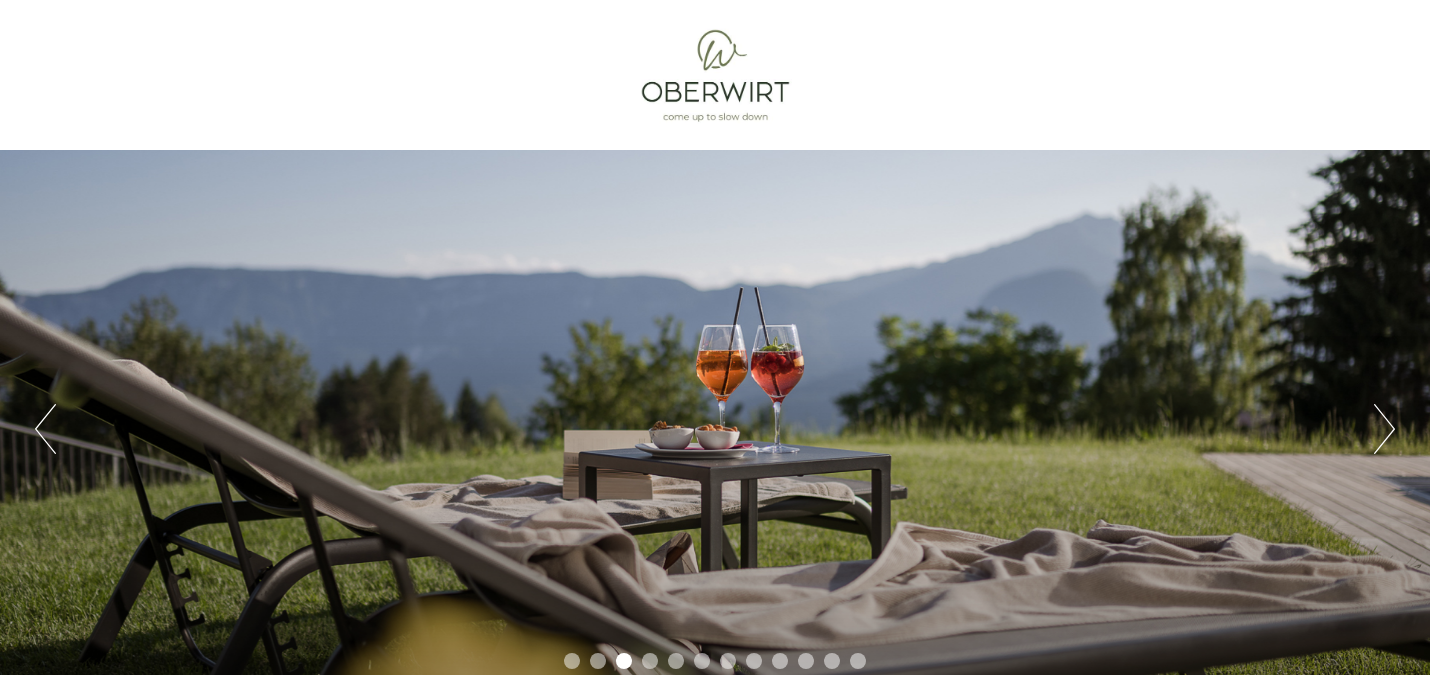 click on "Next" at bounding box center (1384, 429) 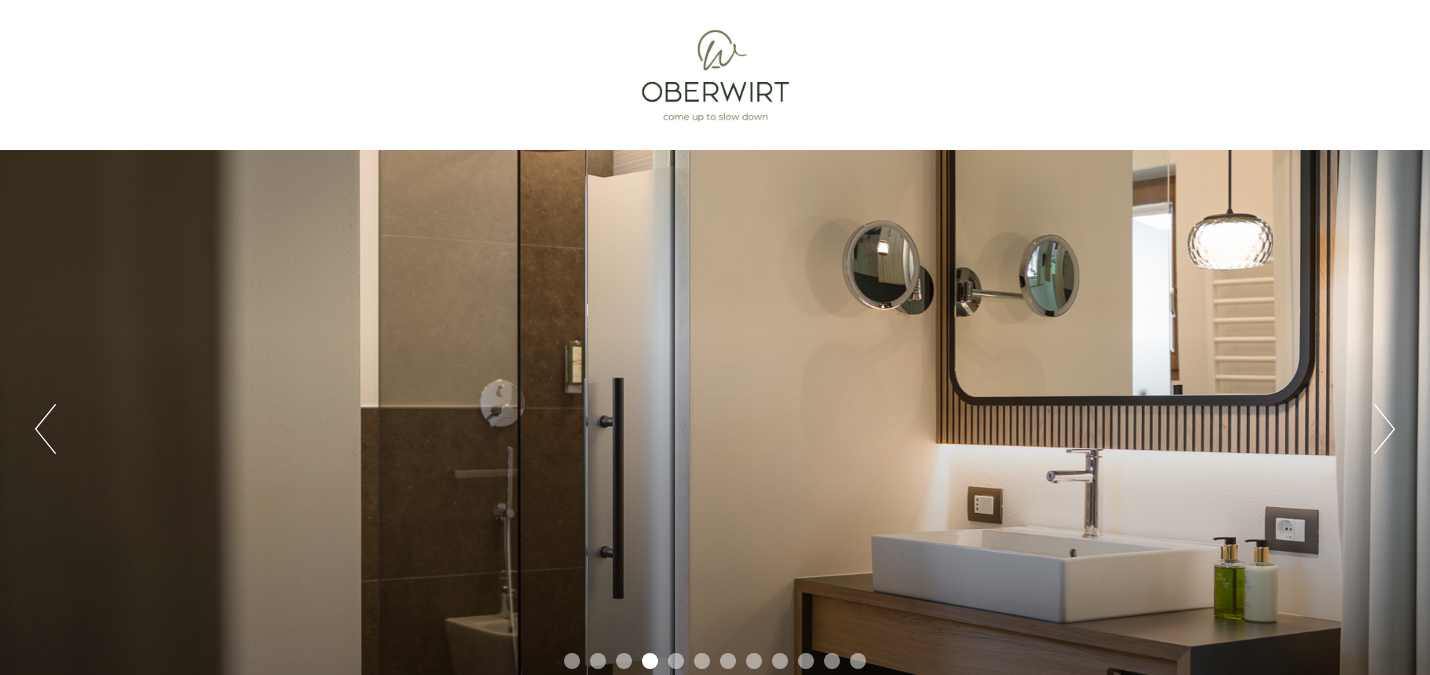 click on "Next" at bounding box center [1384, 429] 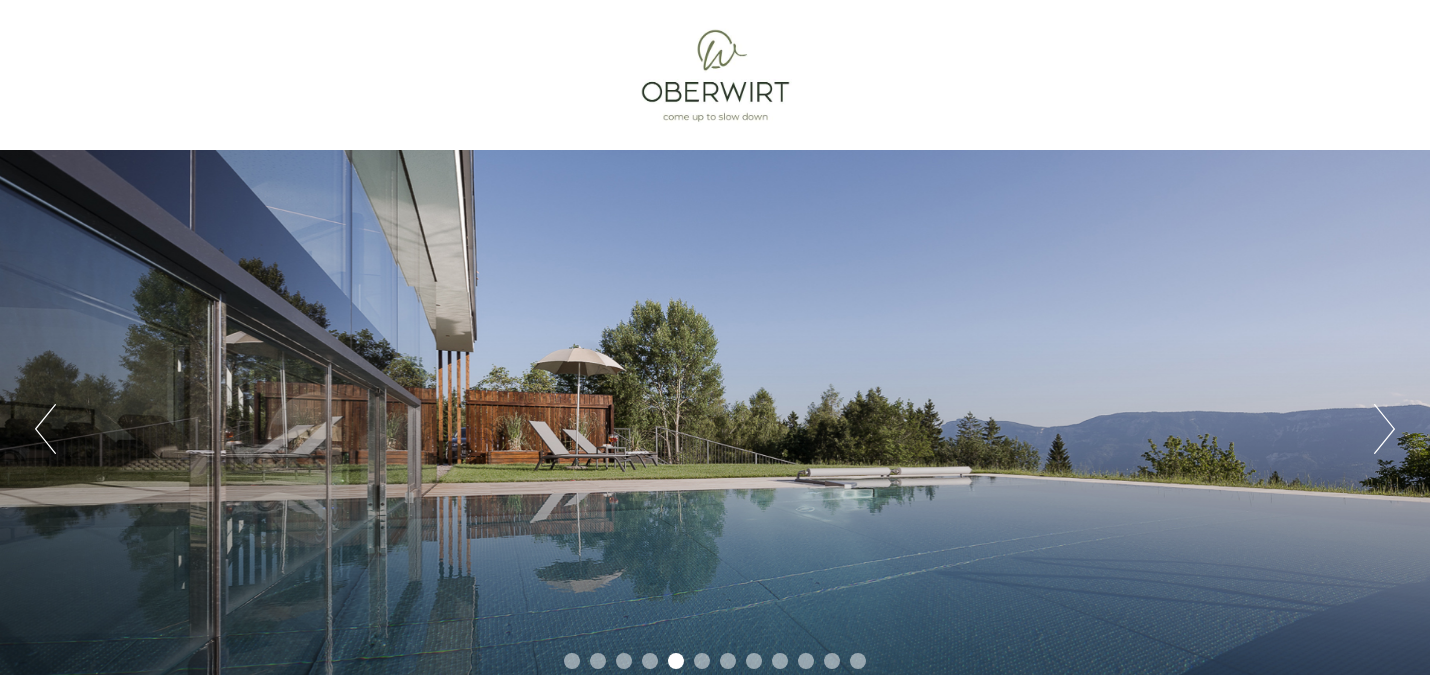 click on "Next" at bounding box center [1384, 429] 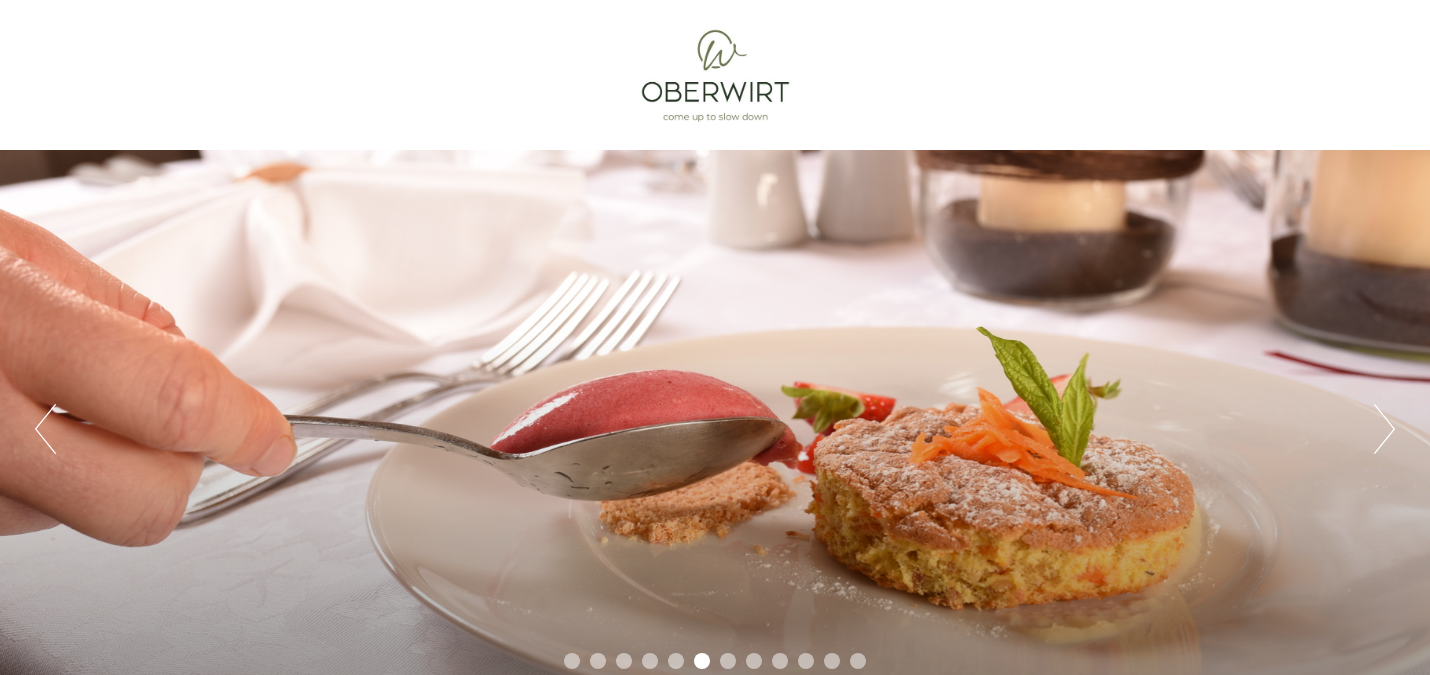 click on "Next" at bounding box center (1384, 429) 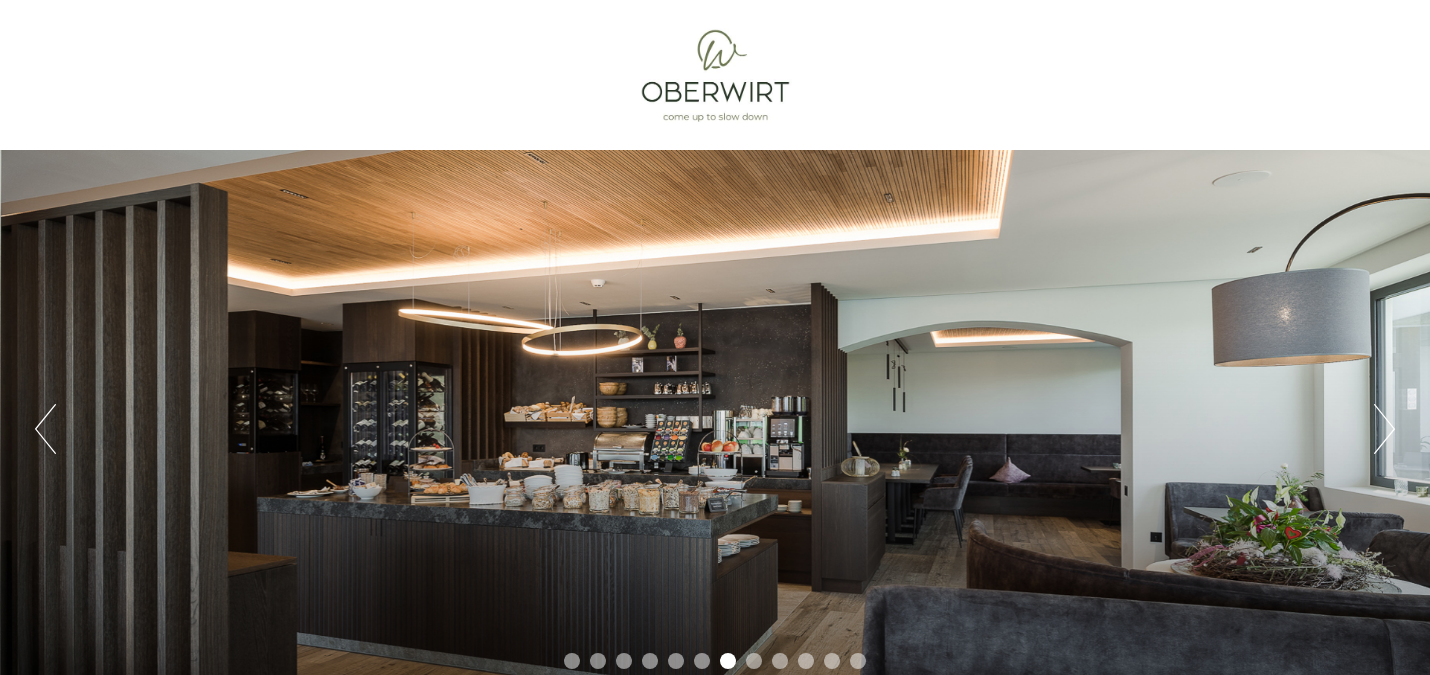 click on "Next" at bounding box center (1384, 429) 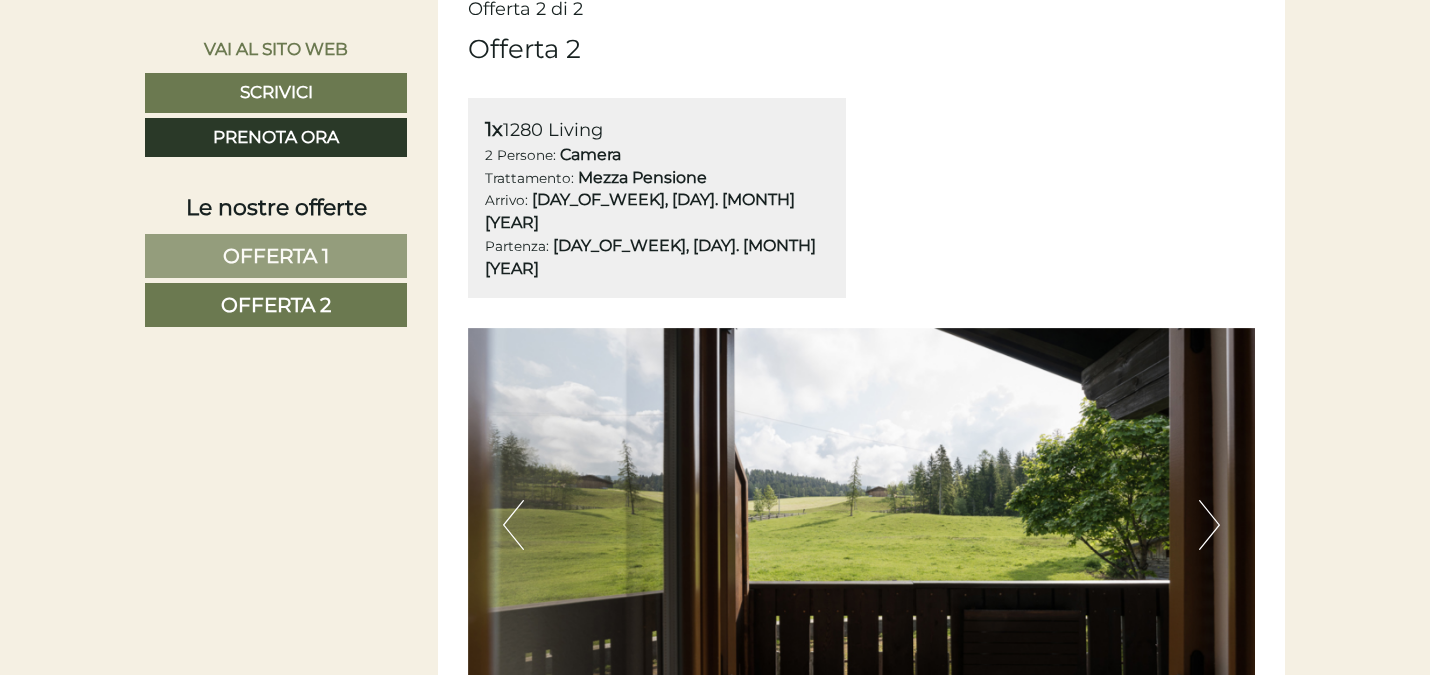 scroll, scrollTop: 1213, scrollLeft: 0, axis: vertical 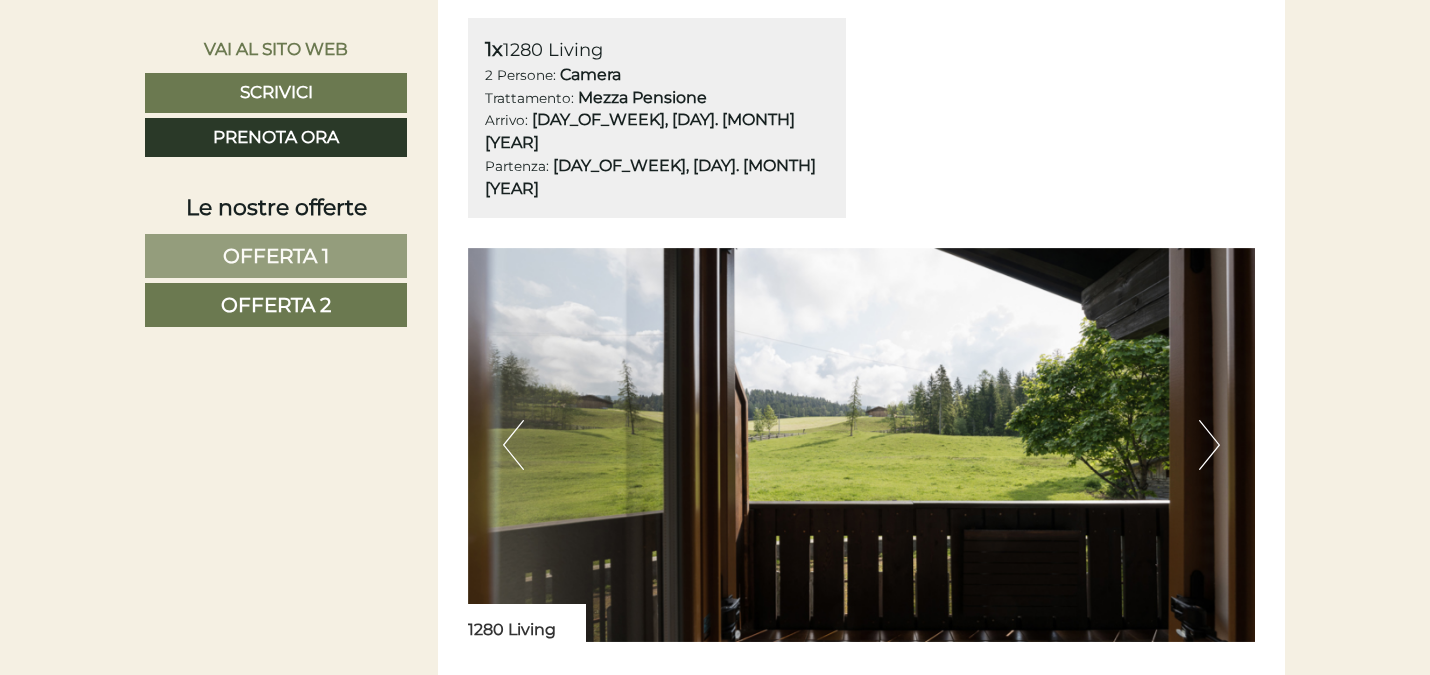 click on "Next" at bounding box center [1209, 445] 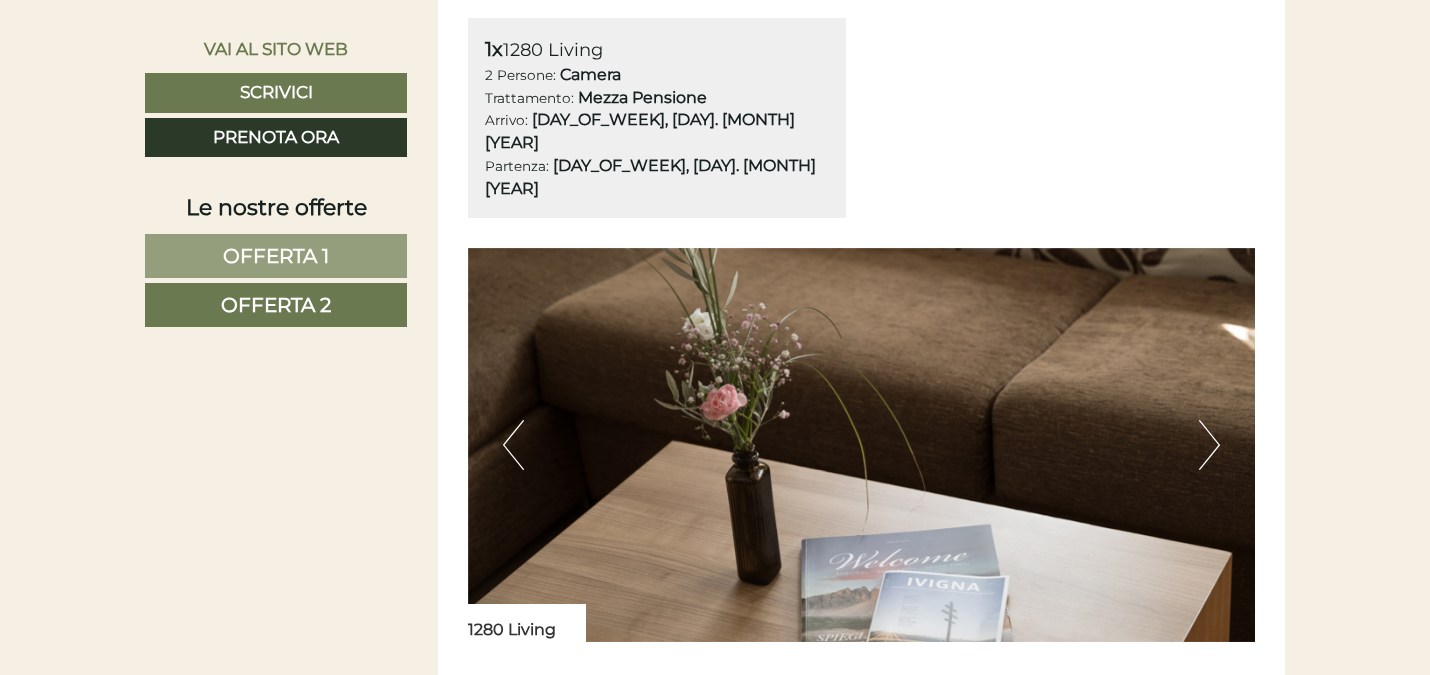 click on "Next" at bounding box center [1209, 445] 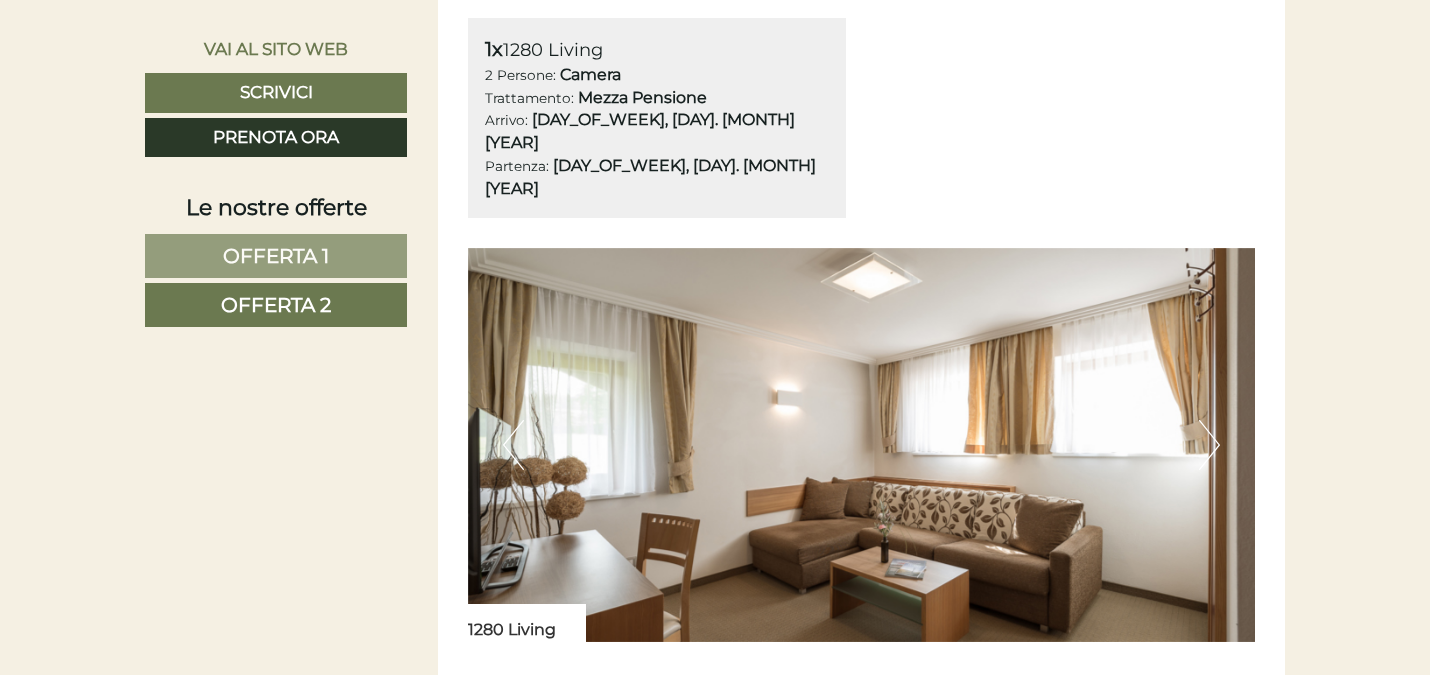 click on "Next" at bounding box center (1209, 445) 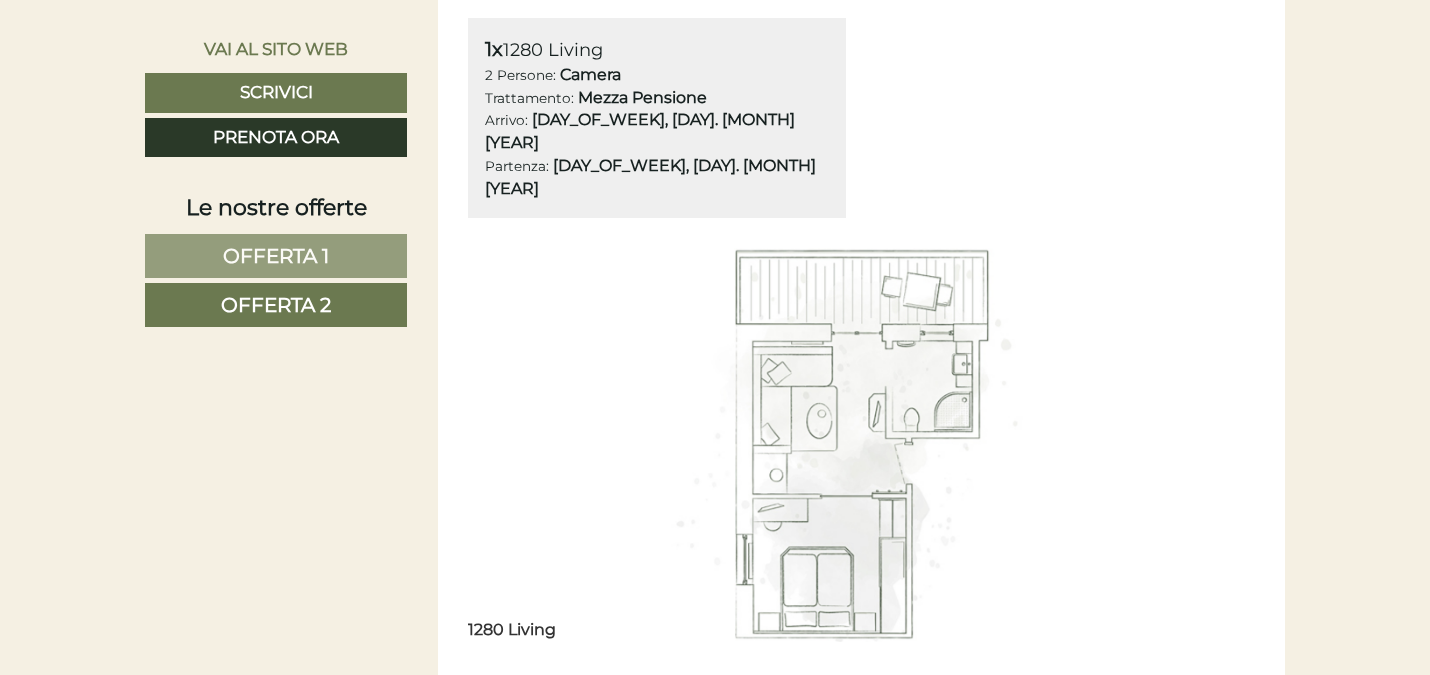 click on "Next" at bounding box center [1209, 445] 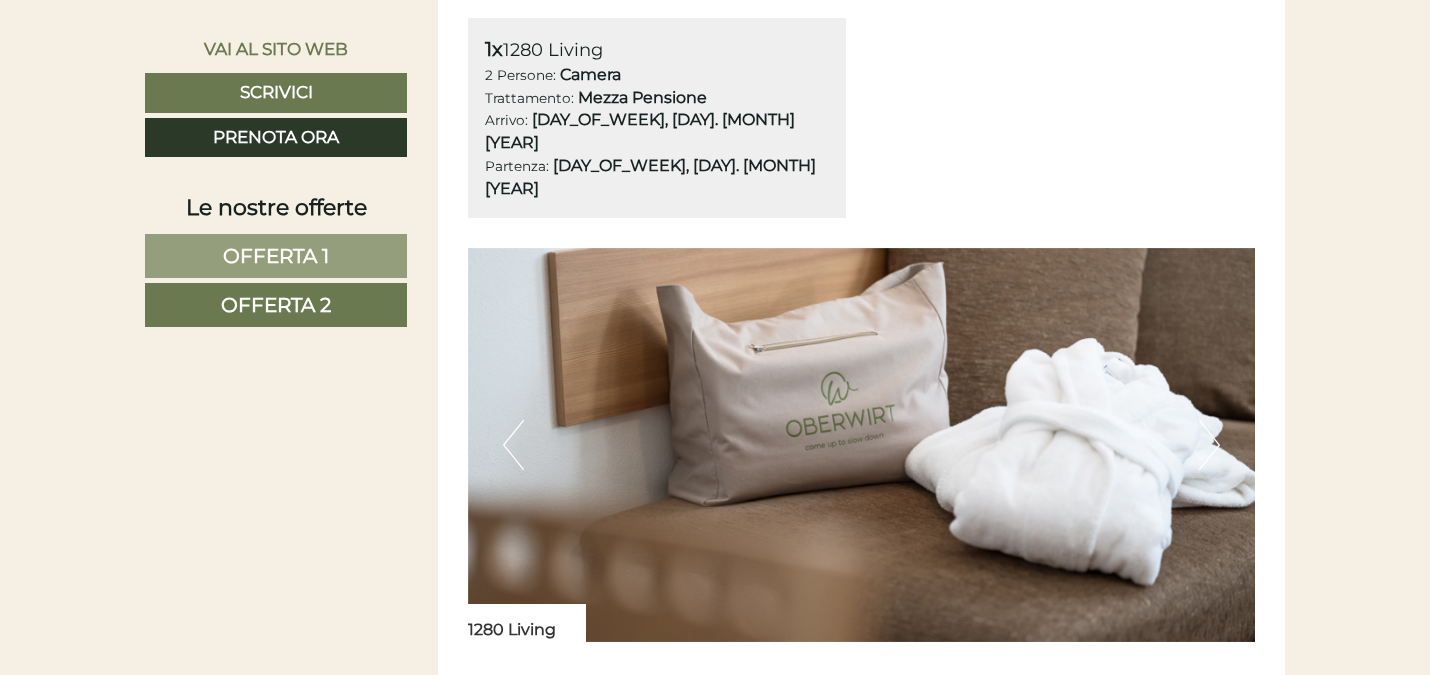click on "Next" at bounding box center (1209, 445) 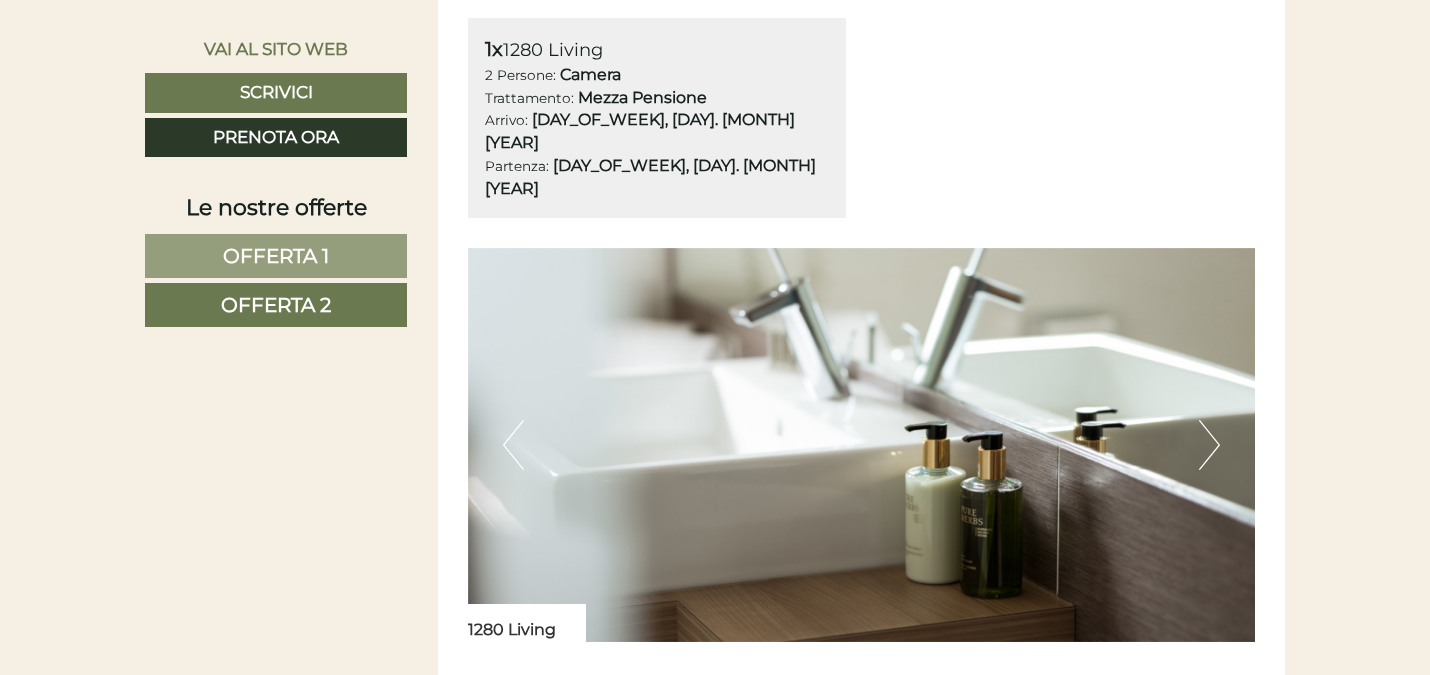 click on "Next" at bounding box center [1209, 445] 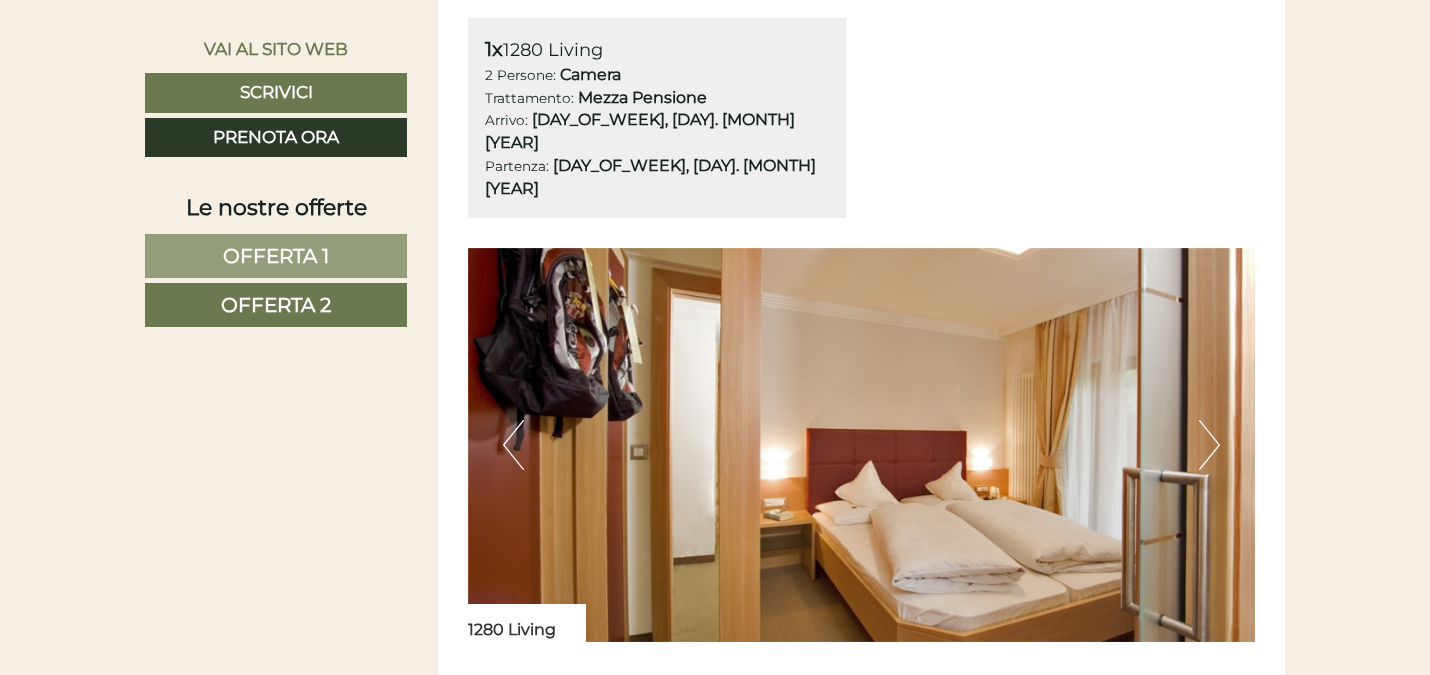 click on "Next" at bounding box center (1209, 445) 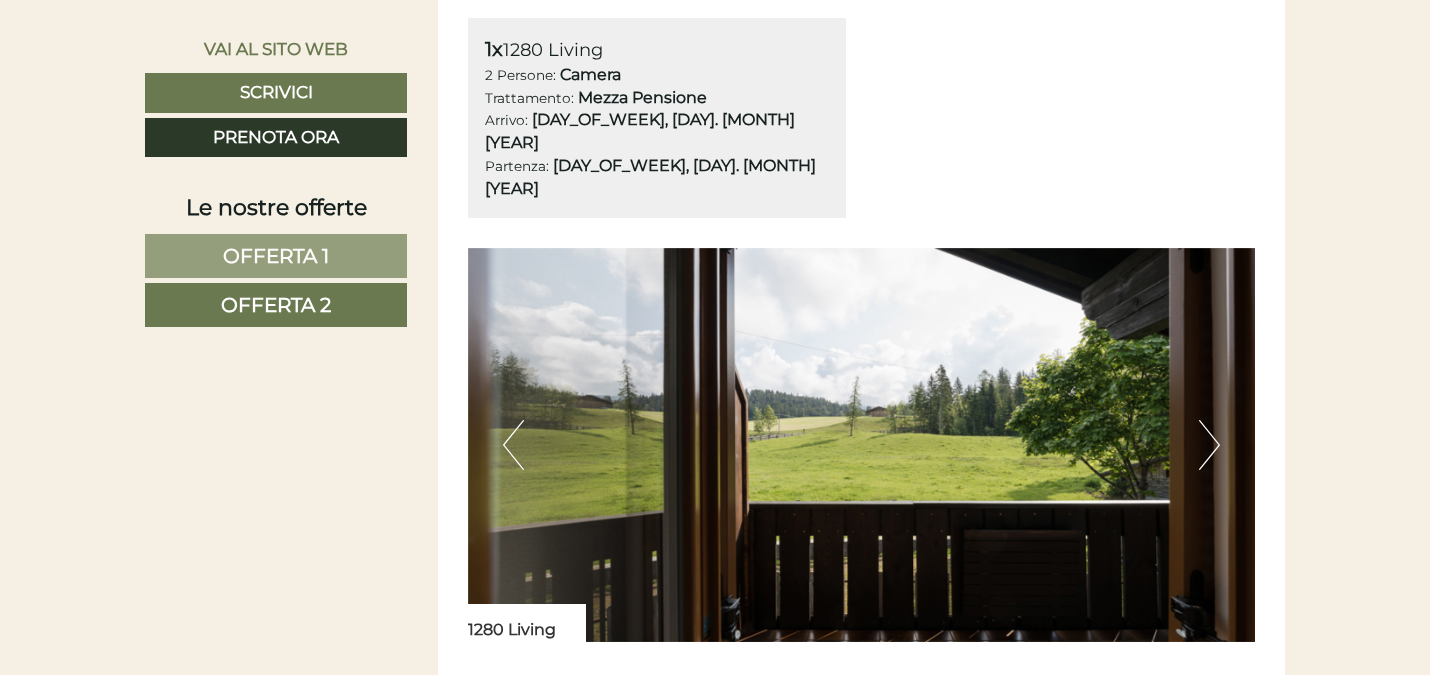 click on "Next" at bounding box center (1209, 445) 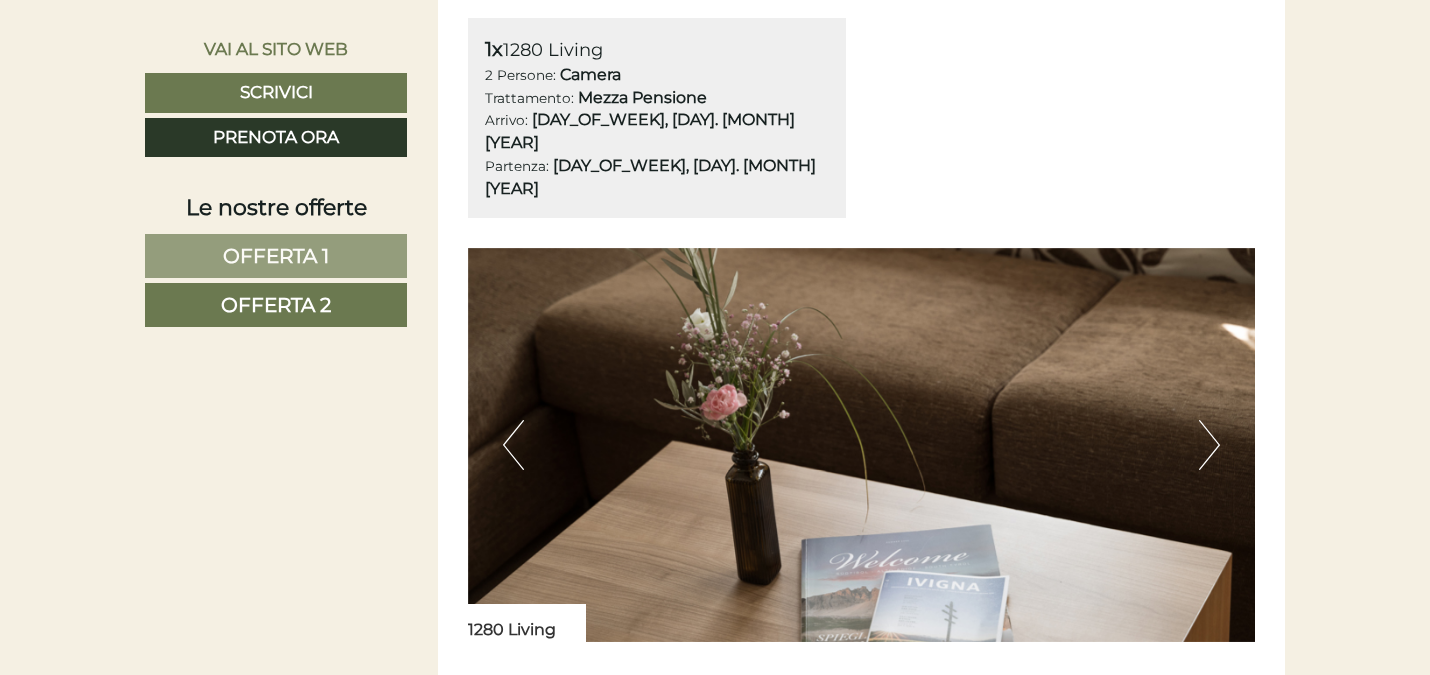 click on "Next" at bounding box center [1209, 445] 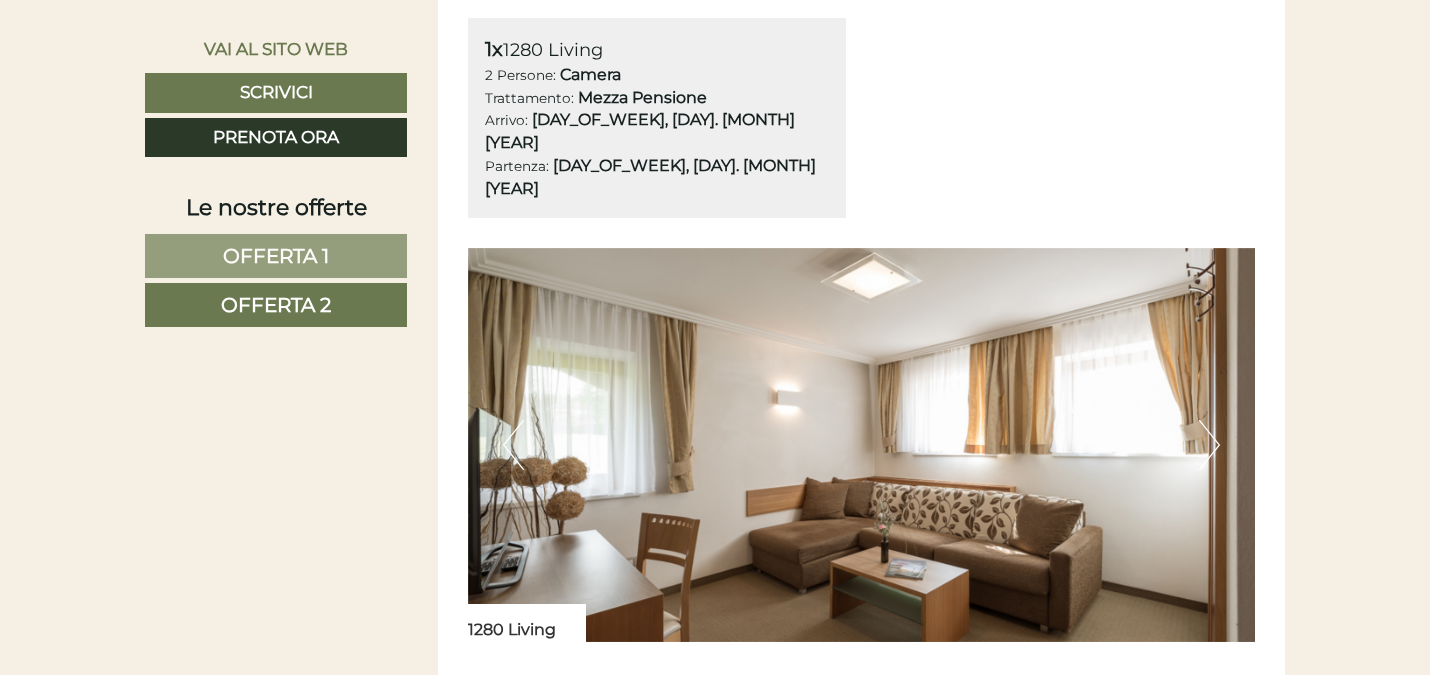 click on "Next" at bounding box center (1209, 445) 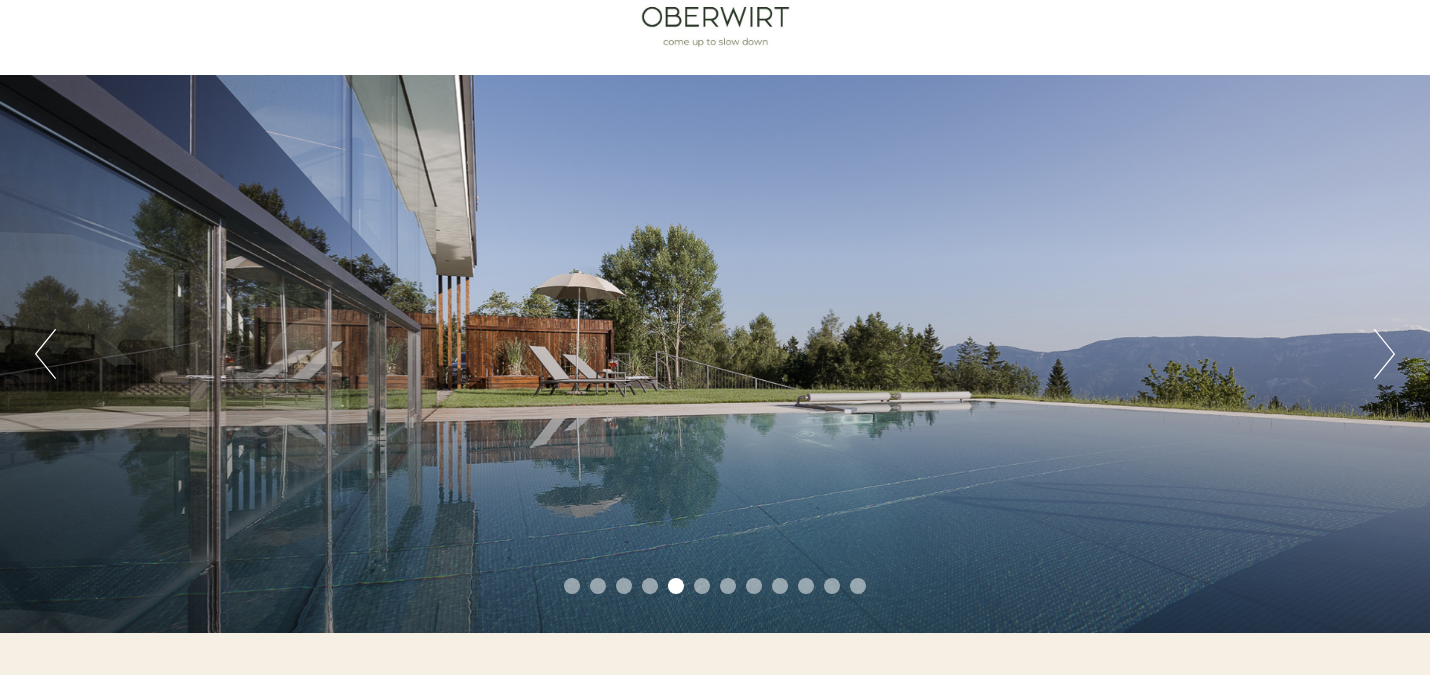 scroll, scrollTop: 80, scrollLeft: 0, axis: vertical 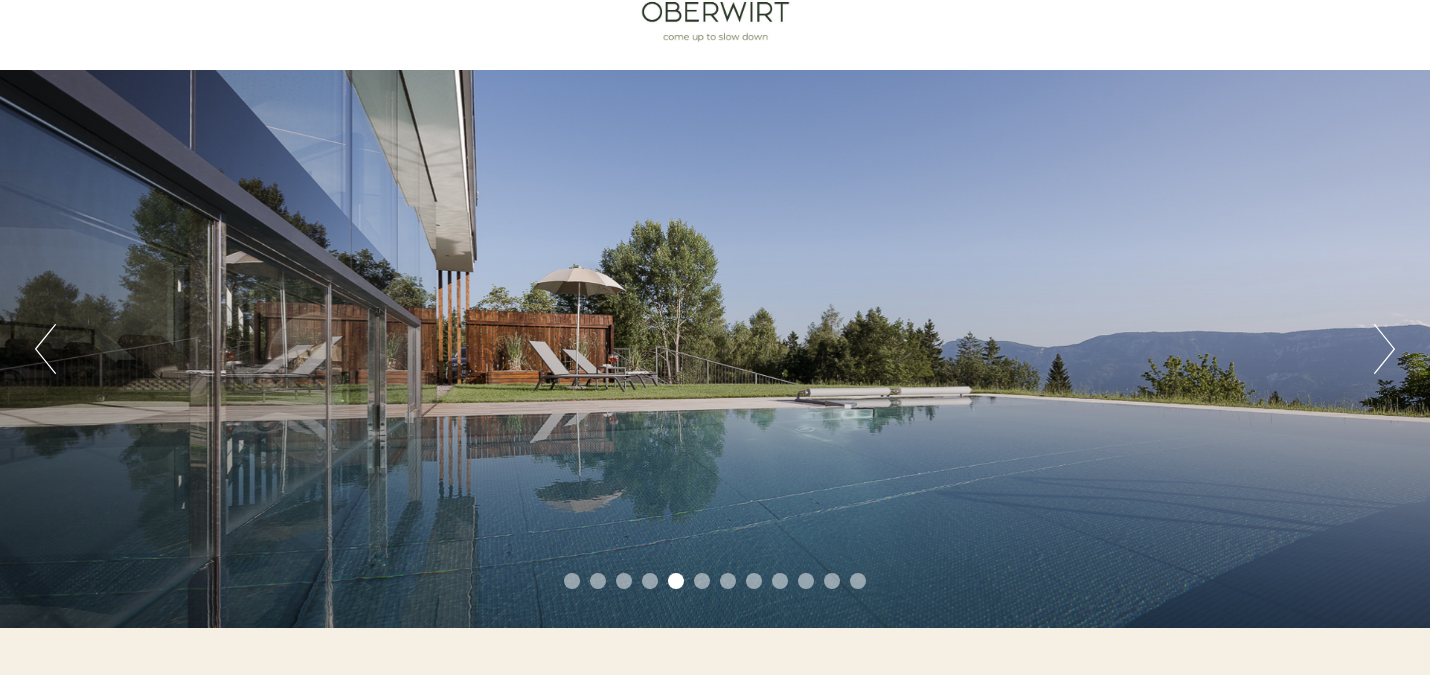 click on "Next" at bounding box center [1384, 349] 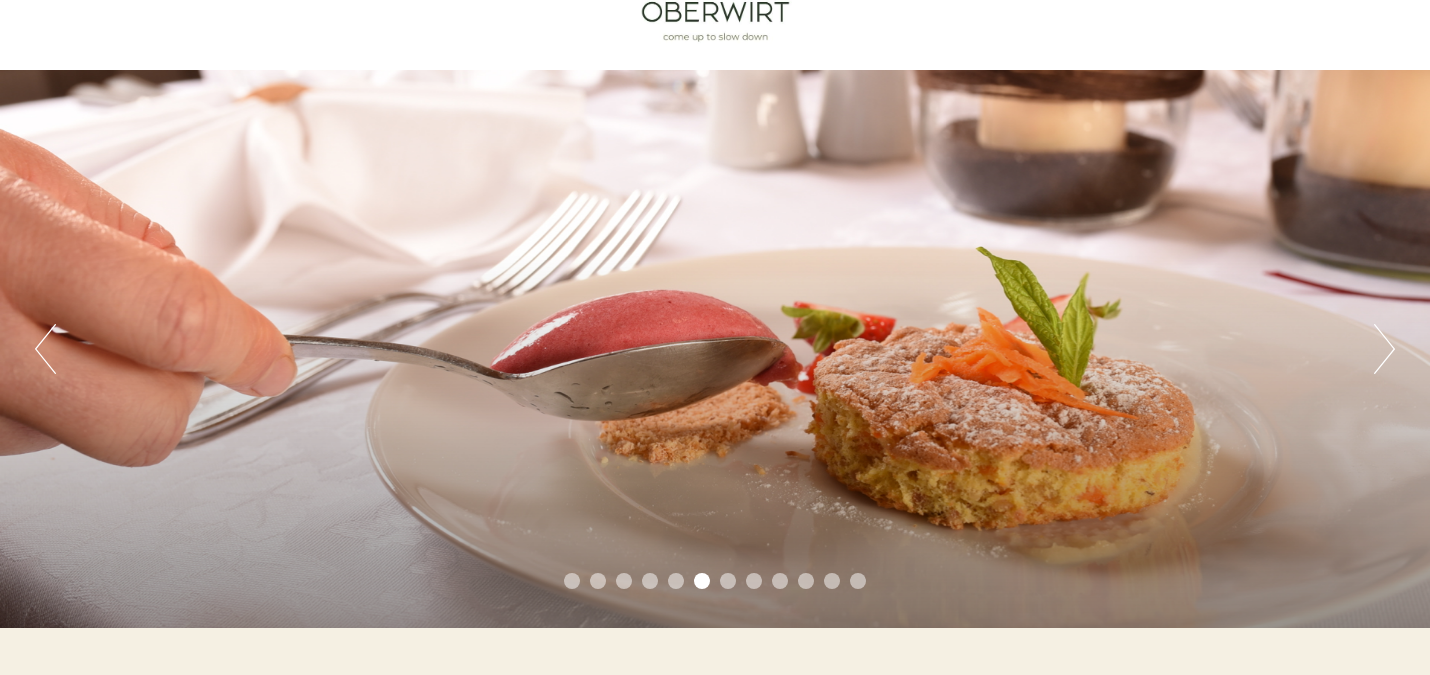 click on "Next" at bounding box center (1384, 349) 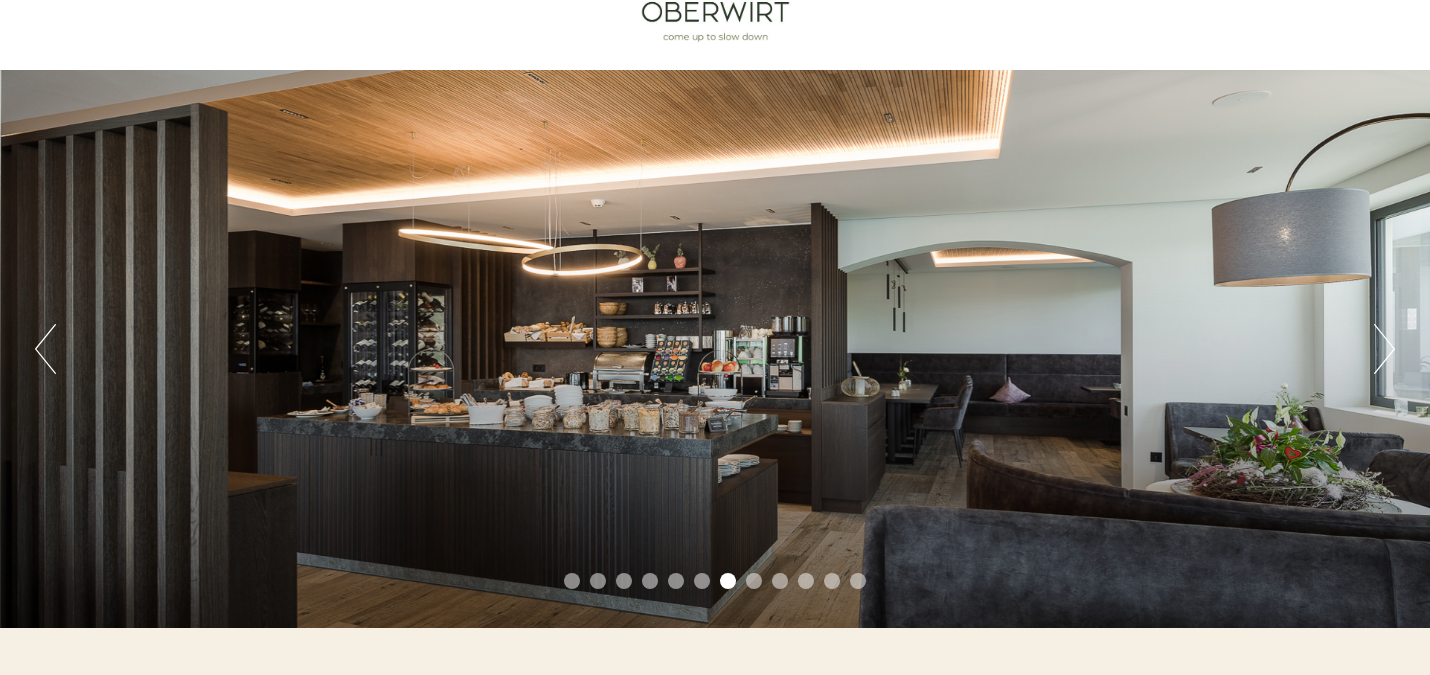 click on "Next" at bounding box center (1384, 349) 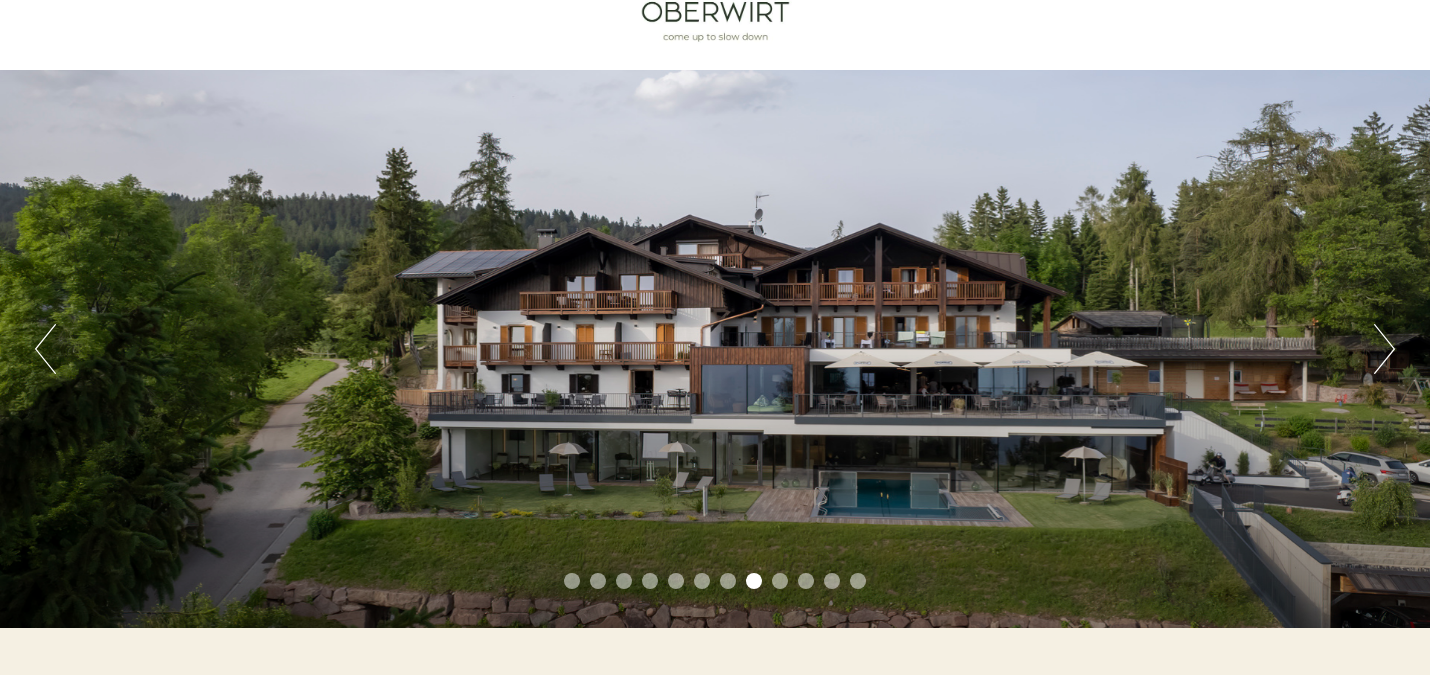 click on "Next" at bounding box center (1384, 349) 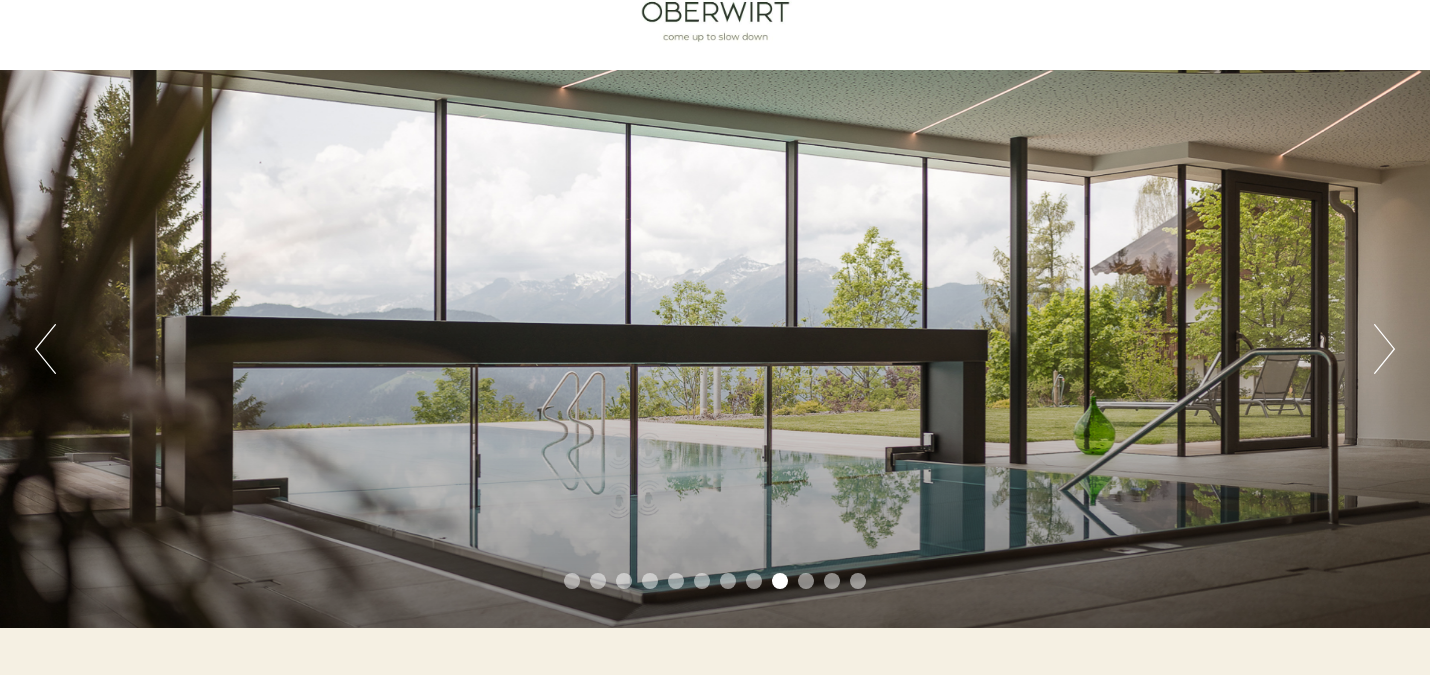 click on "Next" at bounding box center (1384, 349) 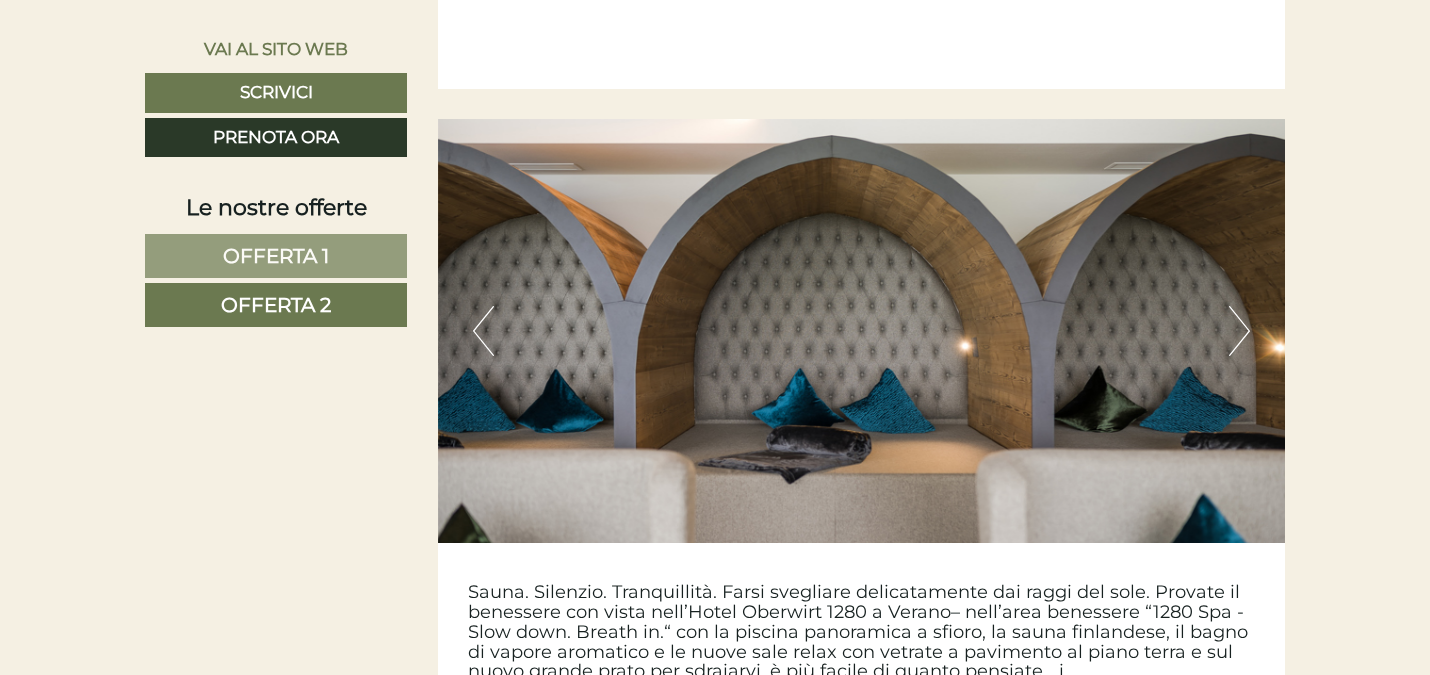 scroll, scrollTop: 5909, scrollLeft: 0, axis: vertical 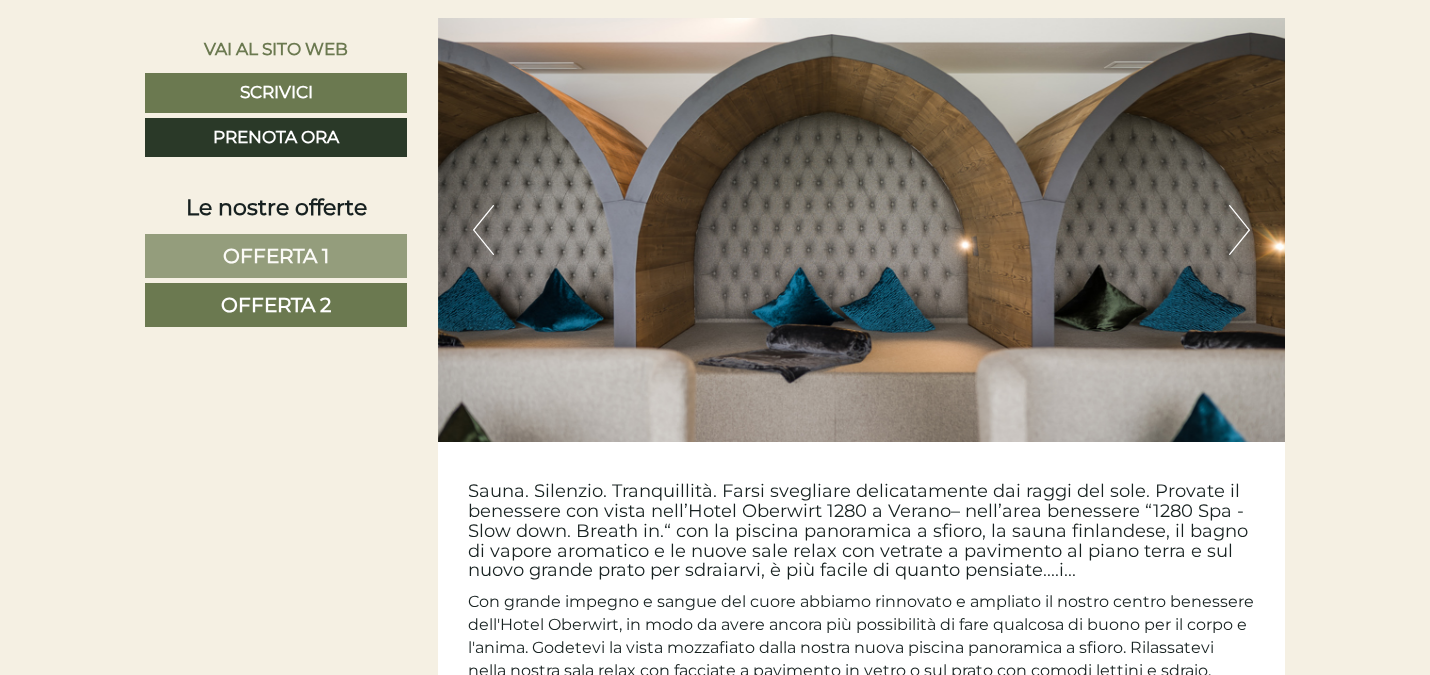 click on "Next" at bounding box center [1239, 230] 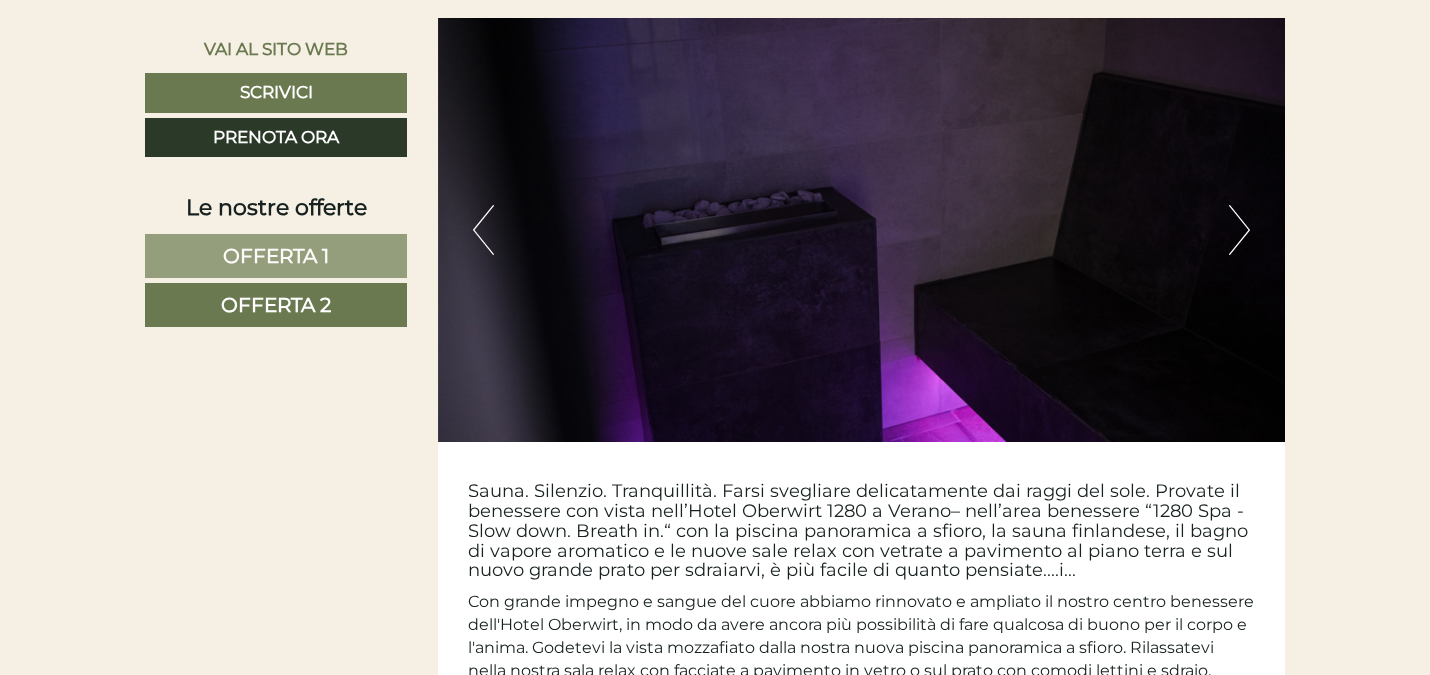 click on "Next" at bounding box center [1239, 230] 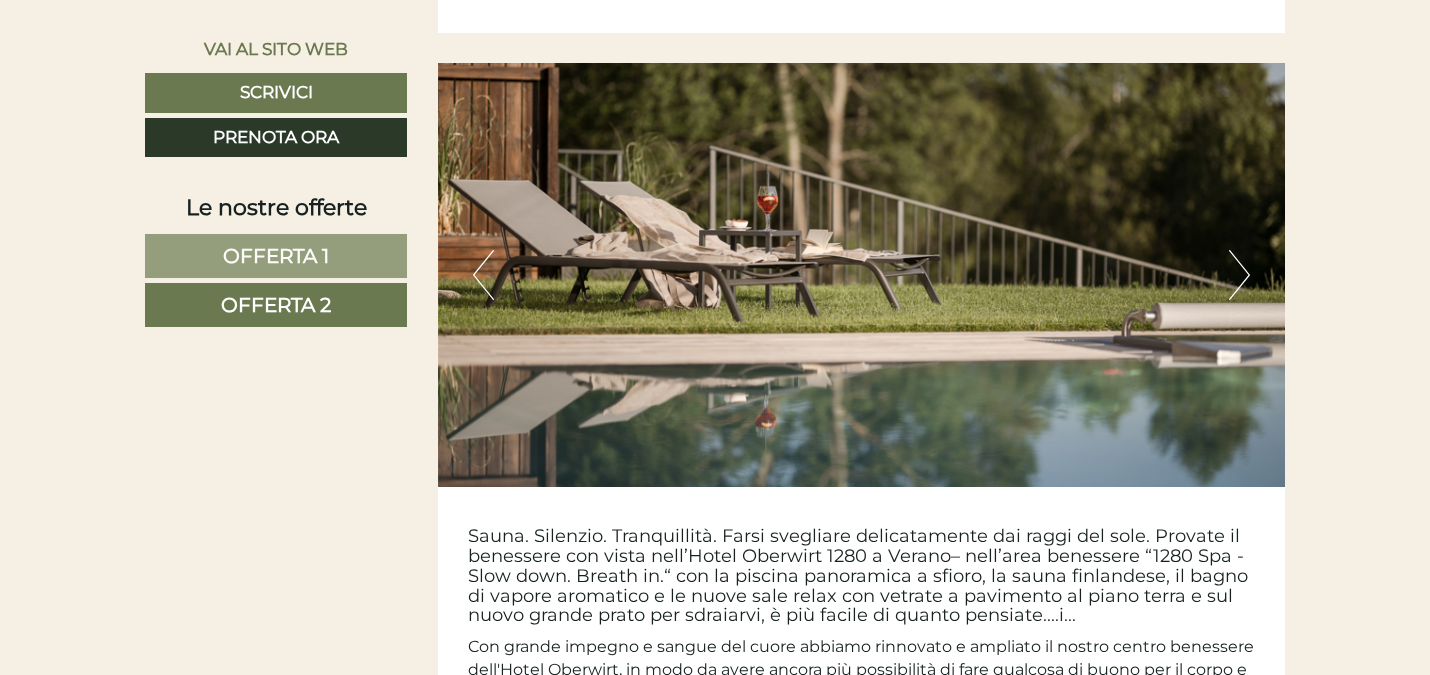 scroll, scrollTop: 5857, scrollLeft: 0, axis: vertical 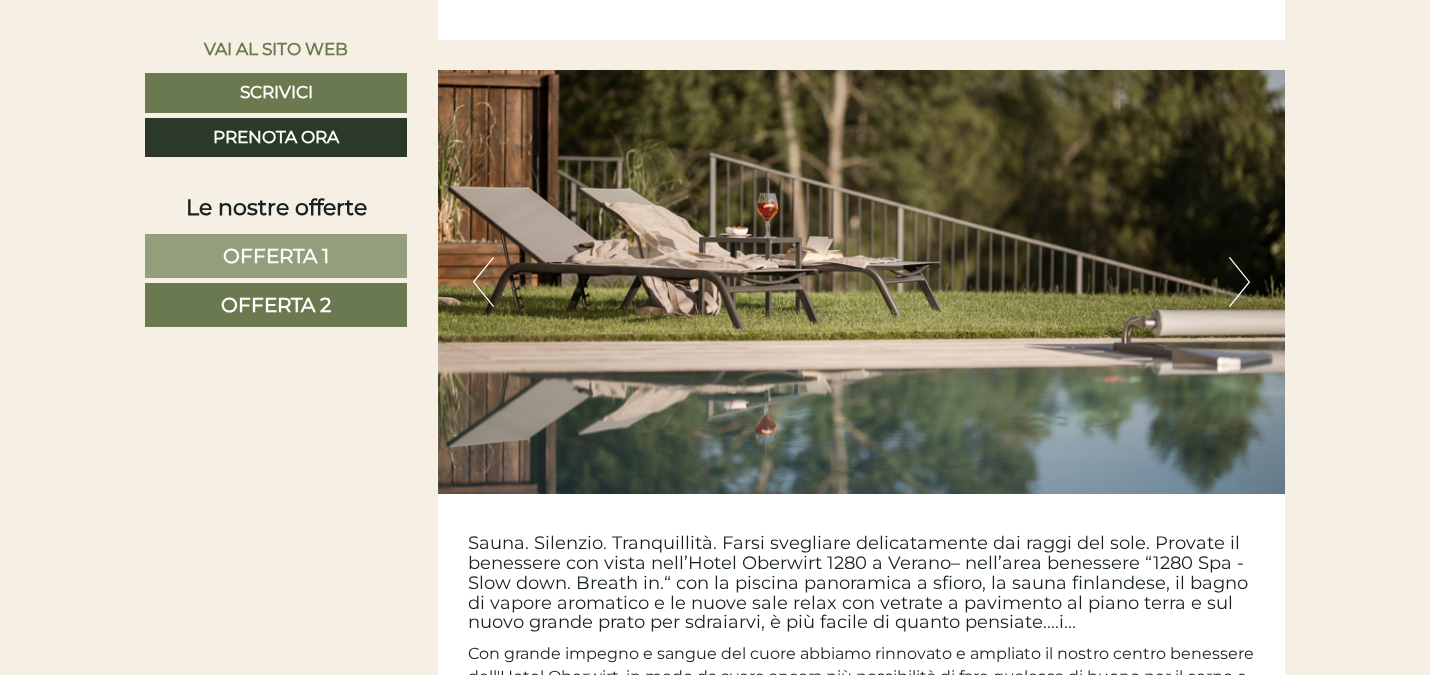 click on "Next" at bounding box center (1239, 282) 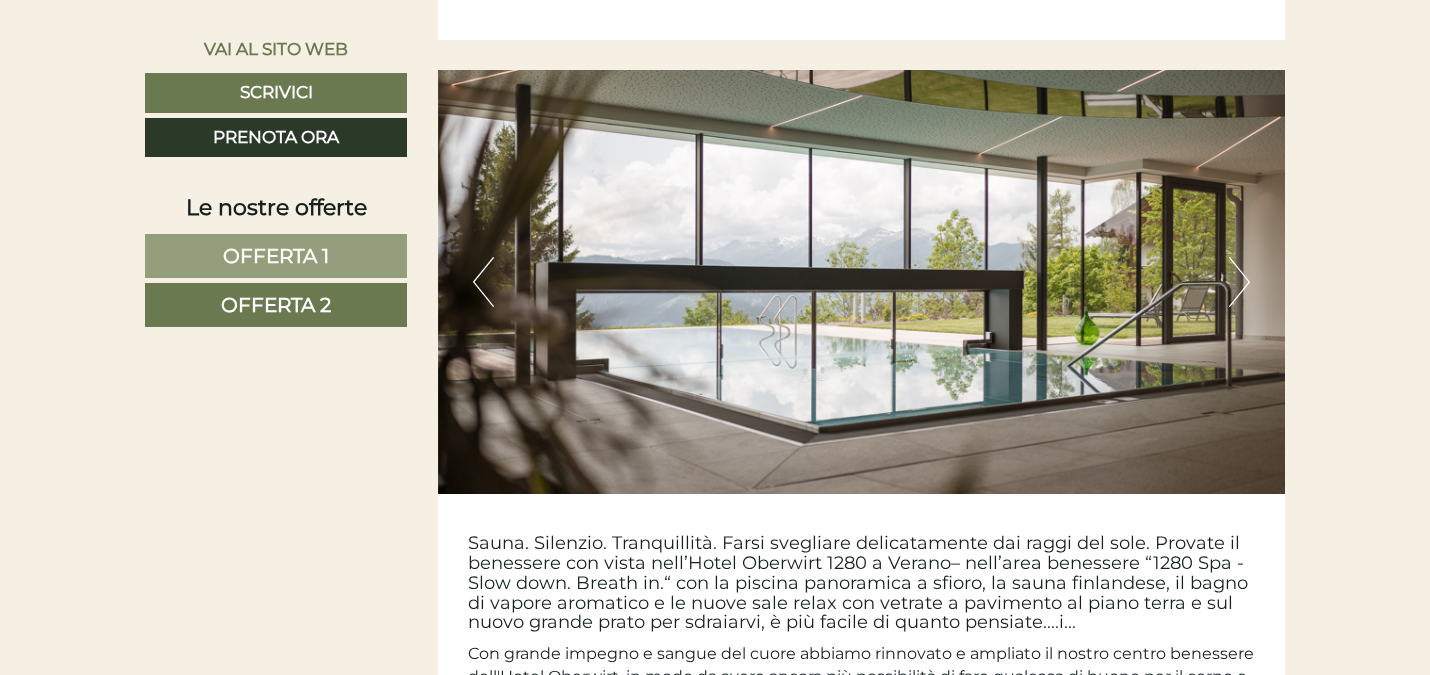 click on "Next" at bounding box center [1239, 282] 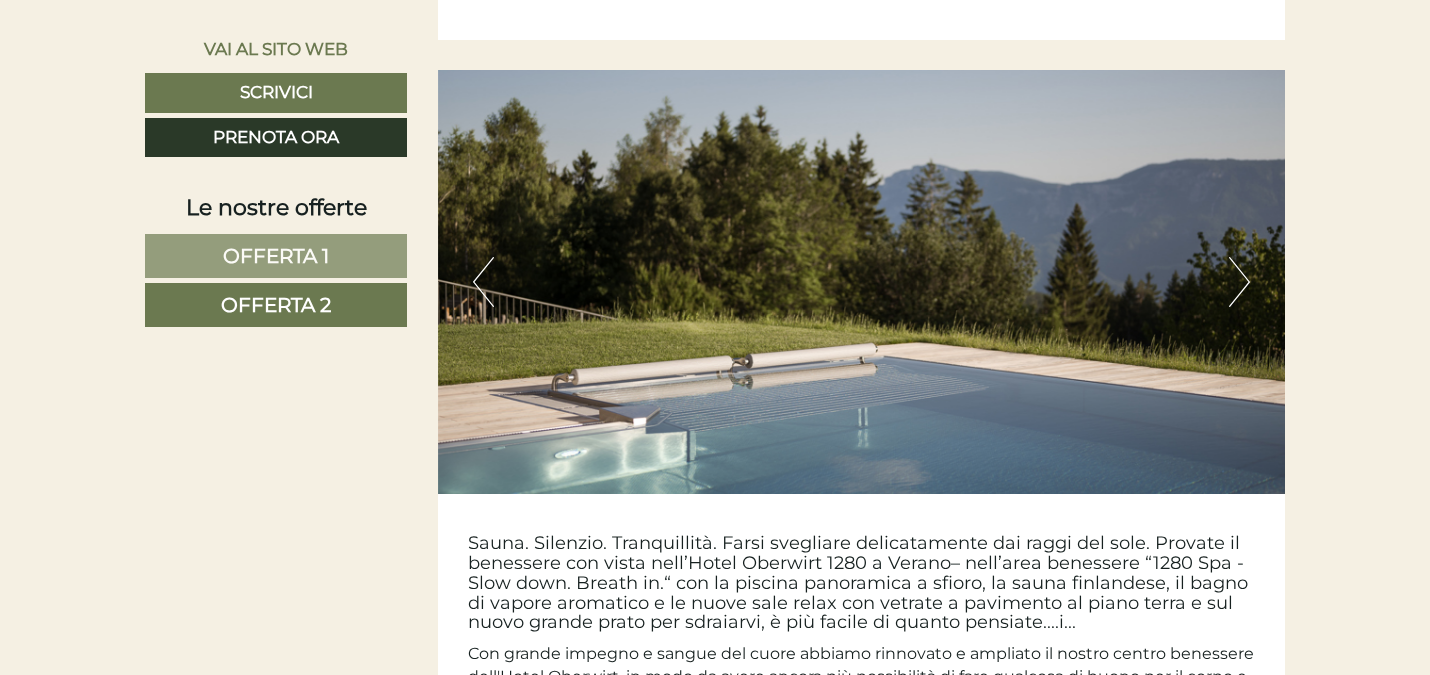 click on "Next" at bounding box center [1239, 282] 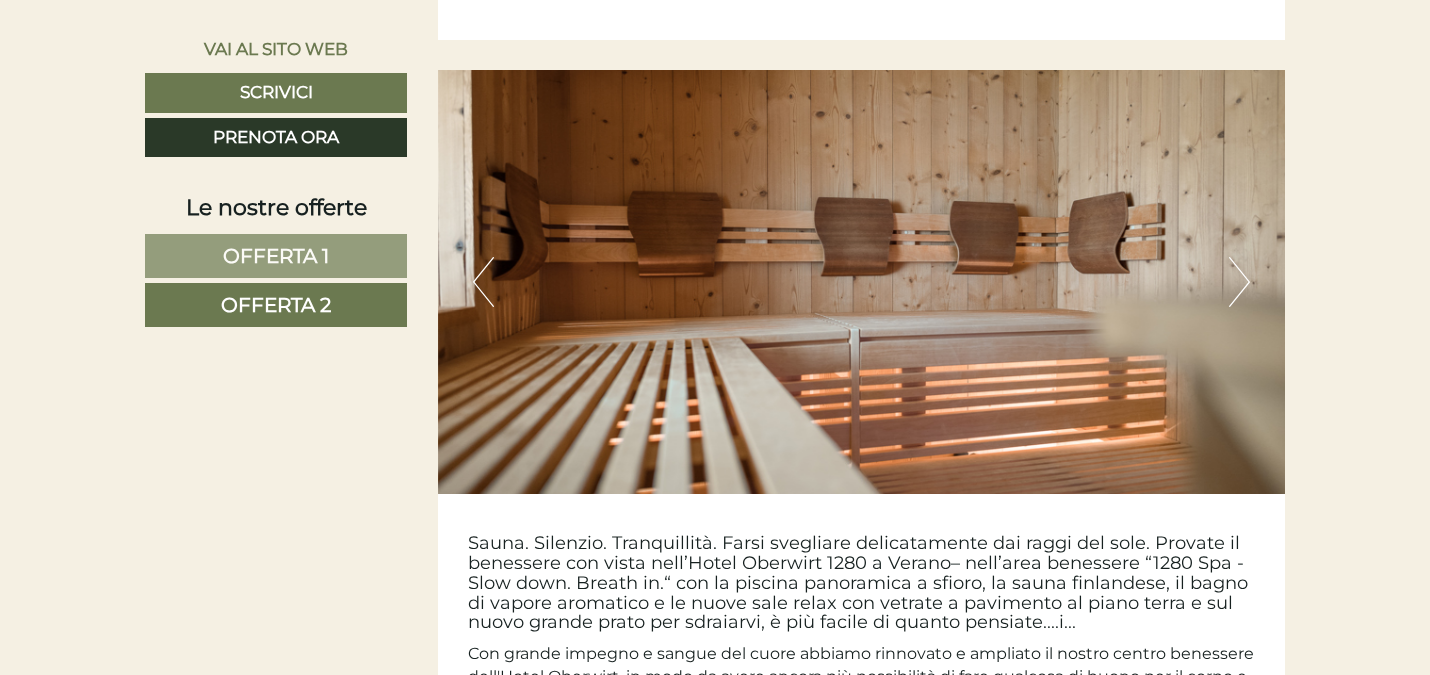 click on "Next" at bounding box center [1239, 282] 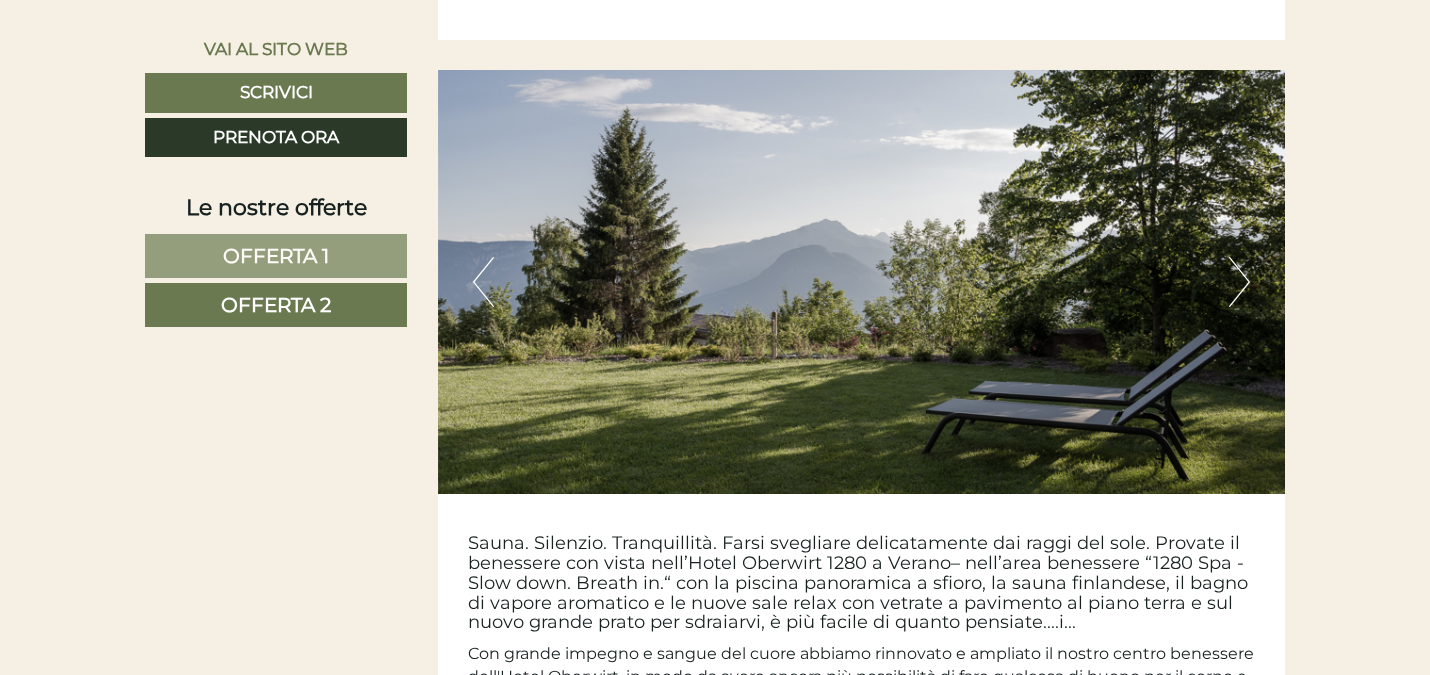 click on "Next" at bounding box center [1239, 282] 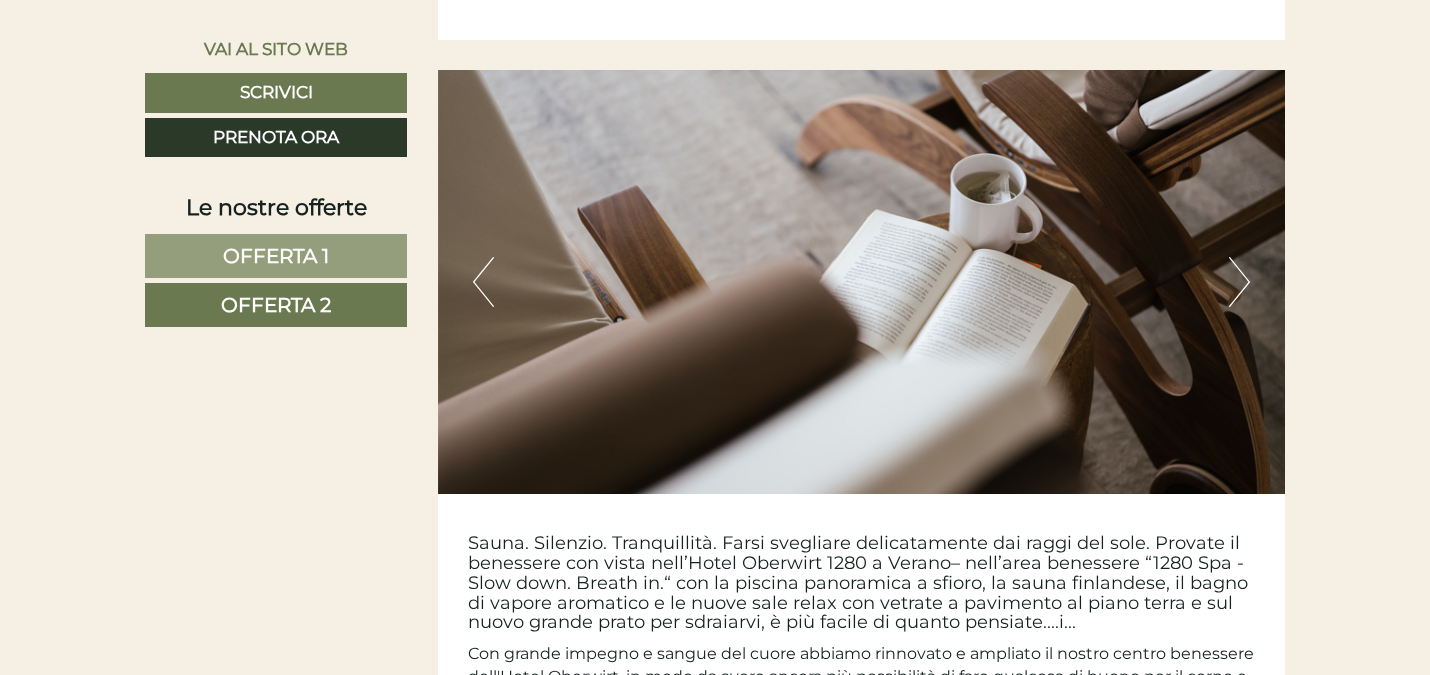 click on "Next" at bounding box center [1239, 282] 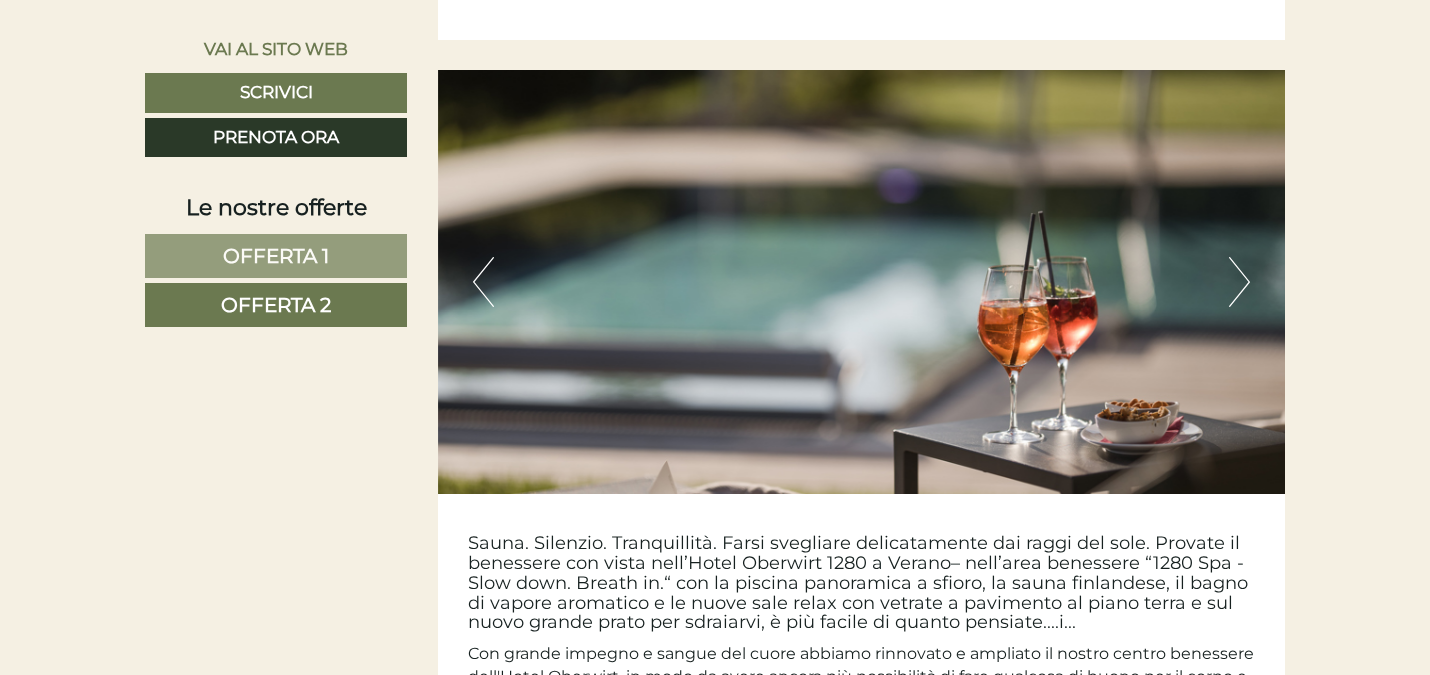 click on "Next" at bounding box center [1239, 282] 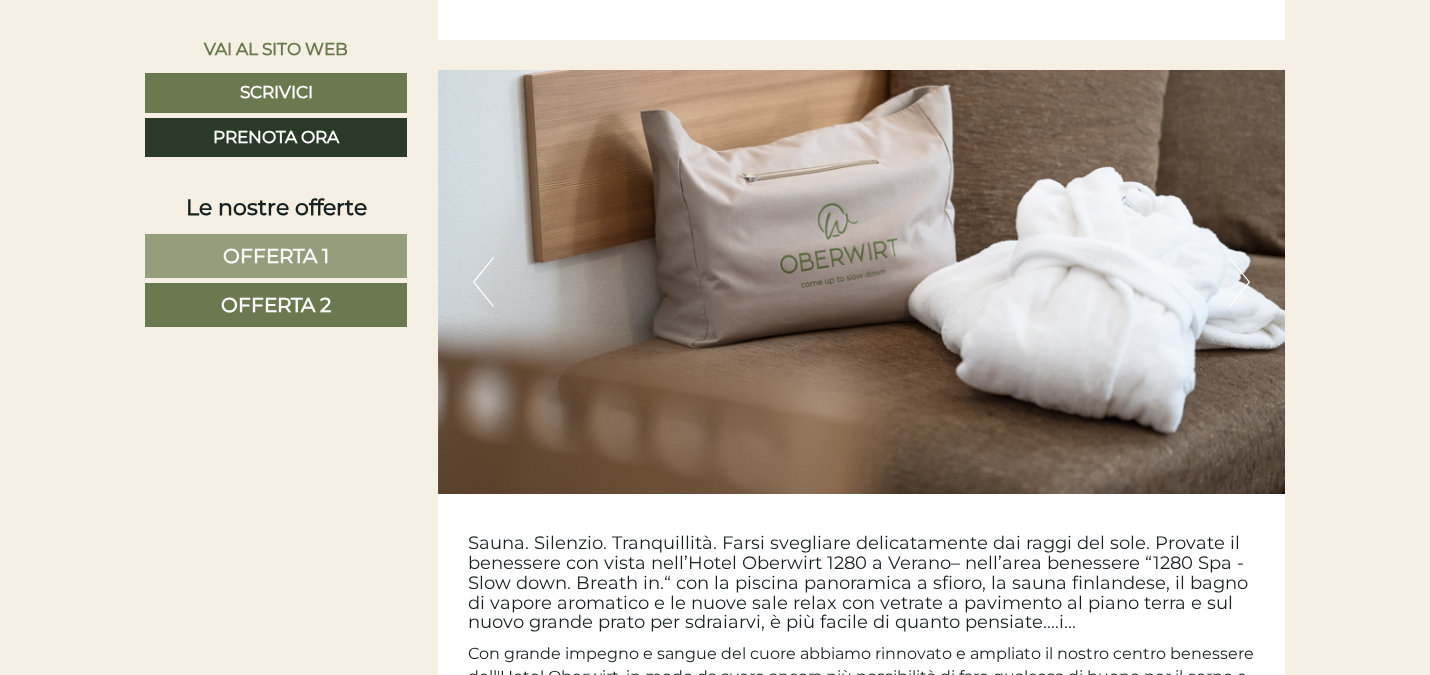 click on "Next" at bounding box center [1239, 282] 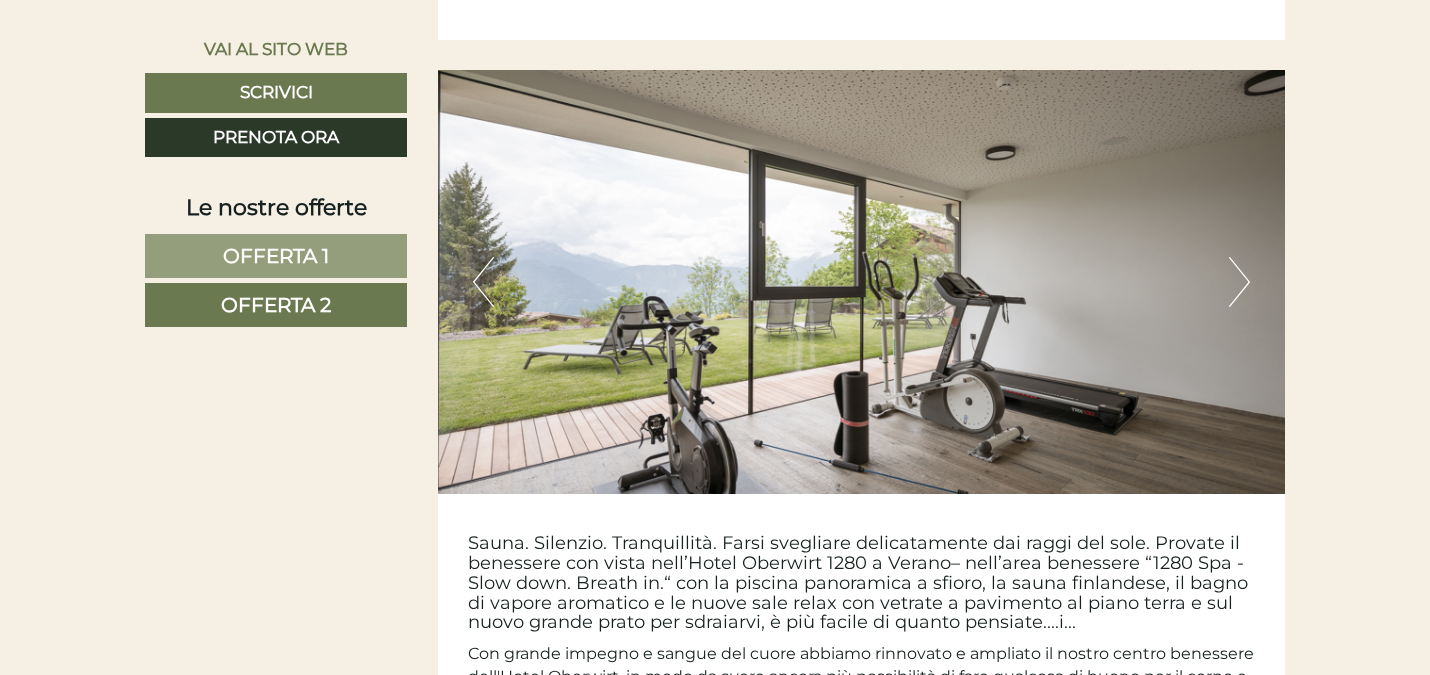 click on "Next" at bounding box center [1239, 282] 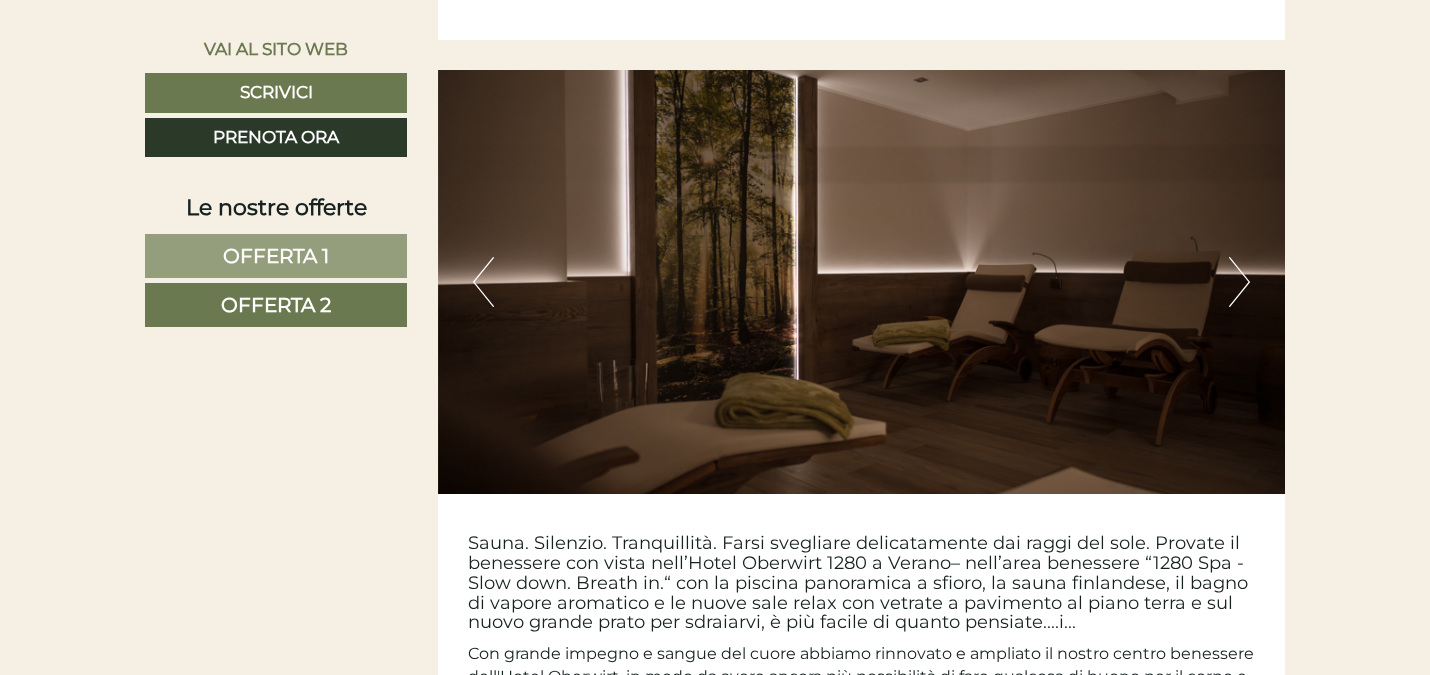 click on "Next" at bounding box center [1239, 282] 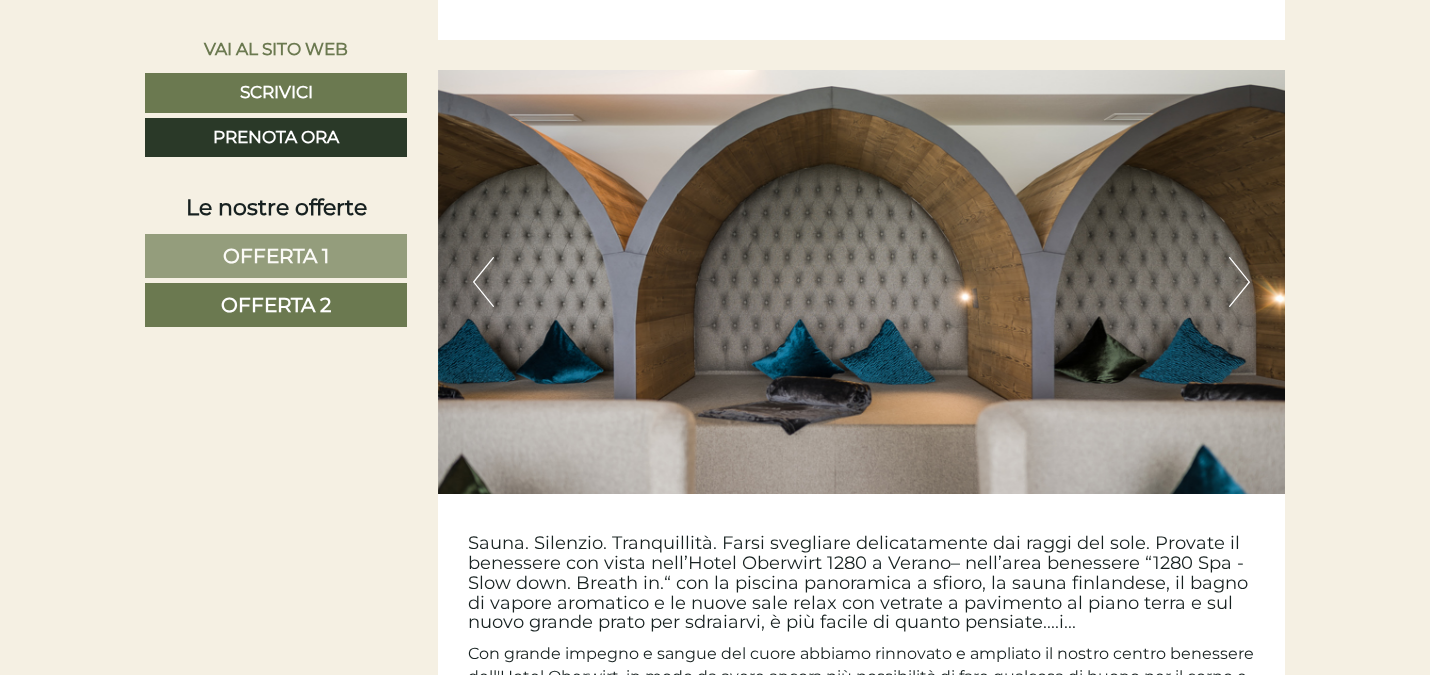 click on "Next" at bounding box center (1239, 282) 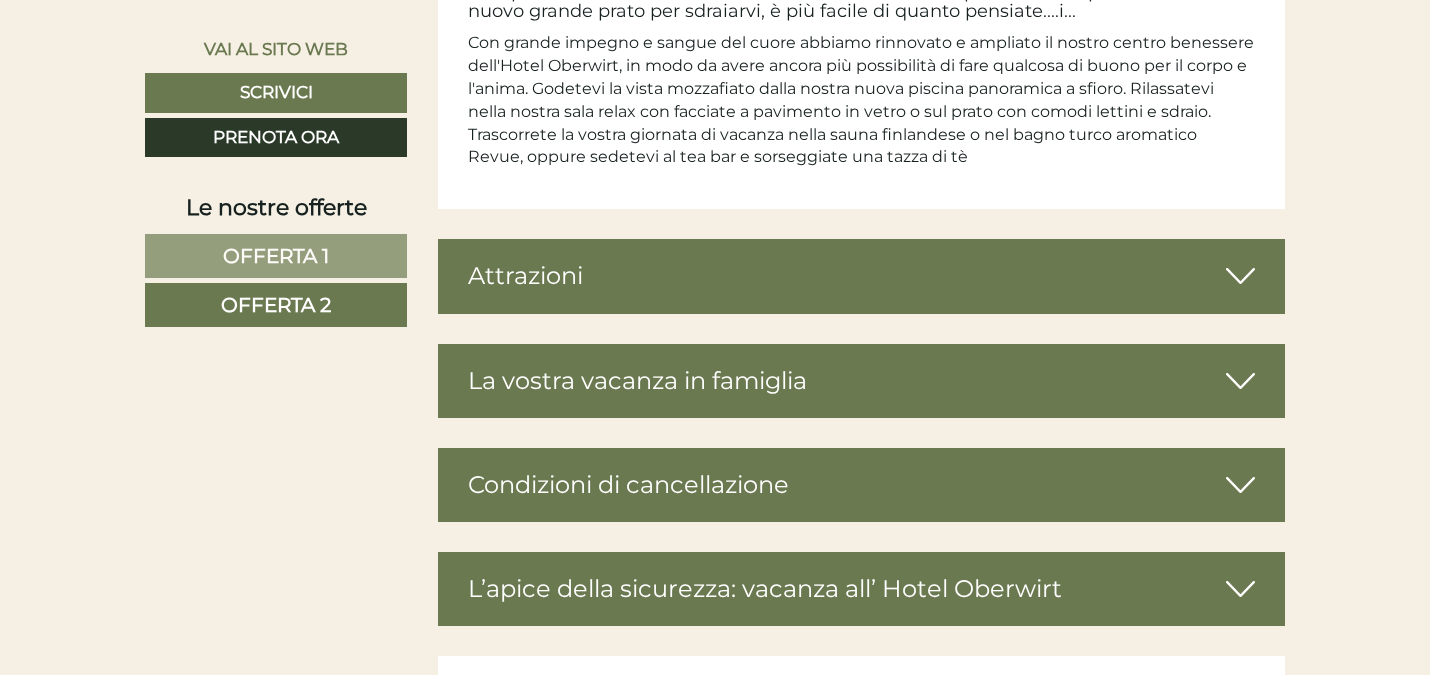scroll, scrollTop: 6472, scrollLeft: 0, axis: vertical 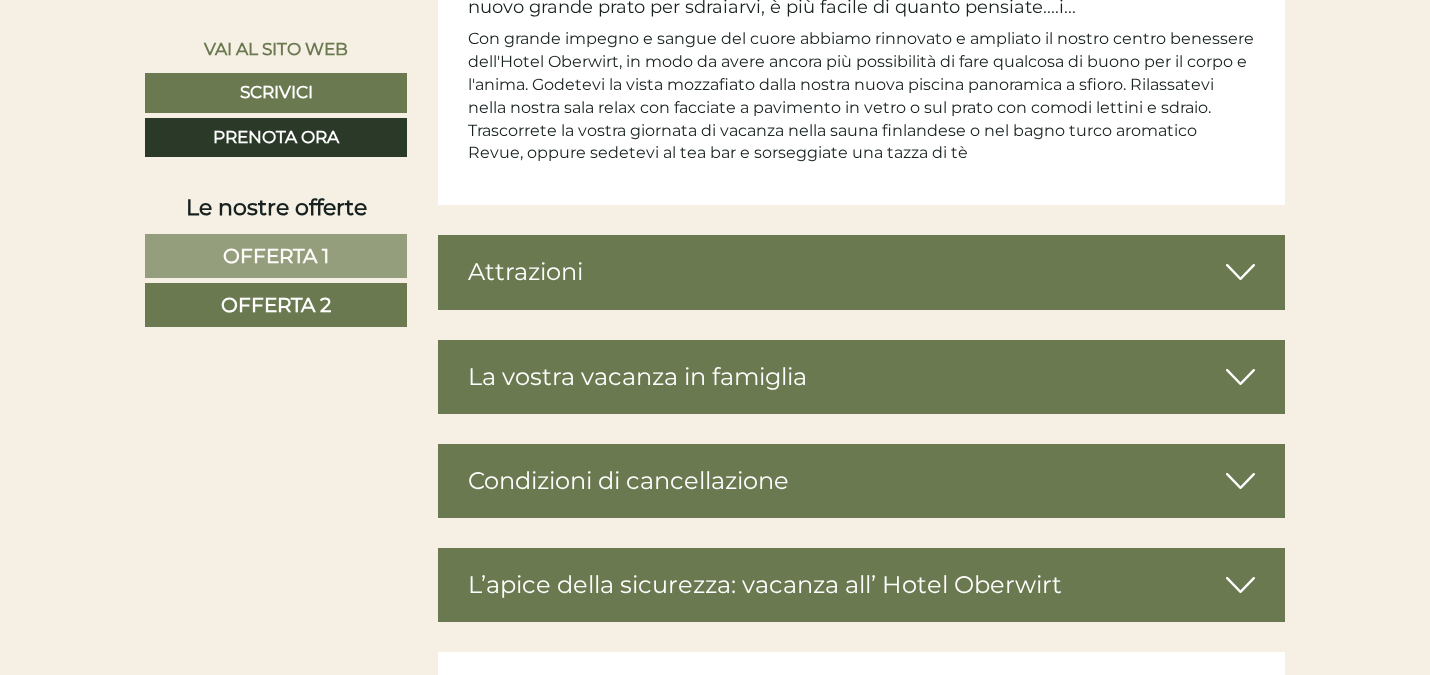 click at bounding box center (1240, 272) 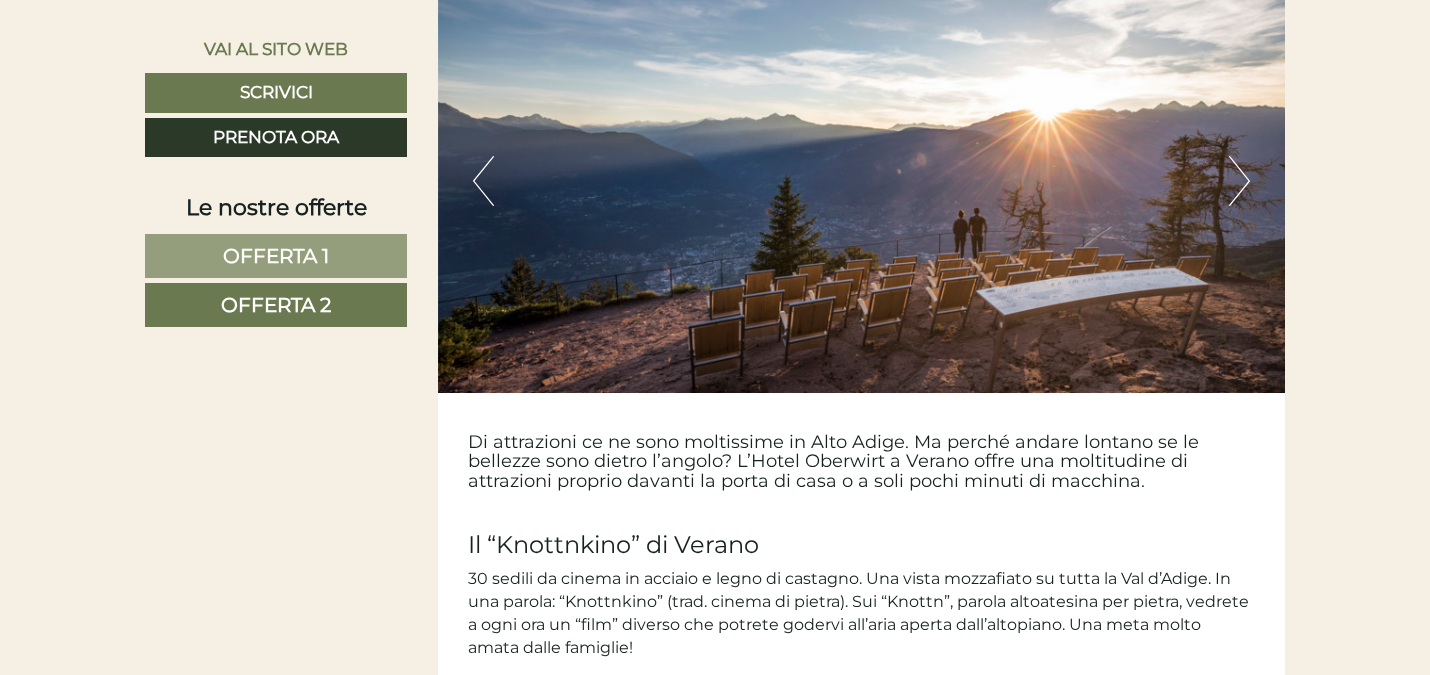 scroll, scrollTop: 6811, scrollLeft: 0, axis: vertical 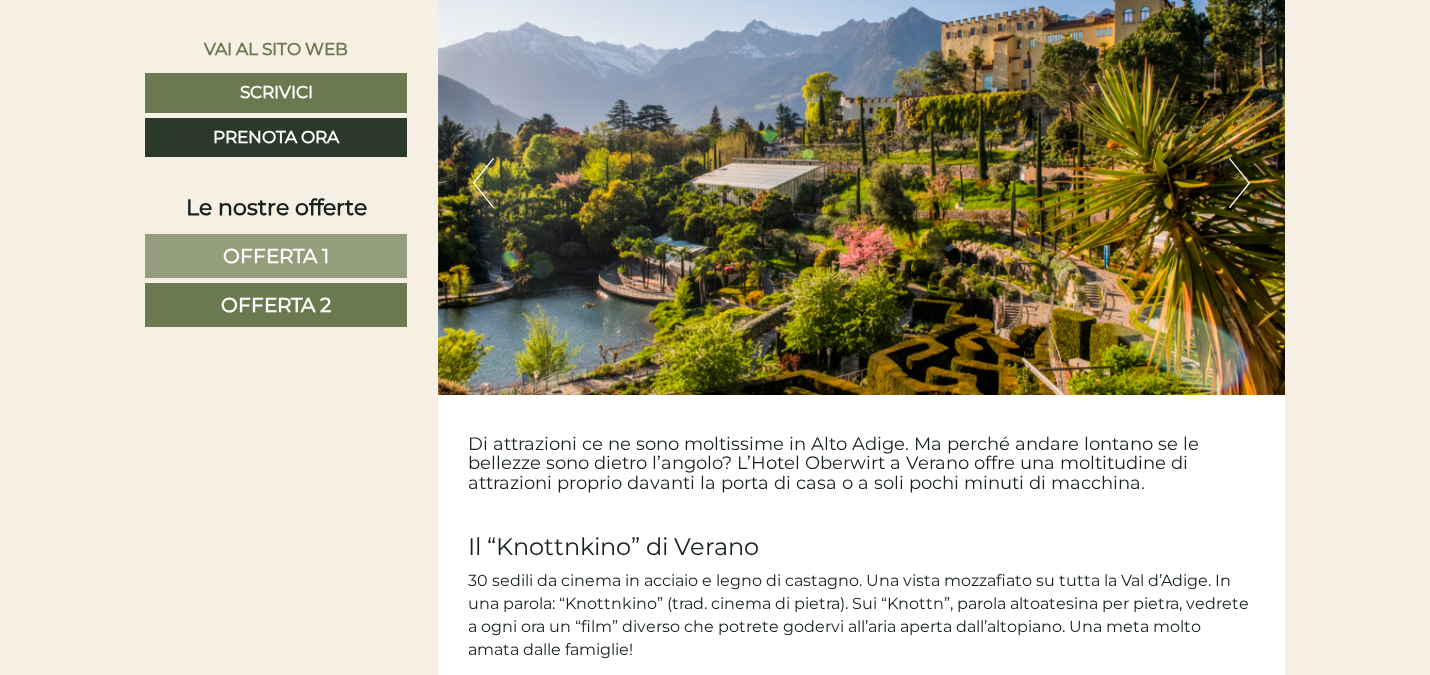 click on "Next" at bounding box center [1239, 183] 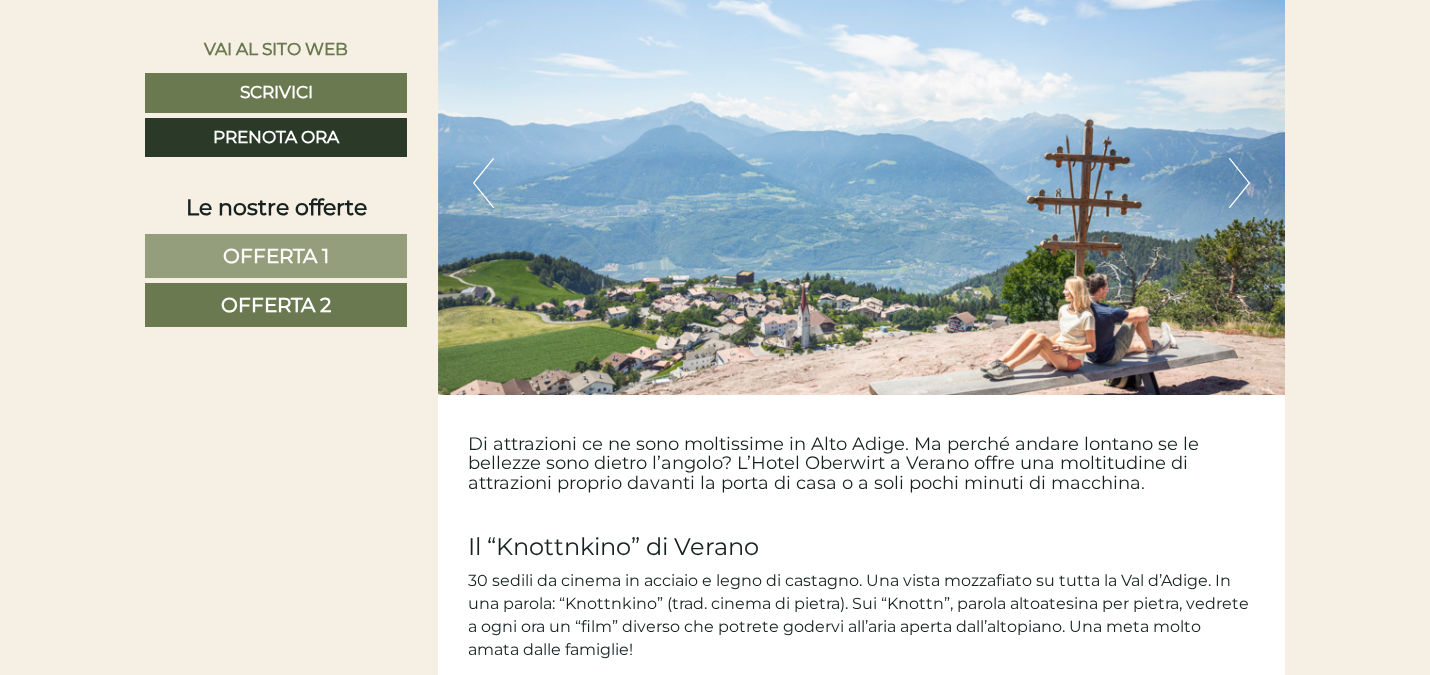 click on "Next" at bounding box center (1239, 183) 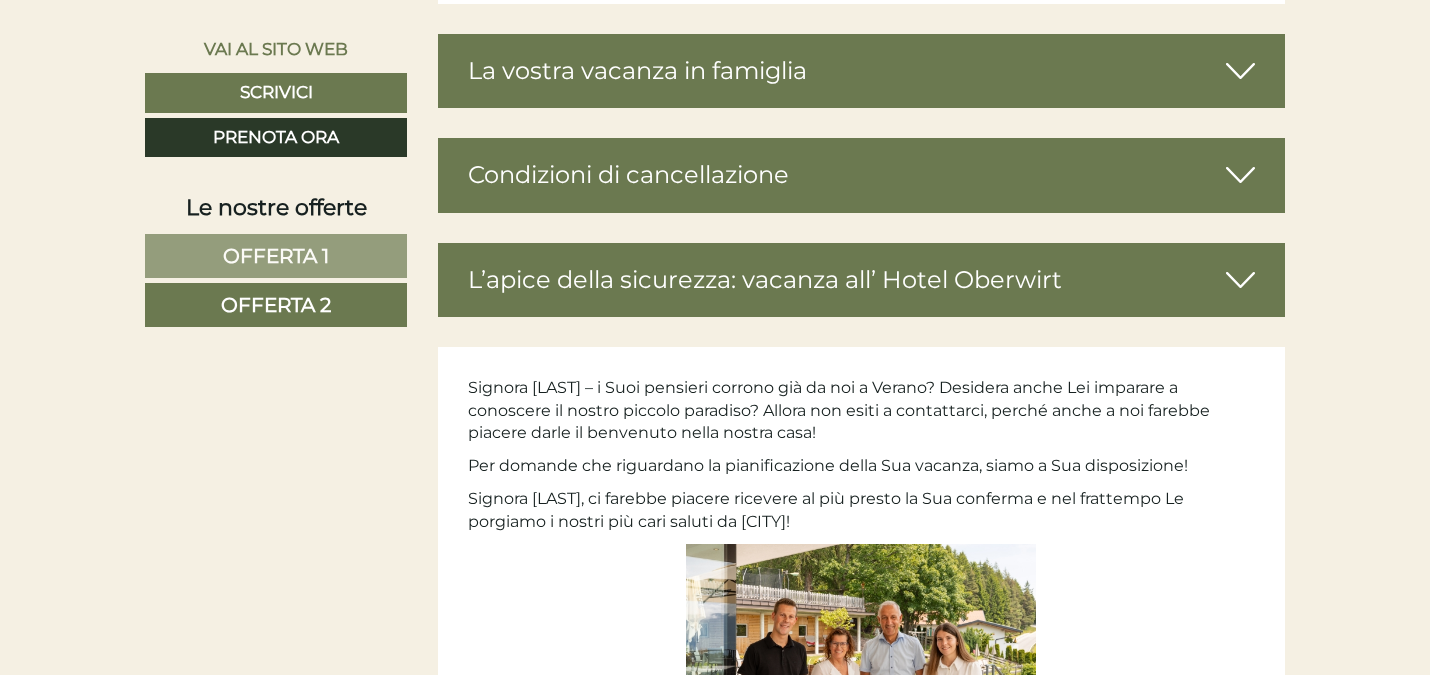 scroll, scrollTop: 7824, scrollLeft: 0, axis: vertical 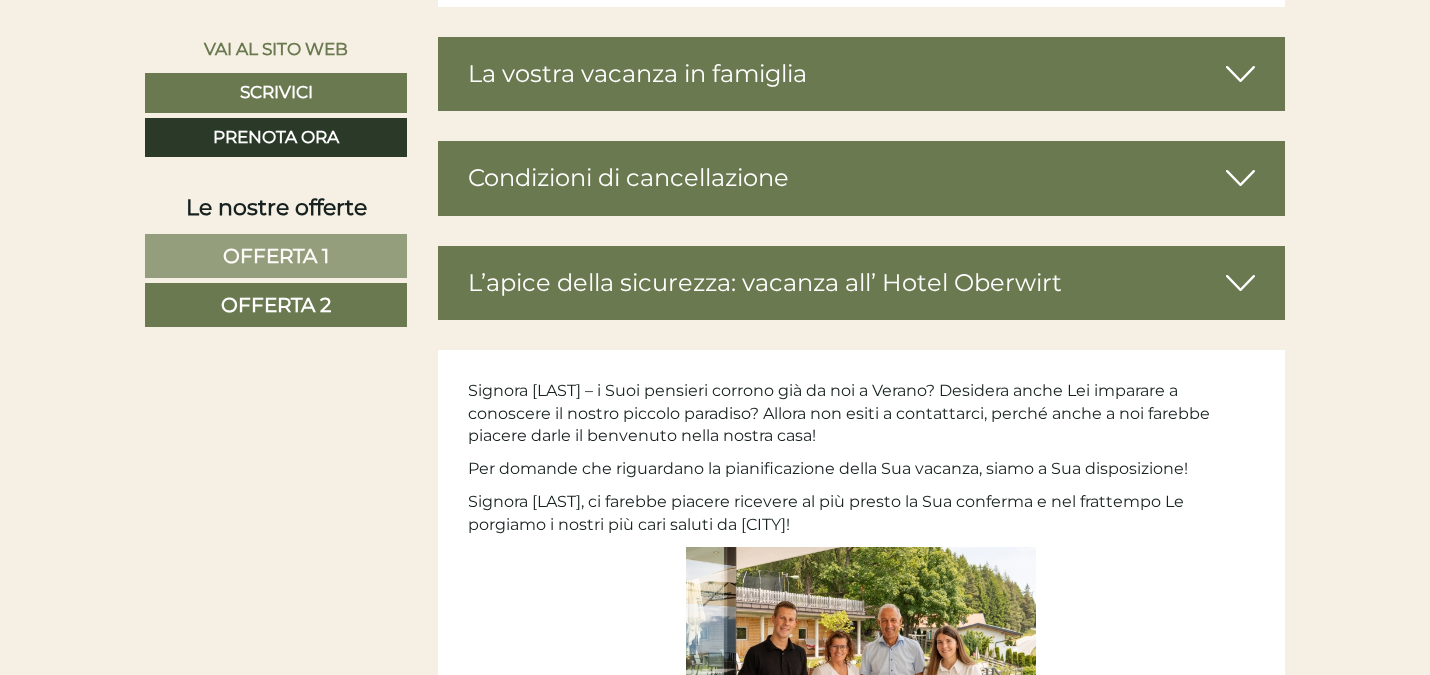 click on "L’apice della sicurezza: vacanza all’ Hotel Oberwirt" at bounding box center [862, 283] 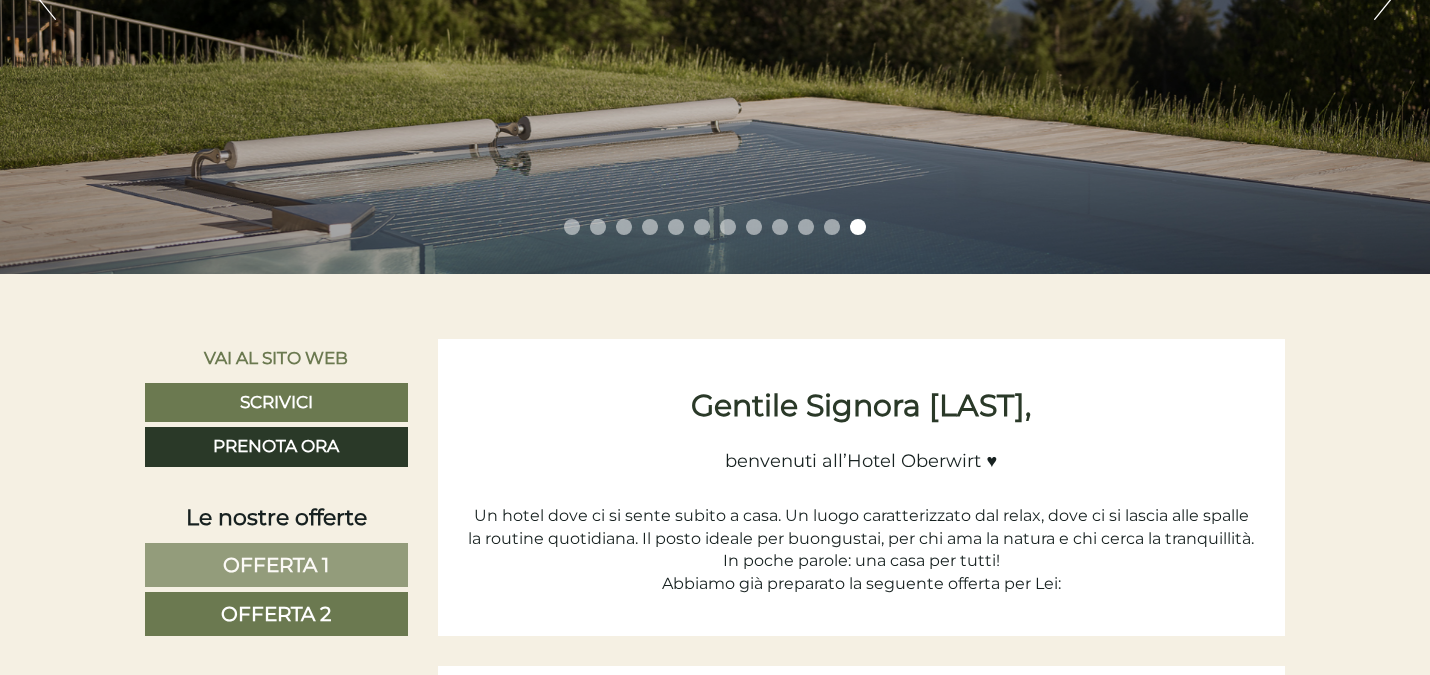 scroll, scrollTop: 0, scrollLeft: 0, axis: both 